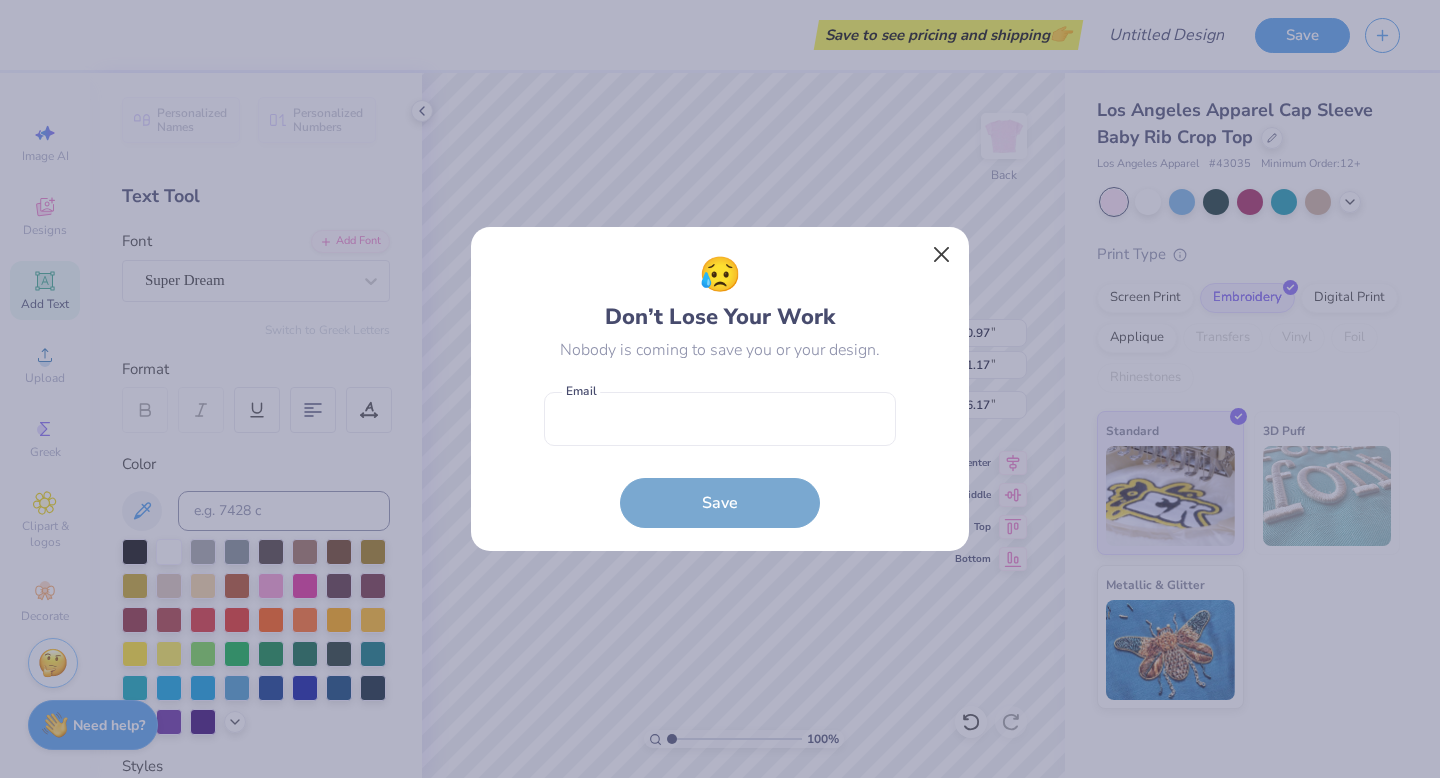 scroll, scrollTop: 0, scrollLeft: 0, axis: both 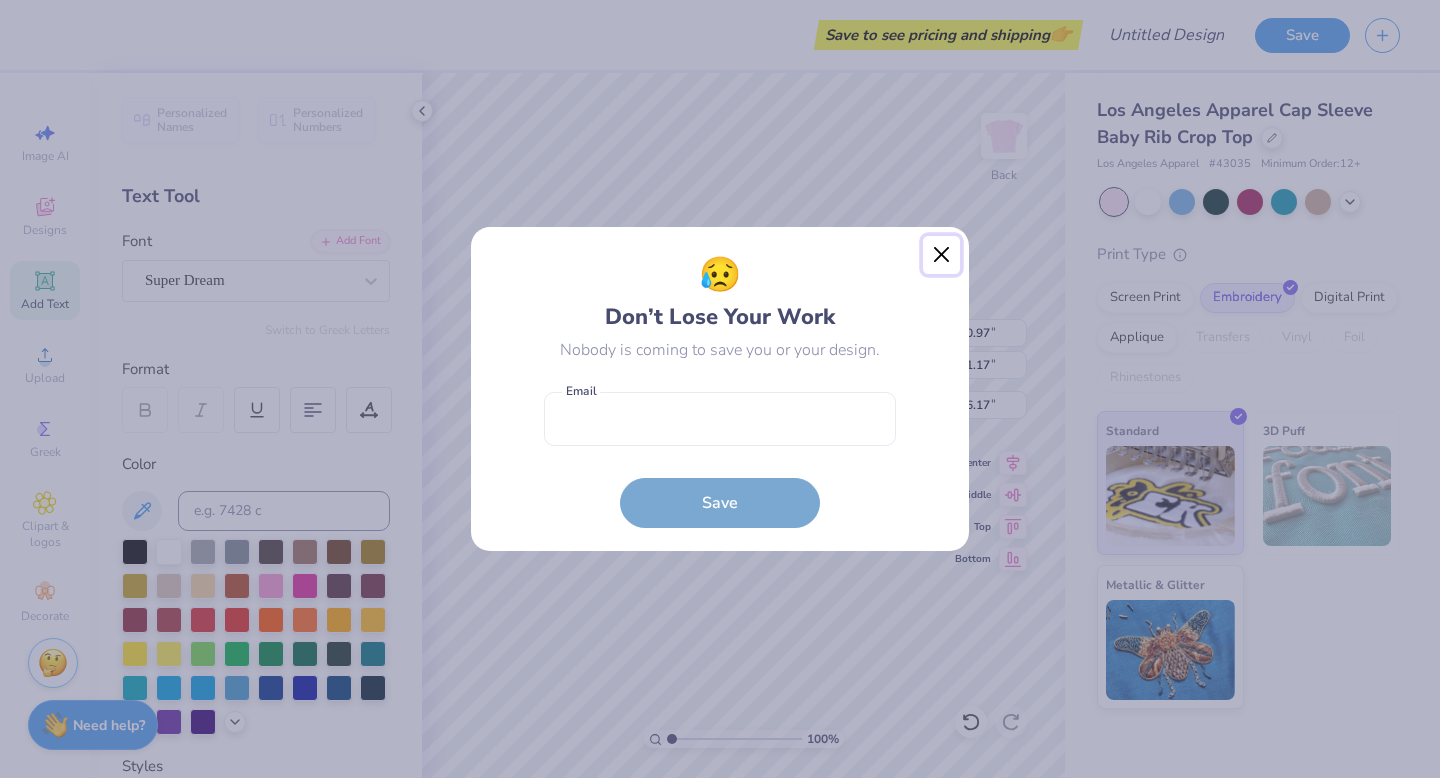click at bounding box center [942, 255] 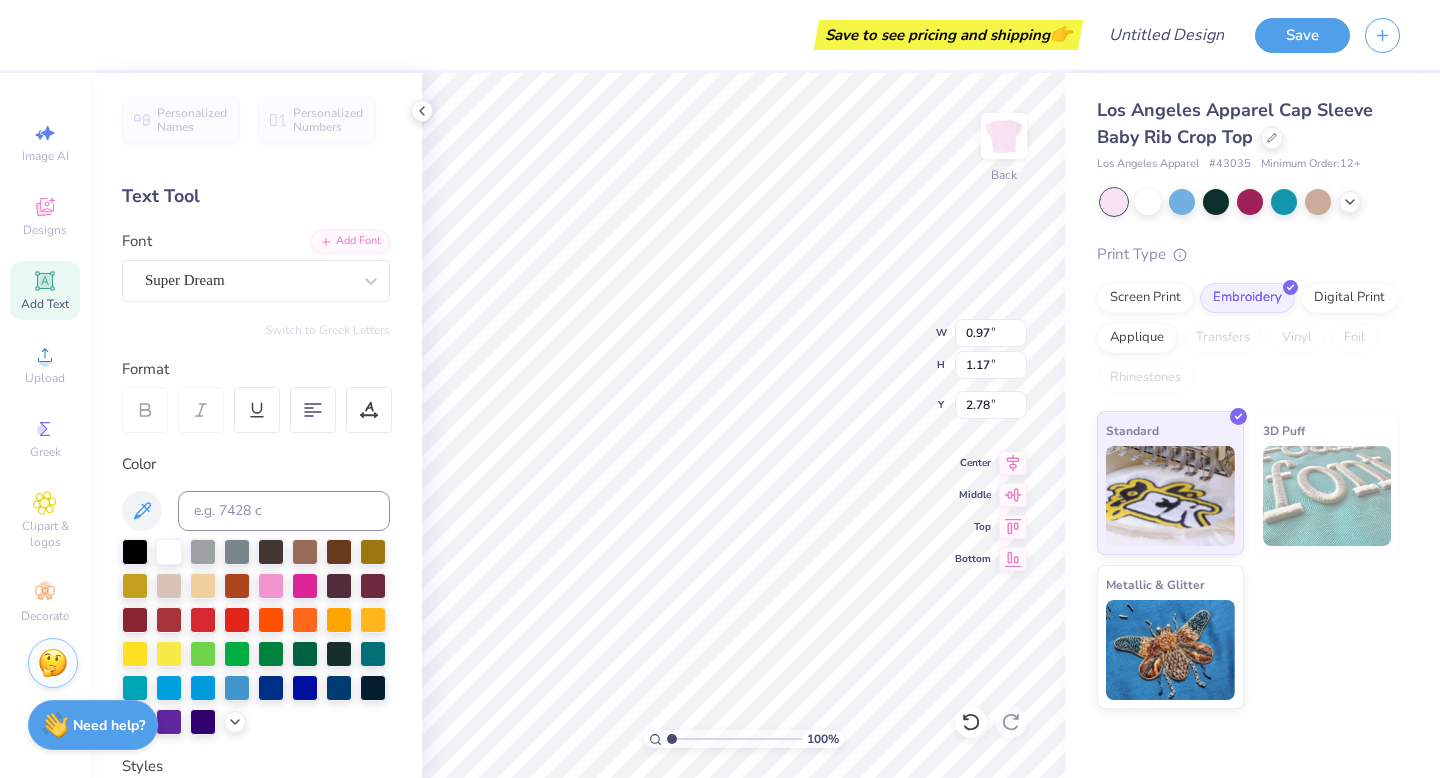 type on "2.78" 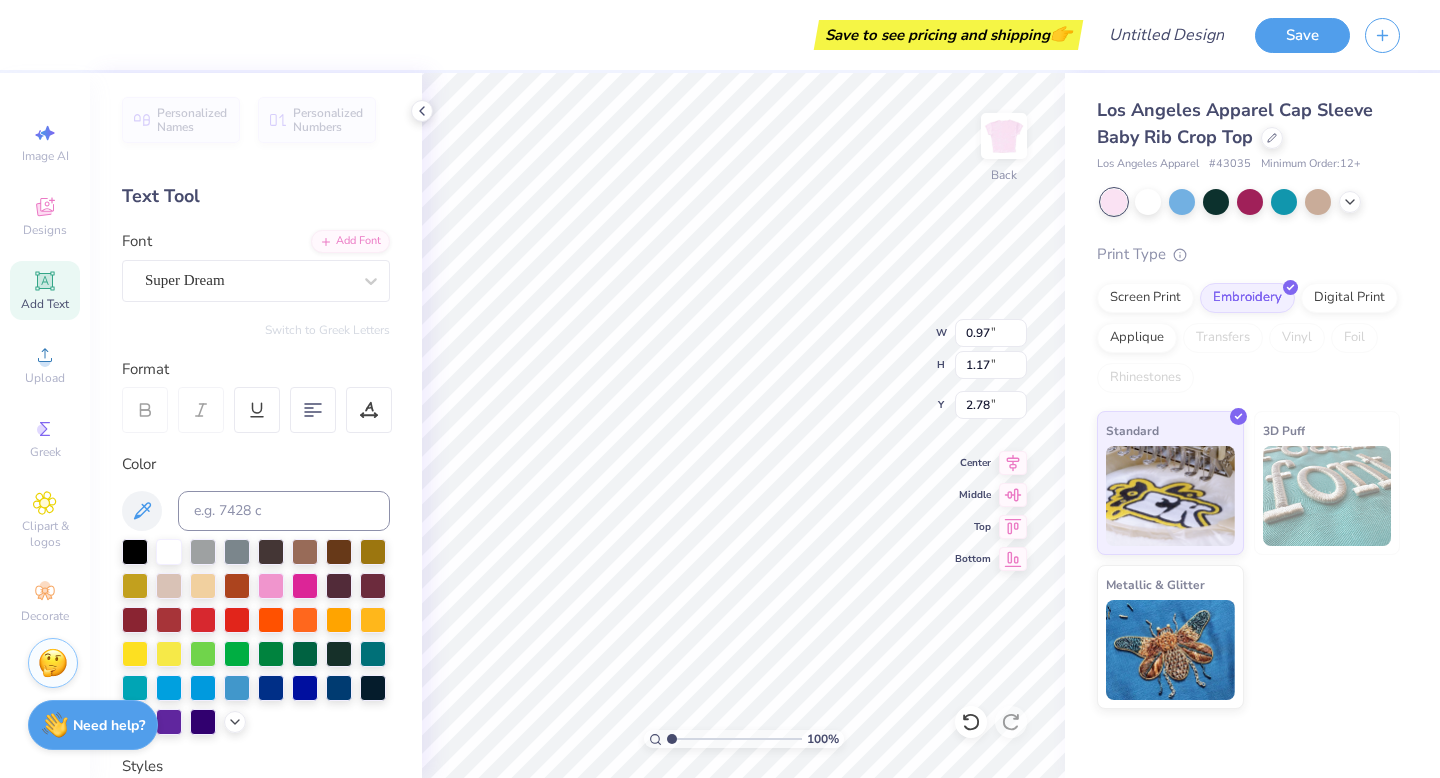 type on "2.28" 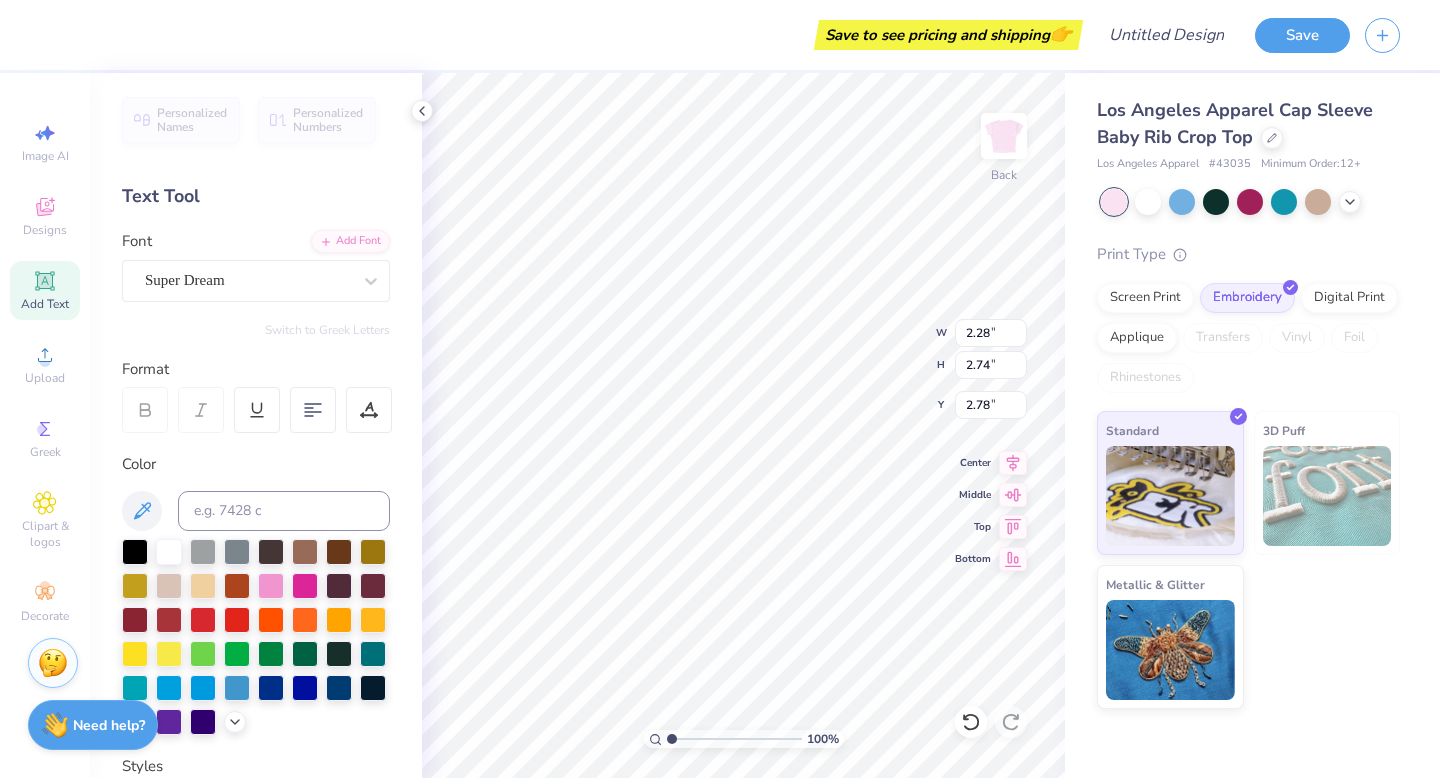 type on "2.74" 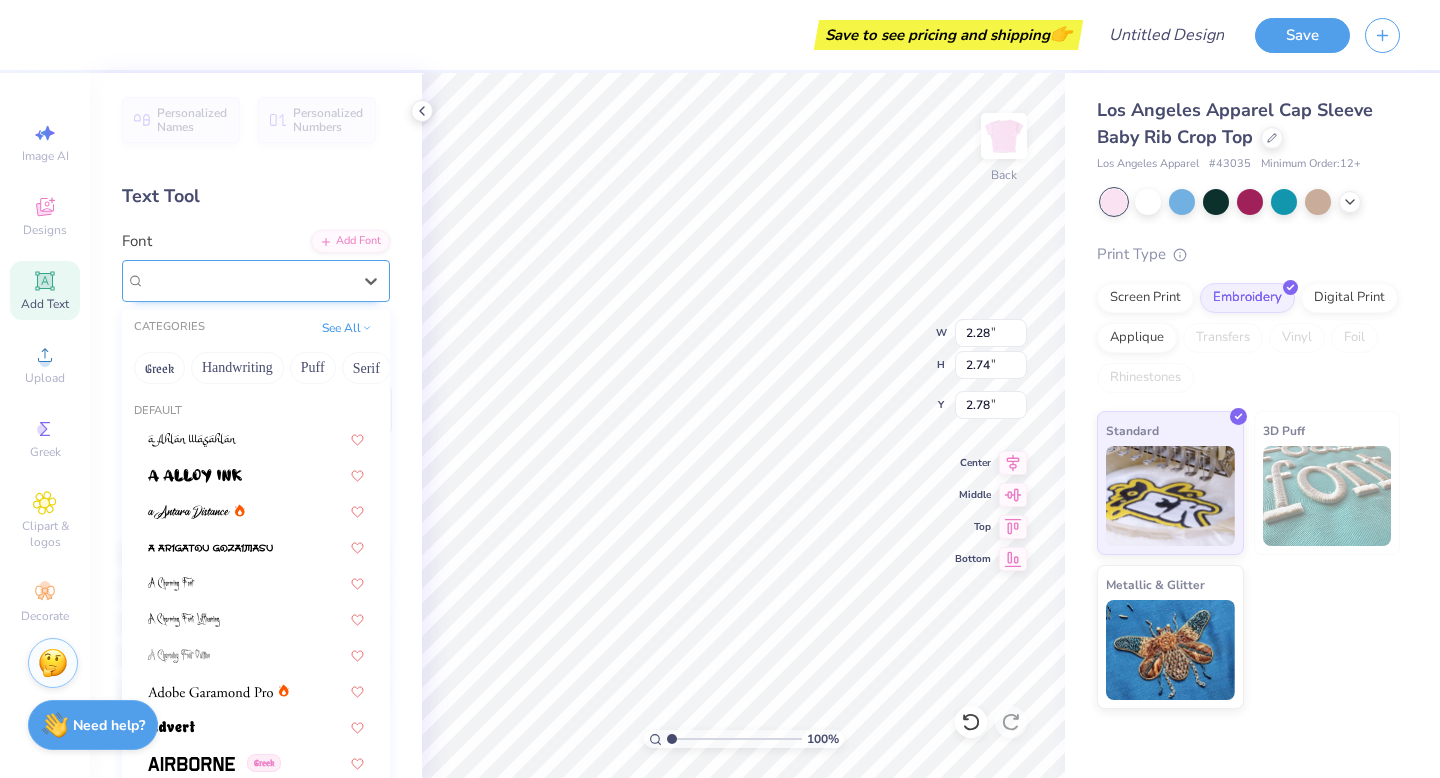 click on "Super Dream" at bounding box center (248, 280) 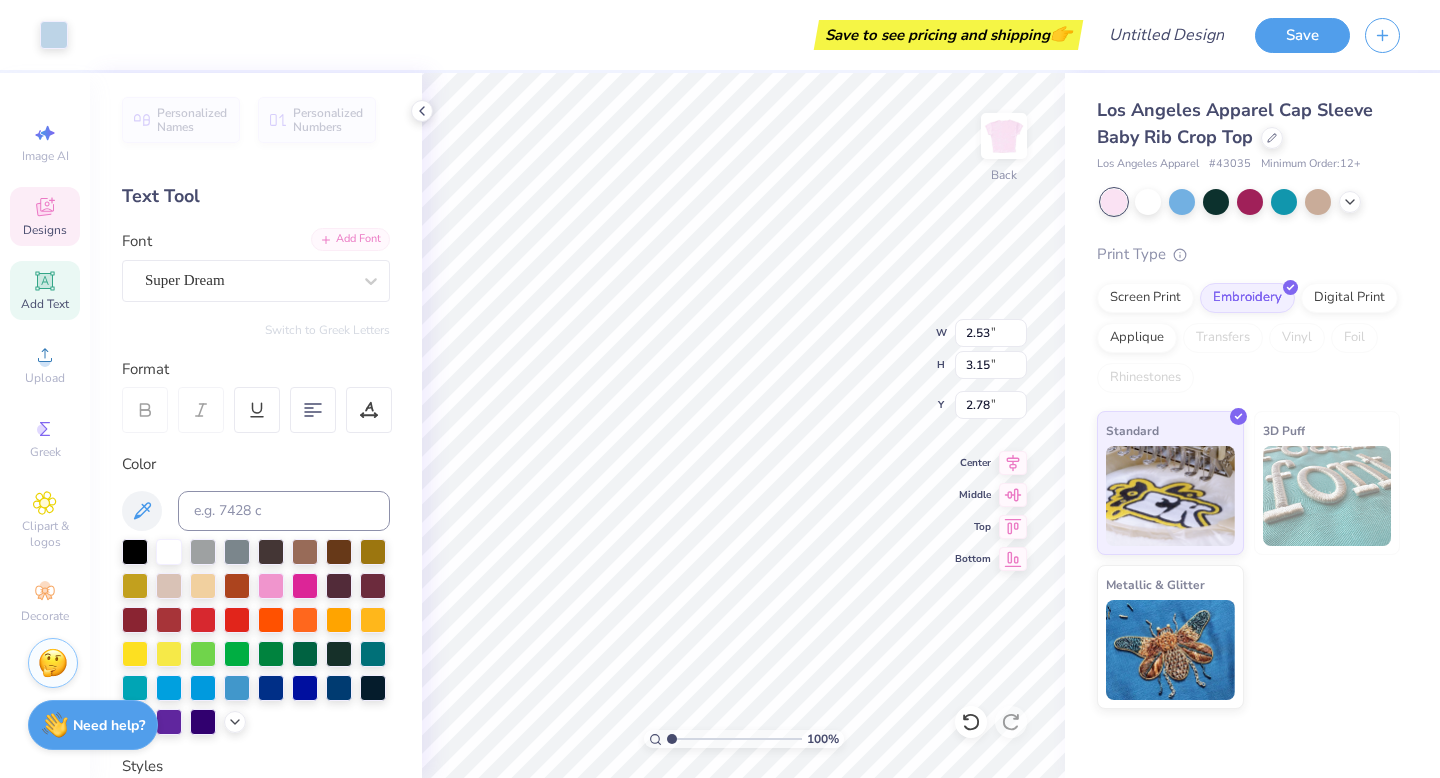 type on "2.53" 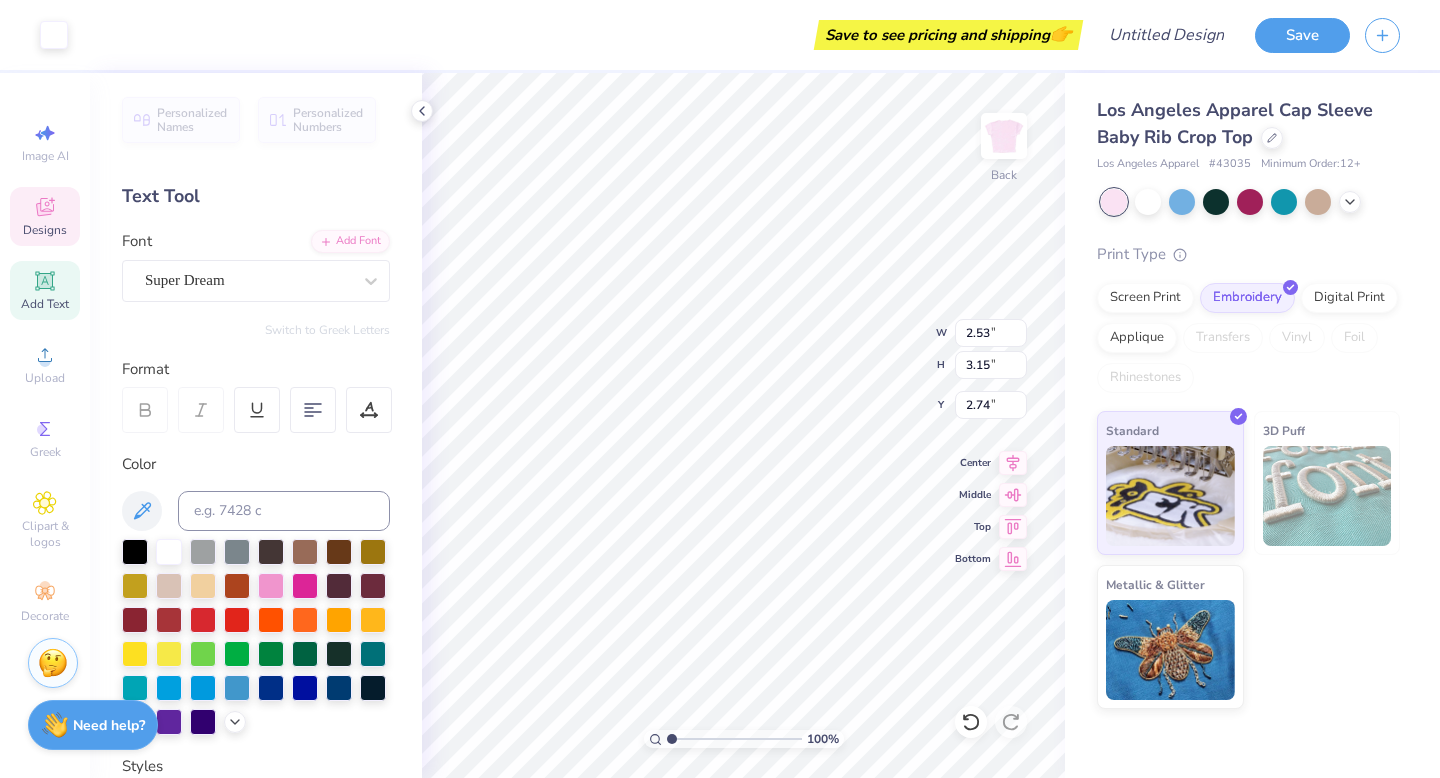 type on "2.78" 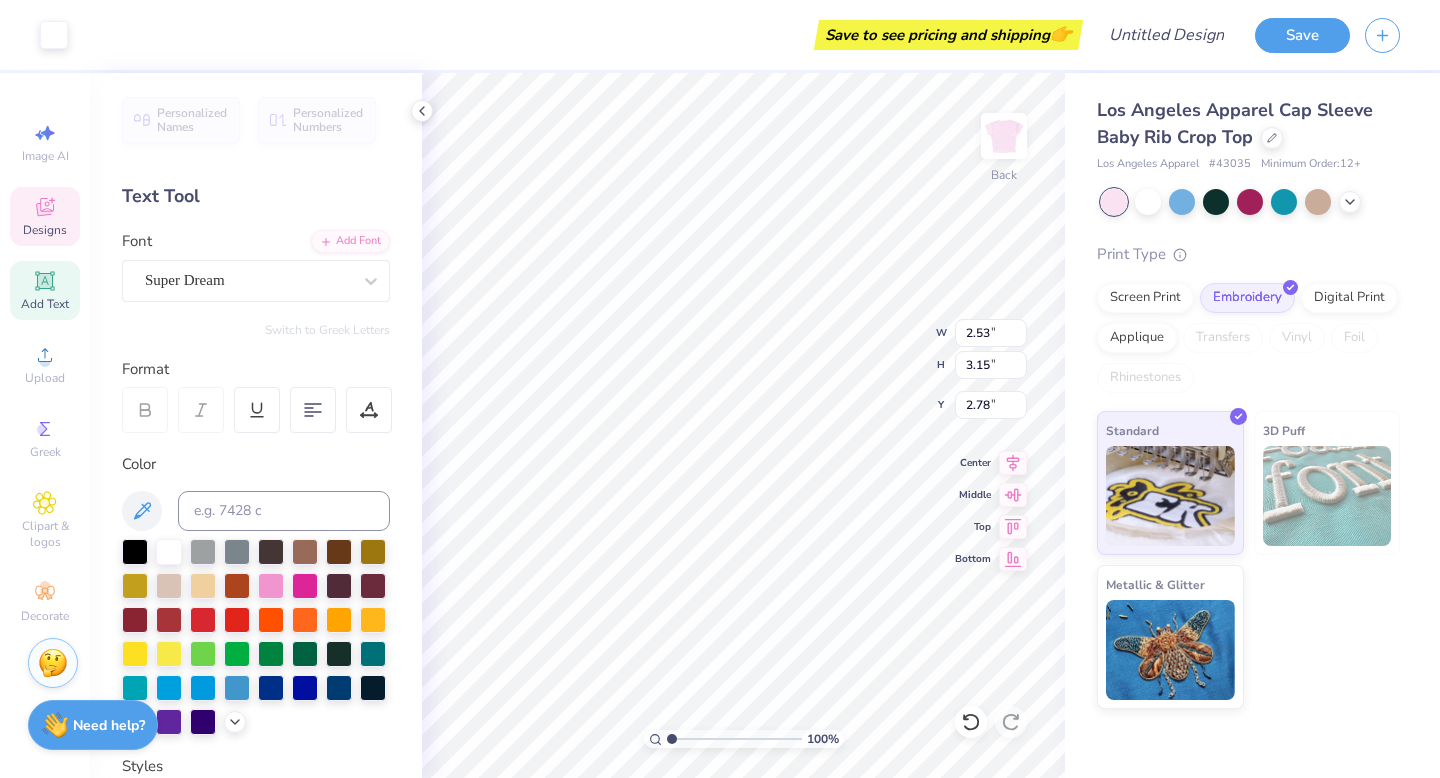 type on "2.28" 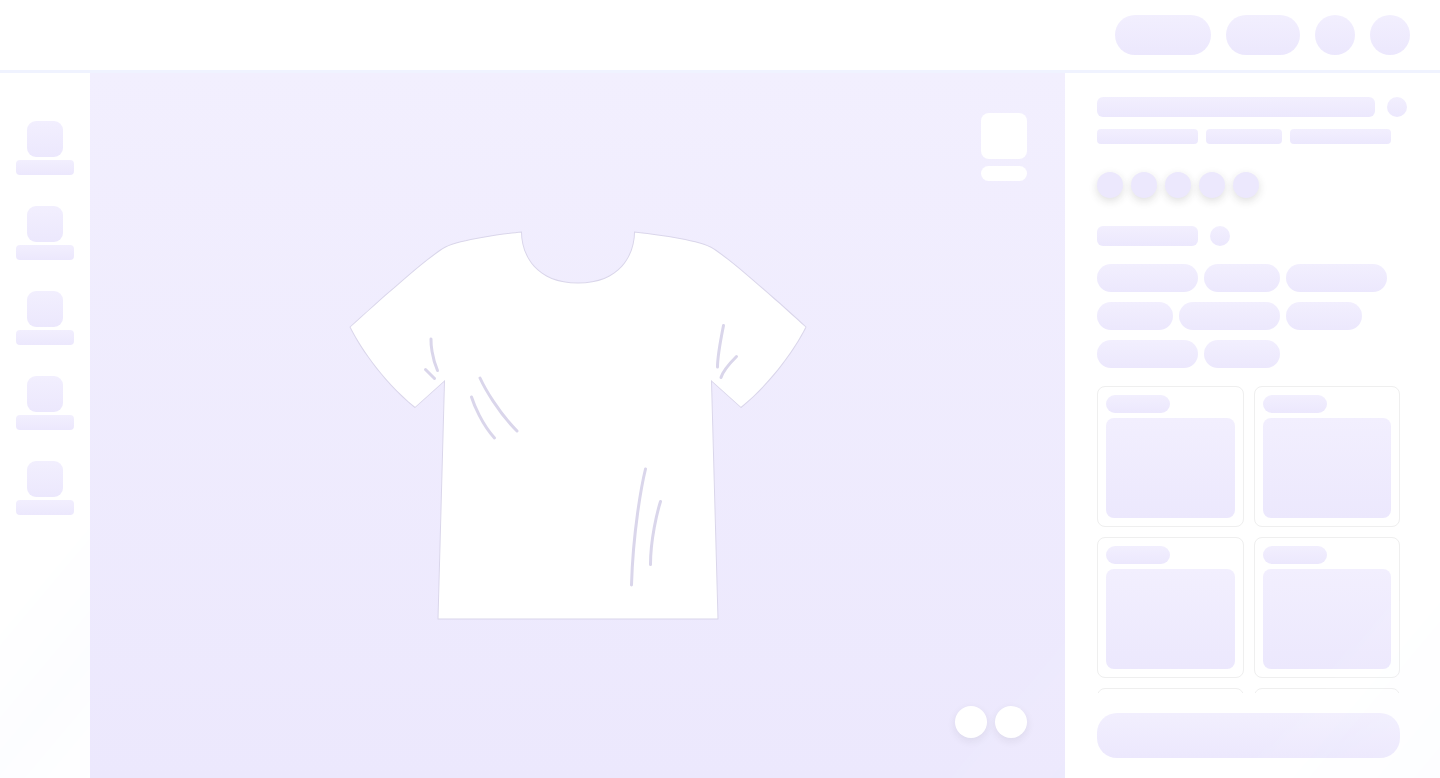 scroll, scrollTop: 0, scrollLeft: 0, axis: both 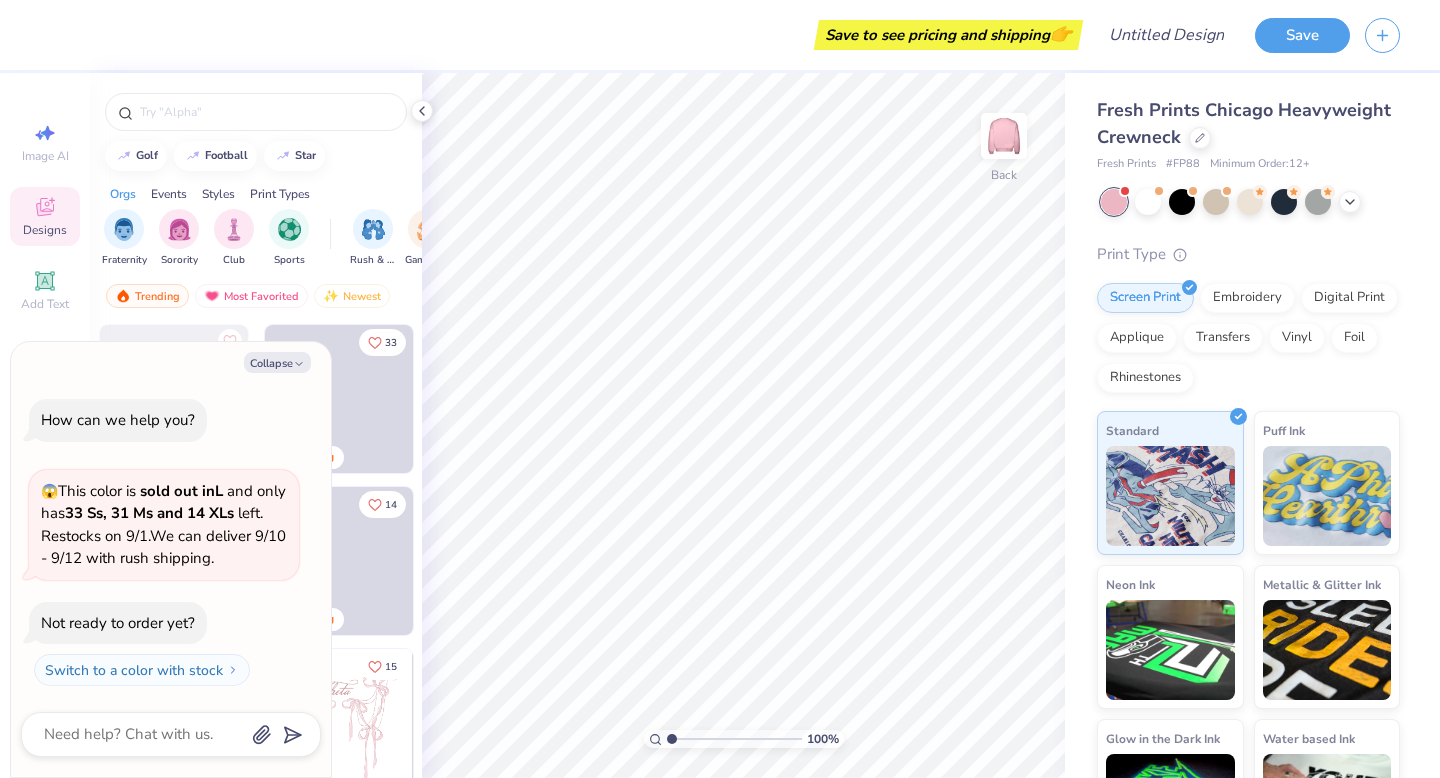 click on "14 Trending" at bounding box center [339, 566] 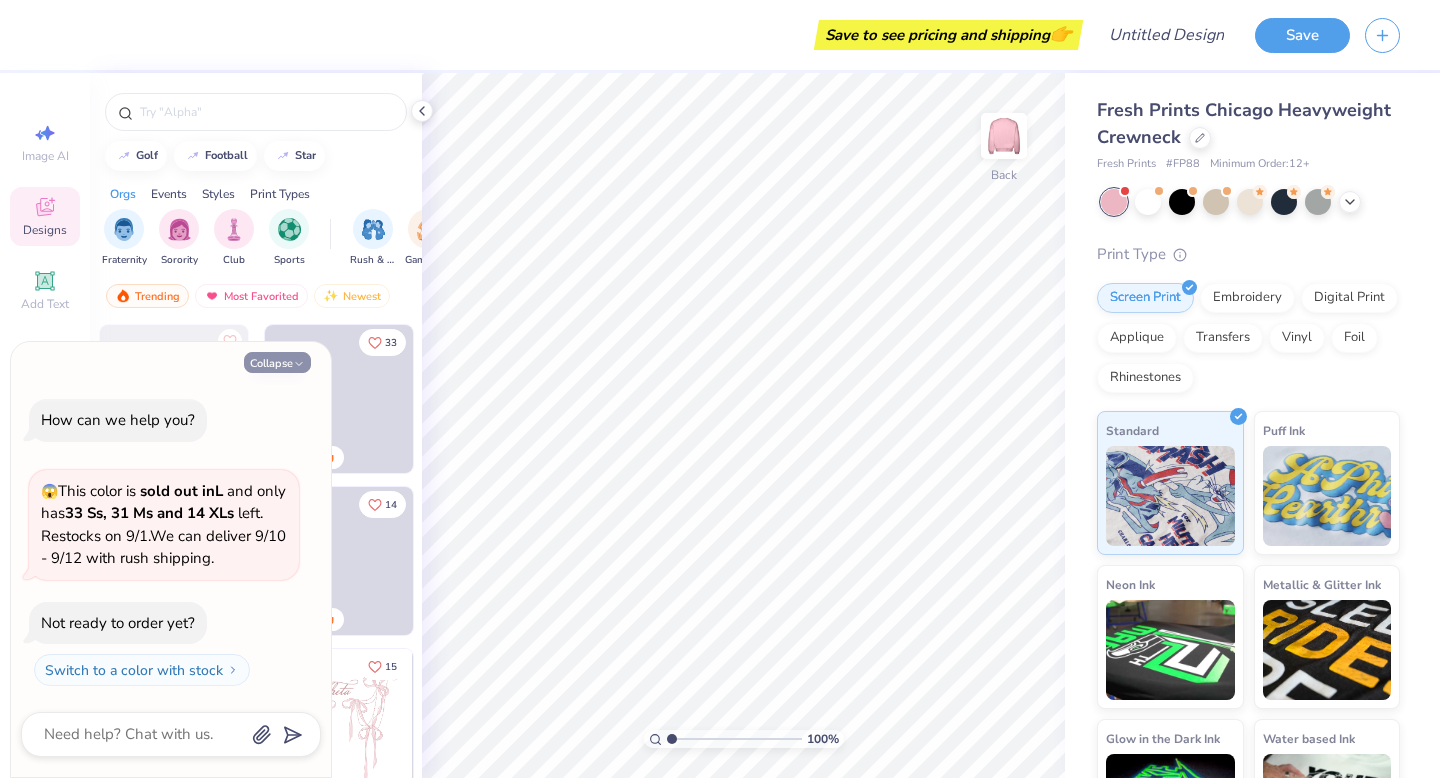 click on "Collapse" at bounding box center (277, 362) 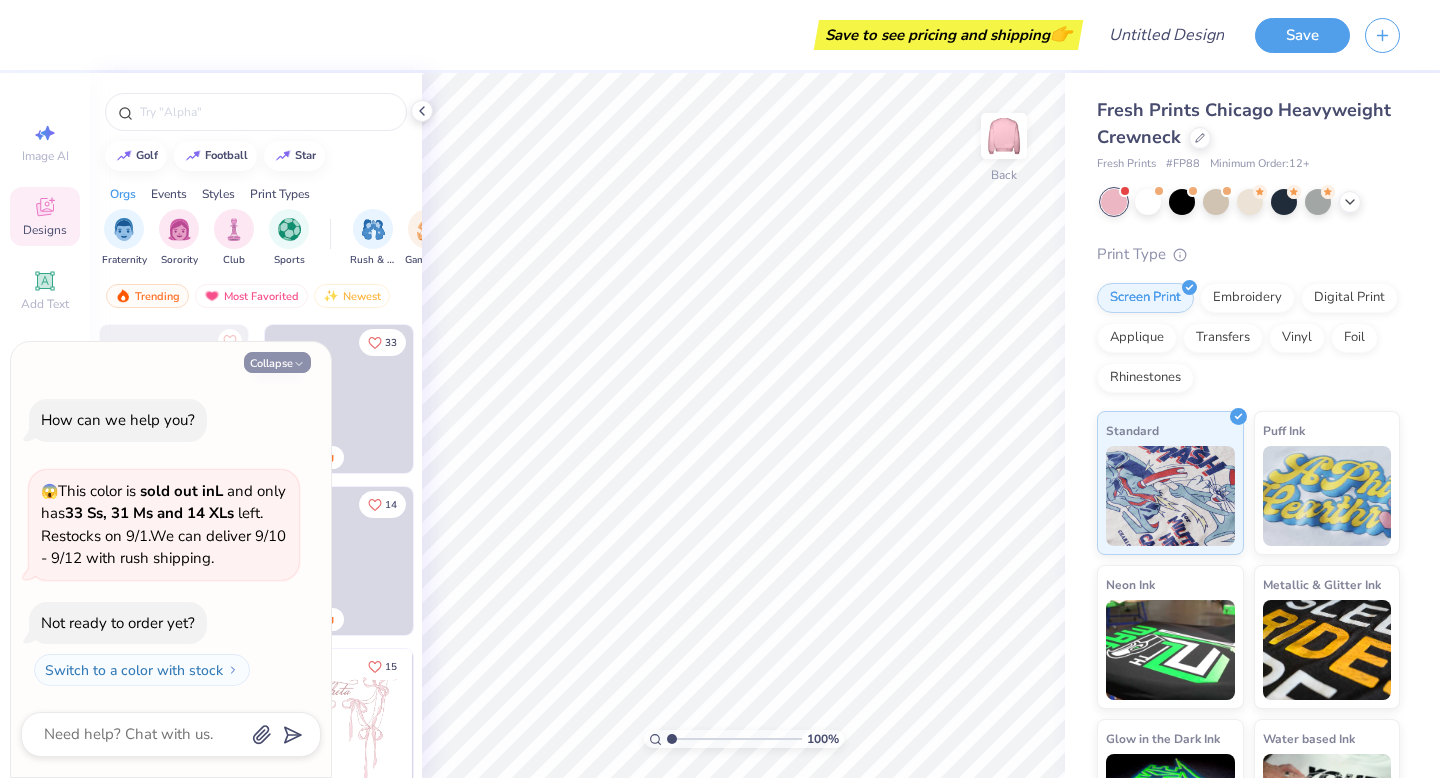 type on "x" 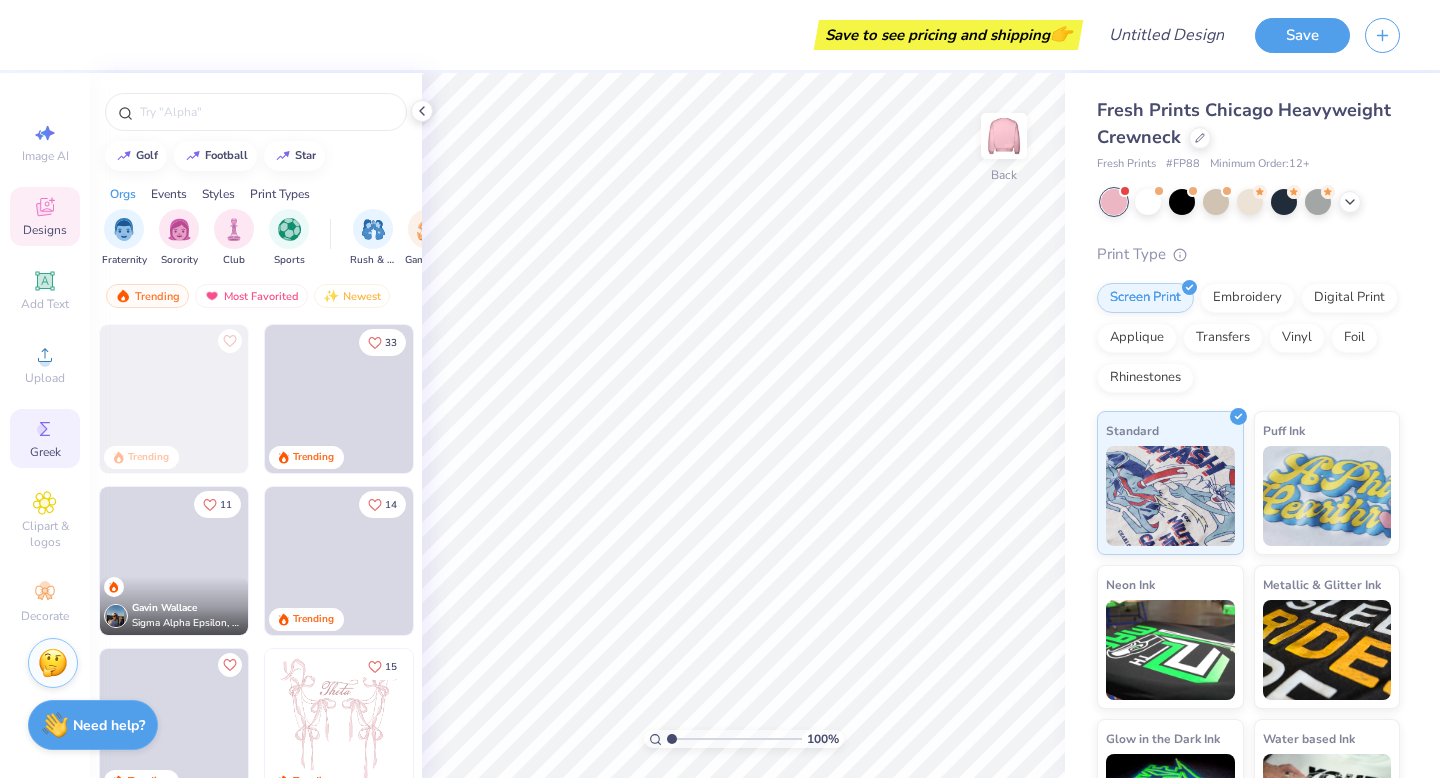 click 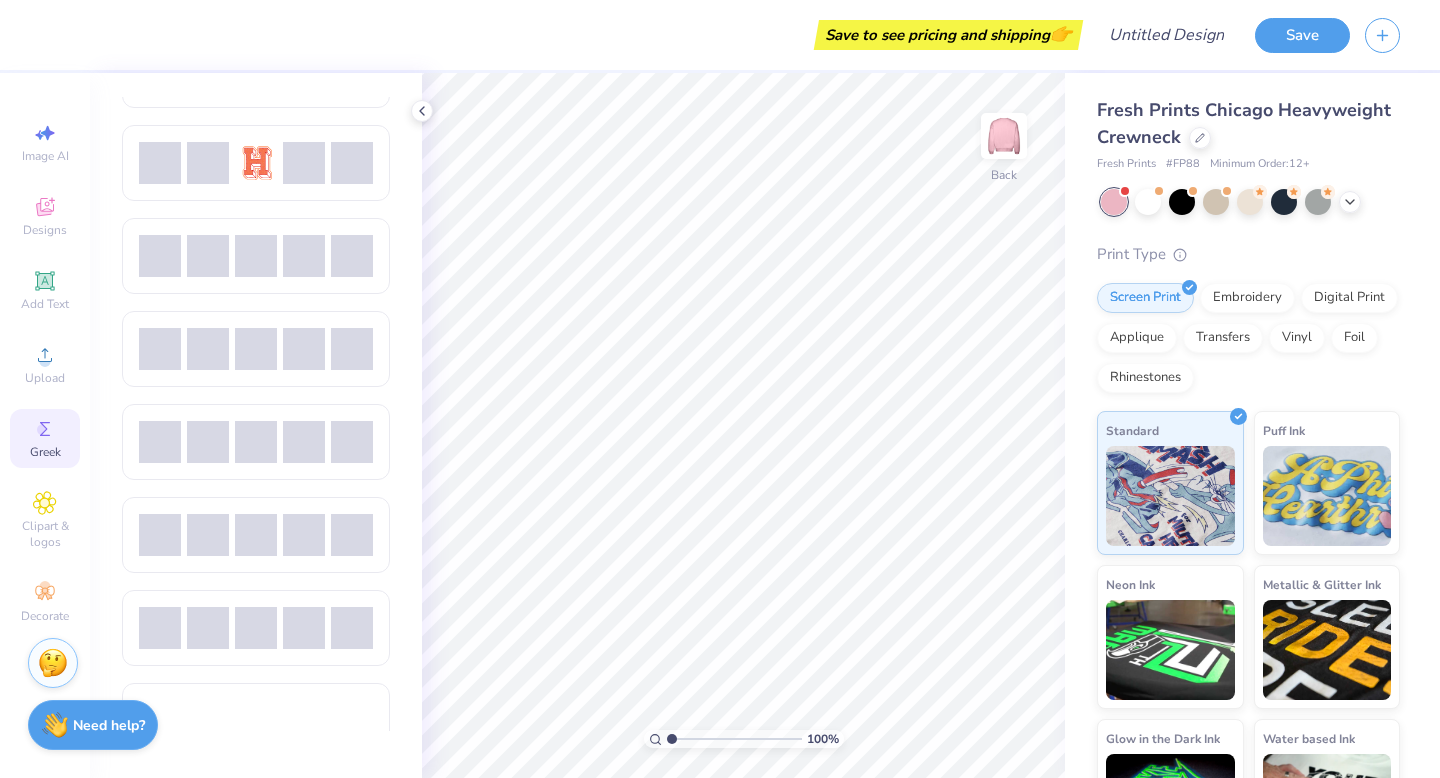 scroll, scrollTop: 1461, scrollLeft: 0, axis: vertical 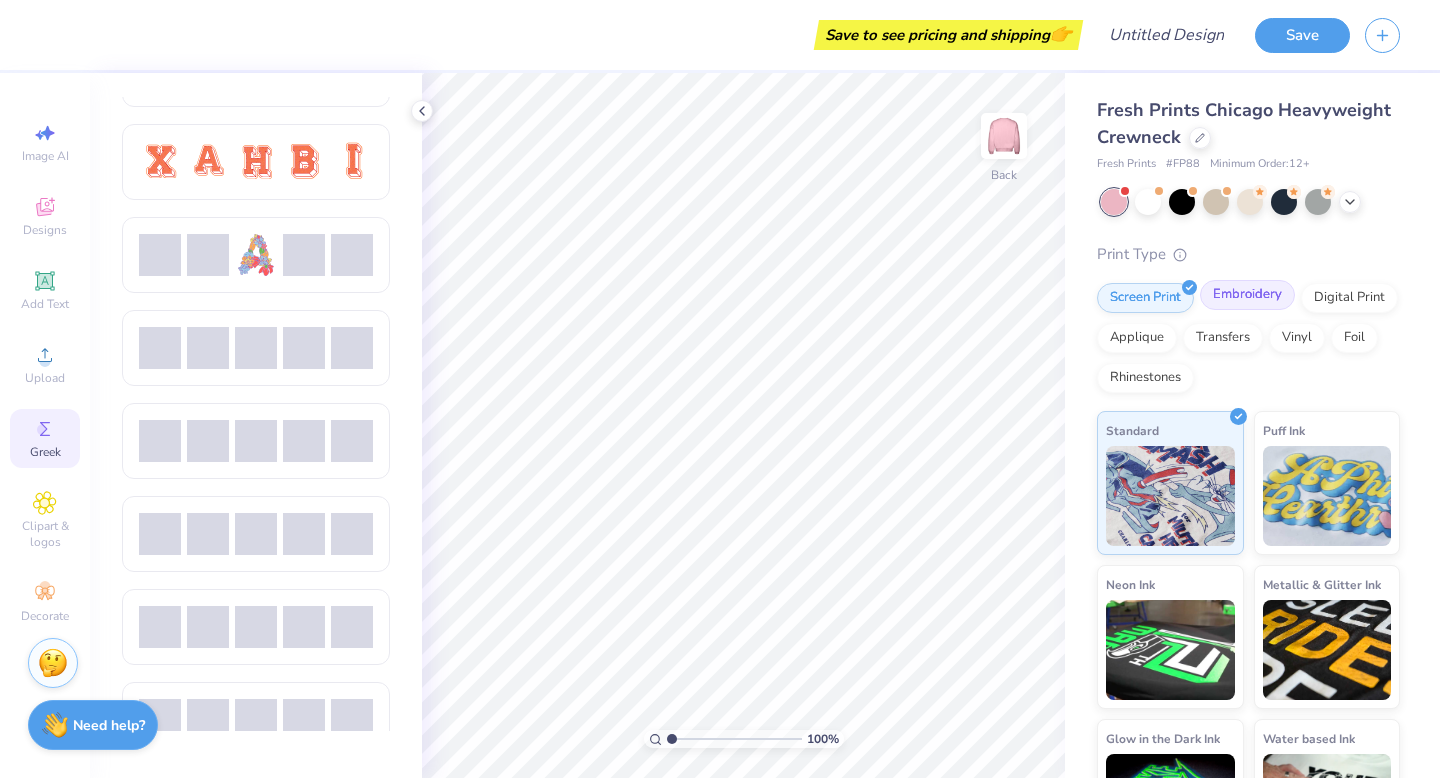 click on "Embroidery" at bounding box center (1247, 295) 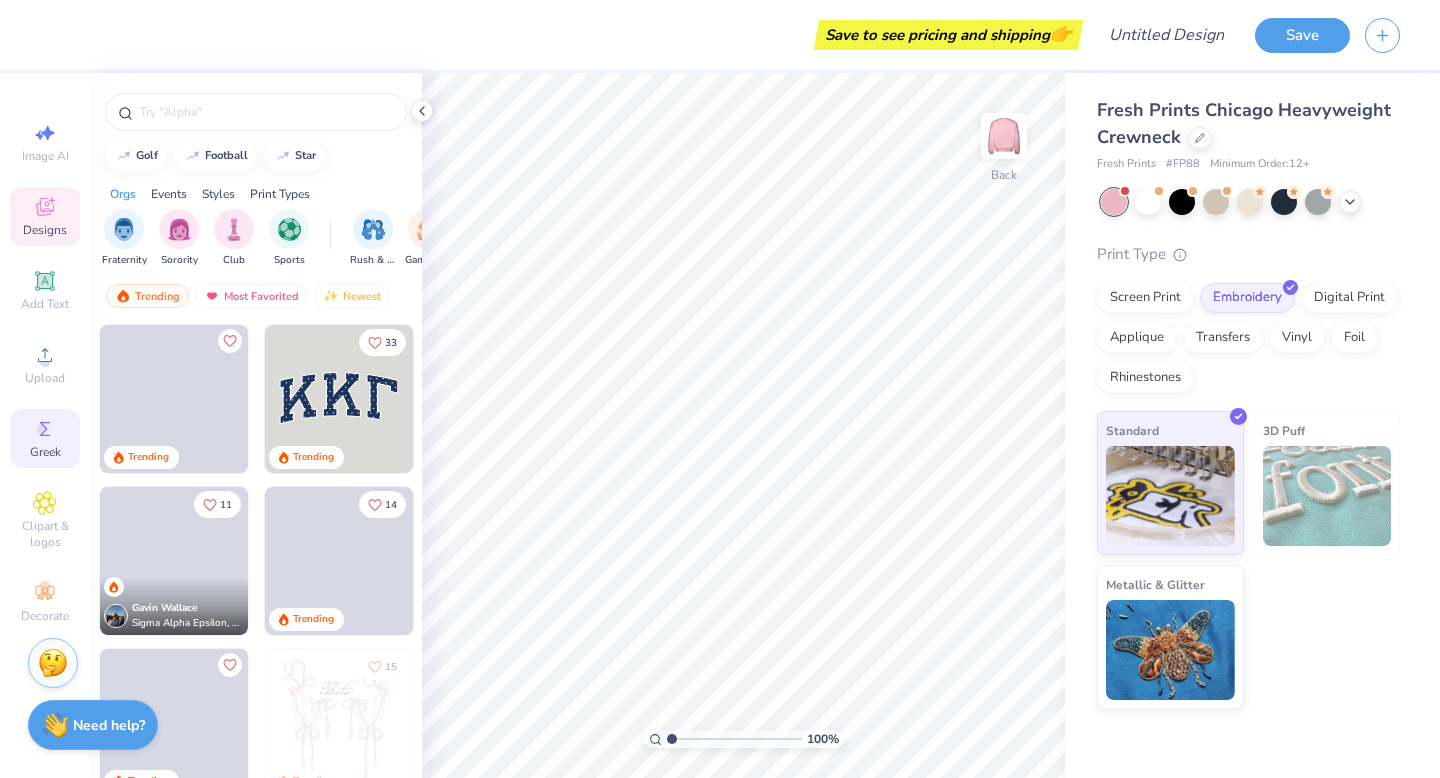 click 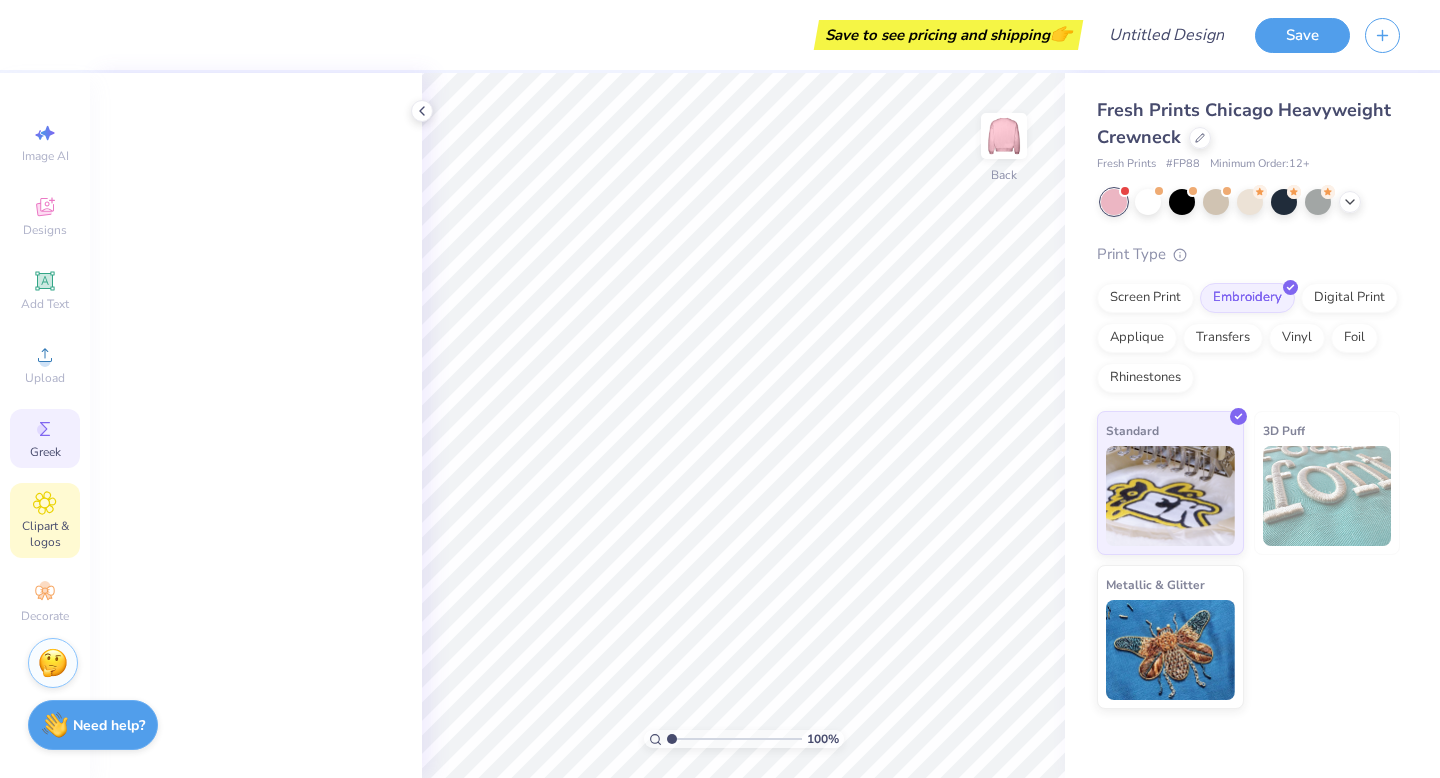 scroll, scrollTop: 1203, scrollLeft: 0, axis: vertical 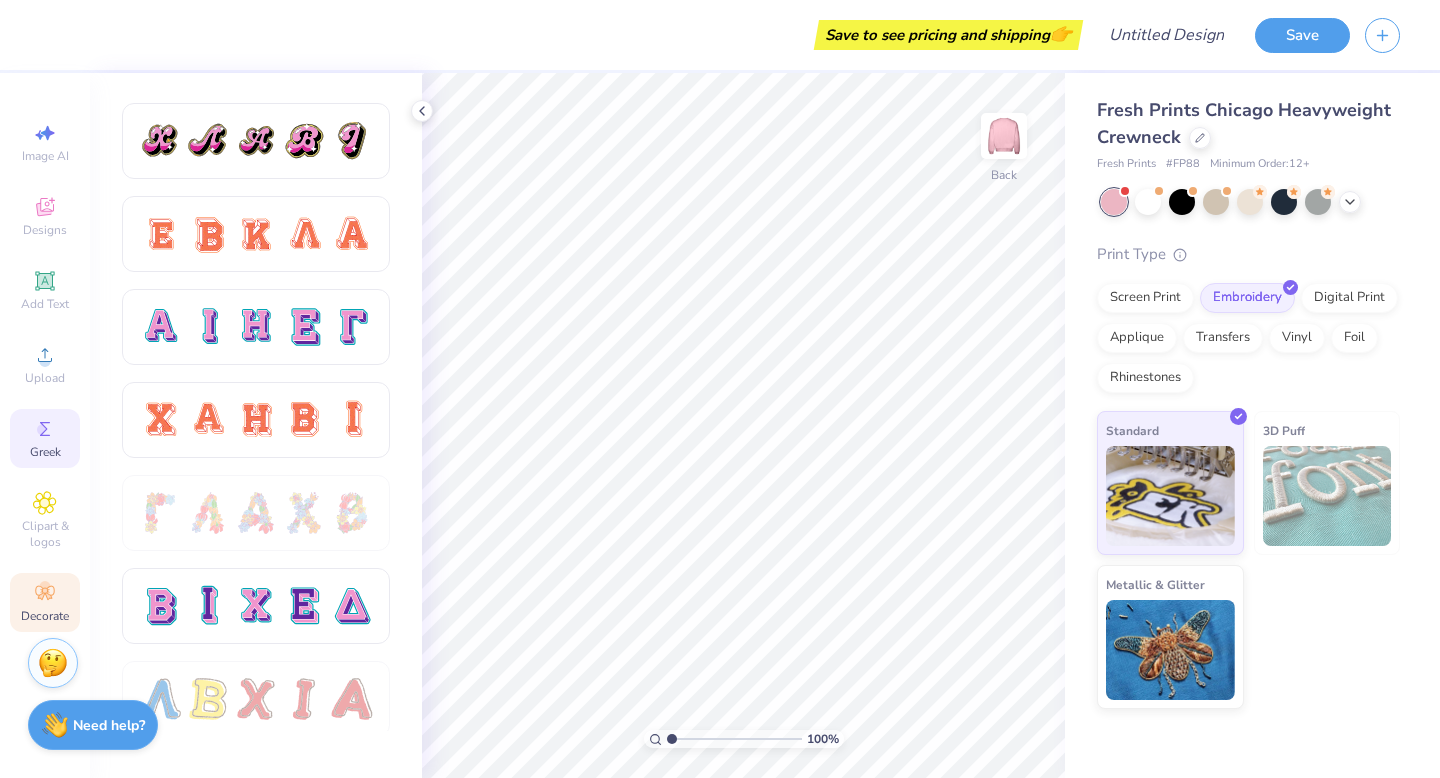 click on "Decorate" at bounding box center [45, 602] 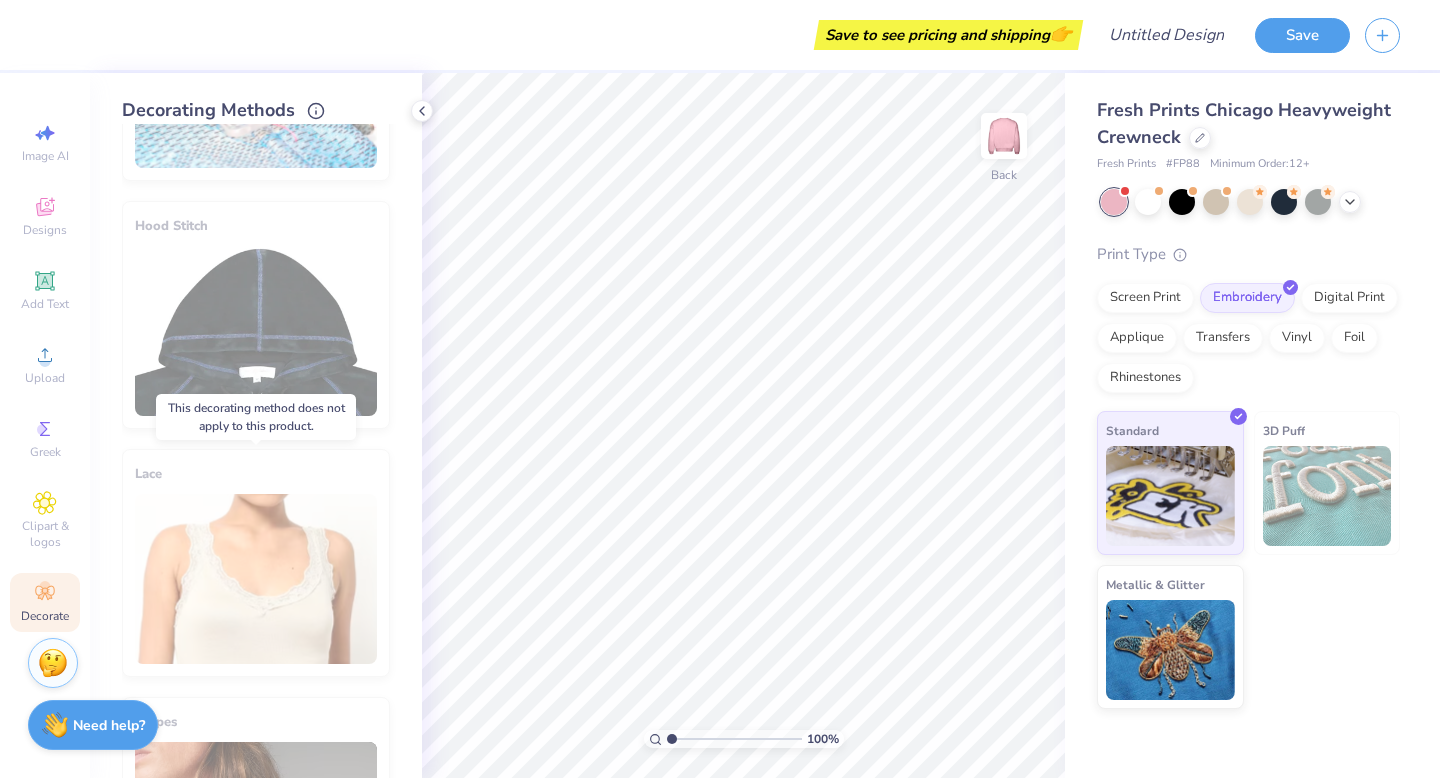 scroll, scrollTop: 0, scrollLeft: 0, axis: both 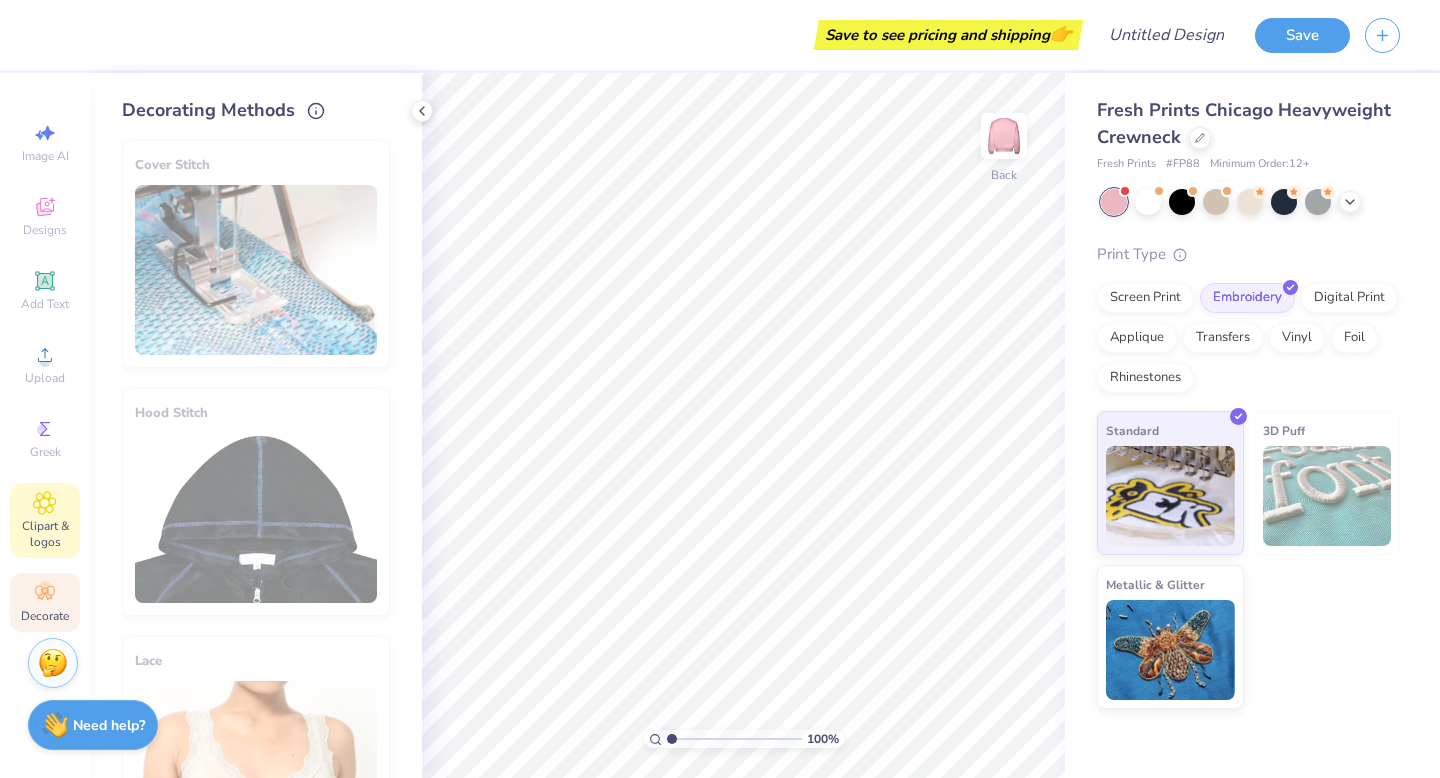click on "Clipart & logos" at bounding box center (45, 520) 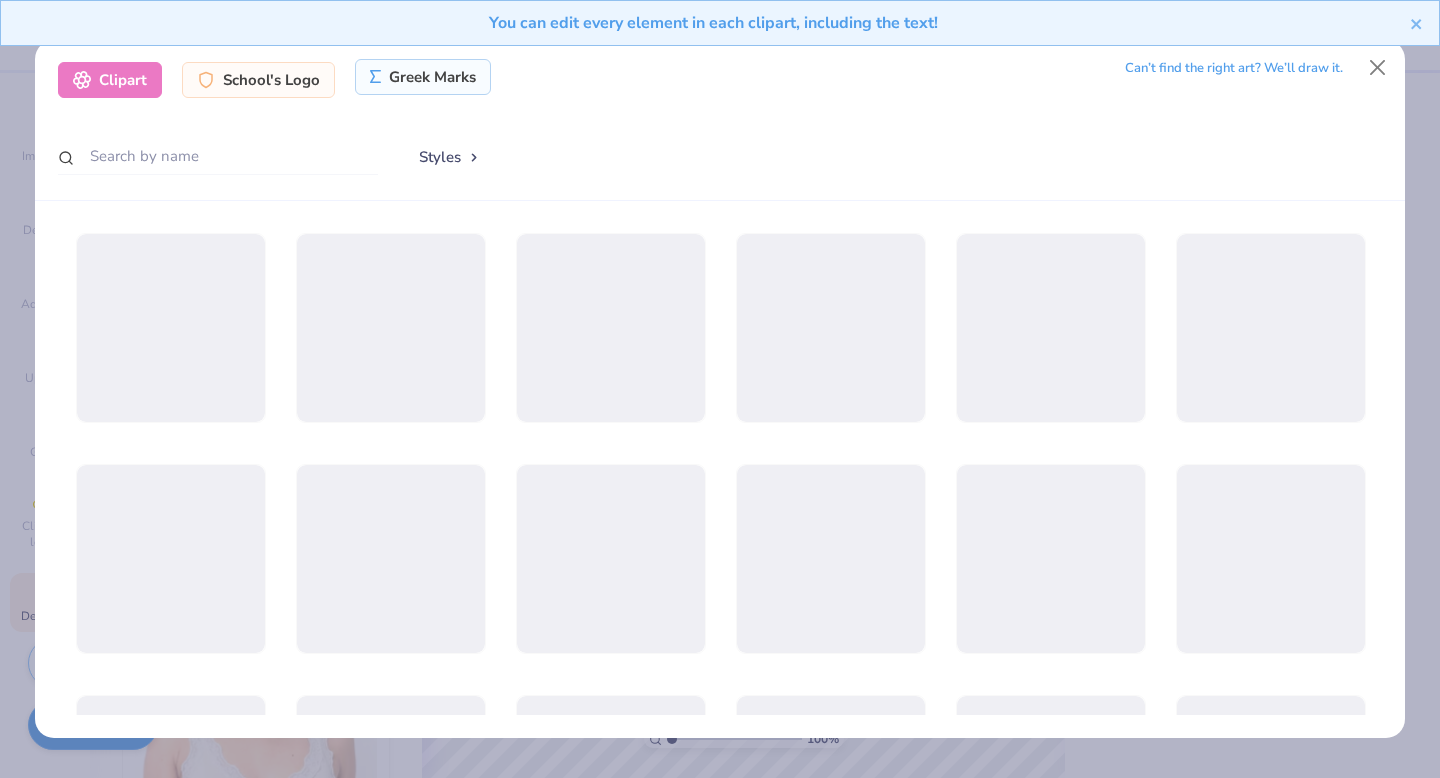 click on "Greek Marks" at bounding box center (423, 77) 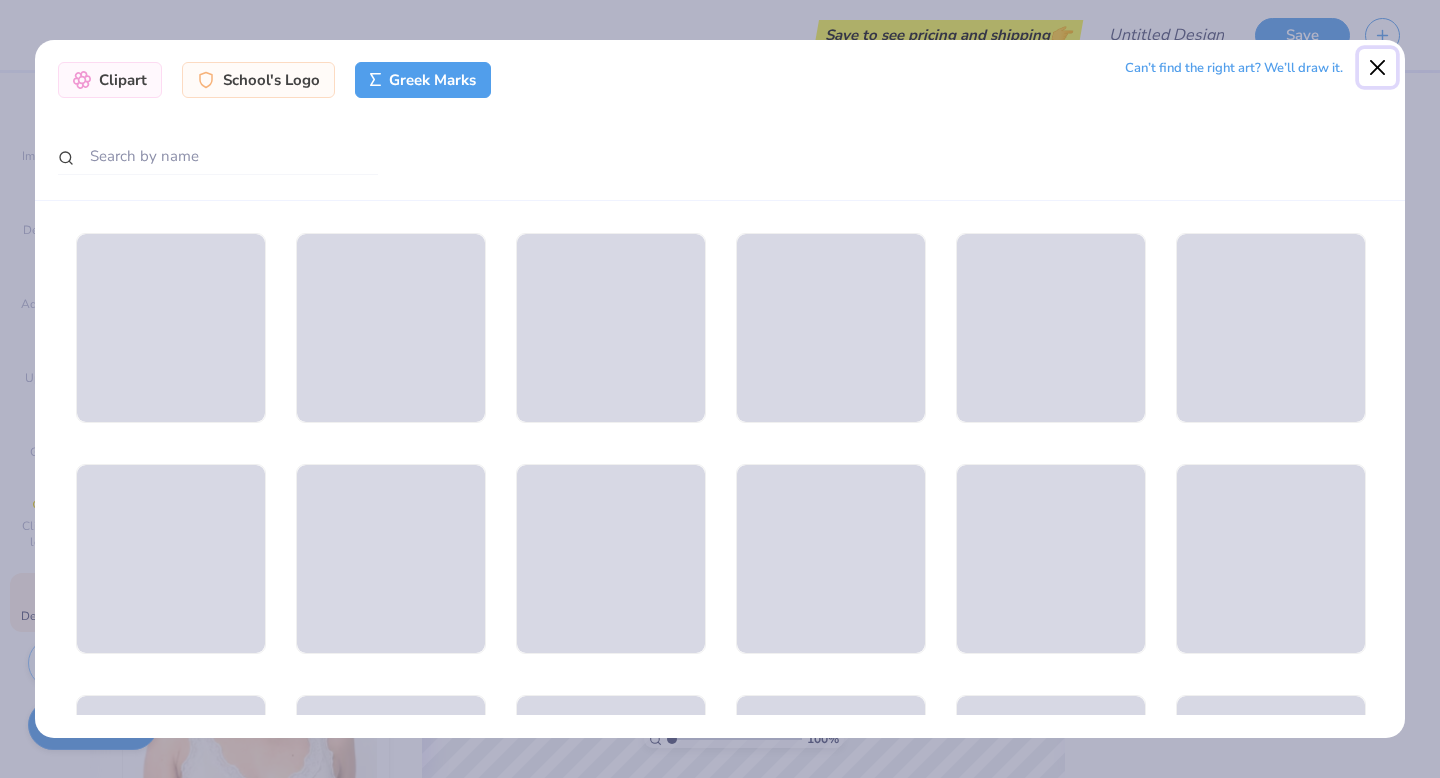 click at bounding box center [1378, 68] 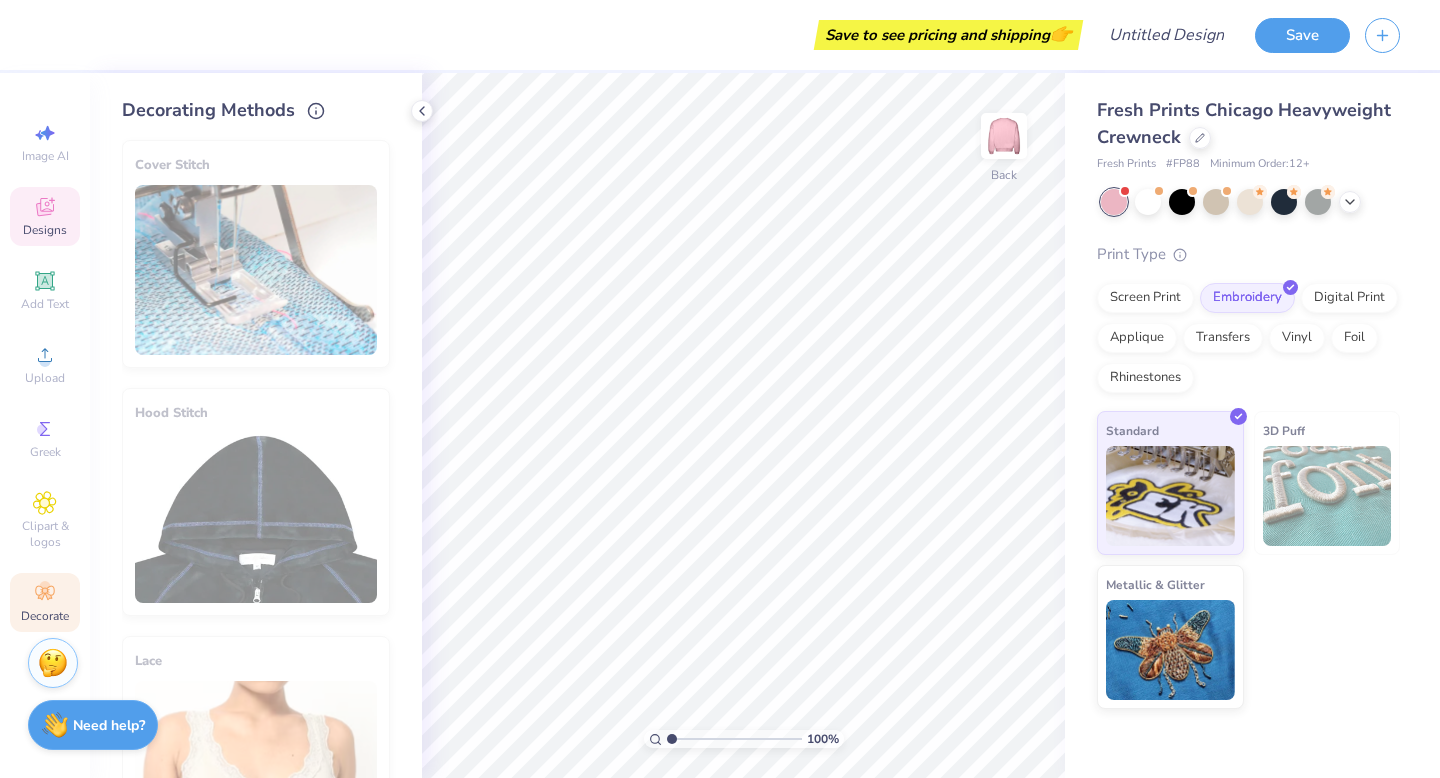 click on "Designs" at bounding box center (45, 230) 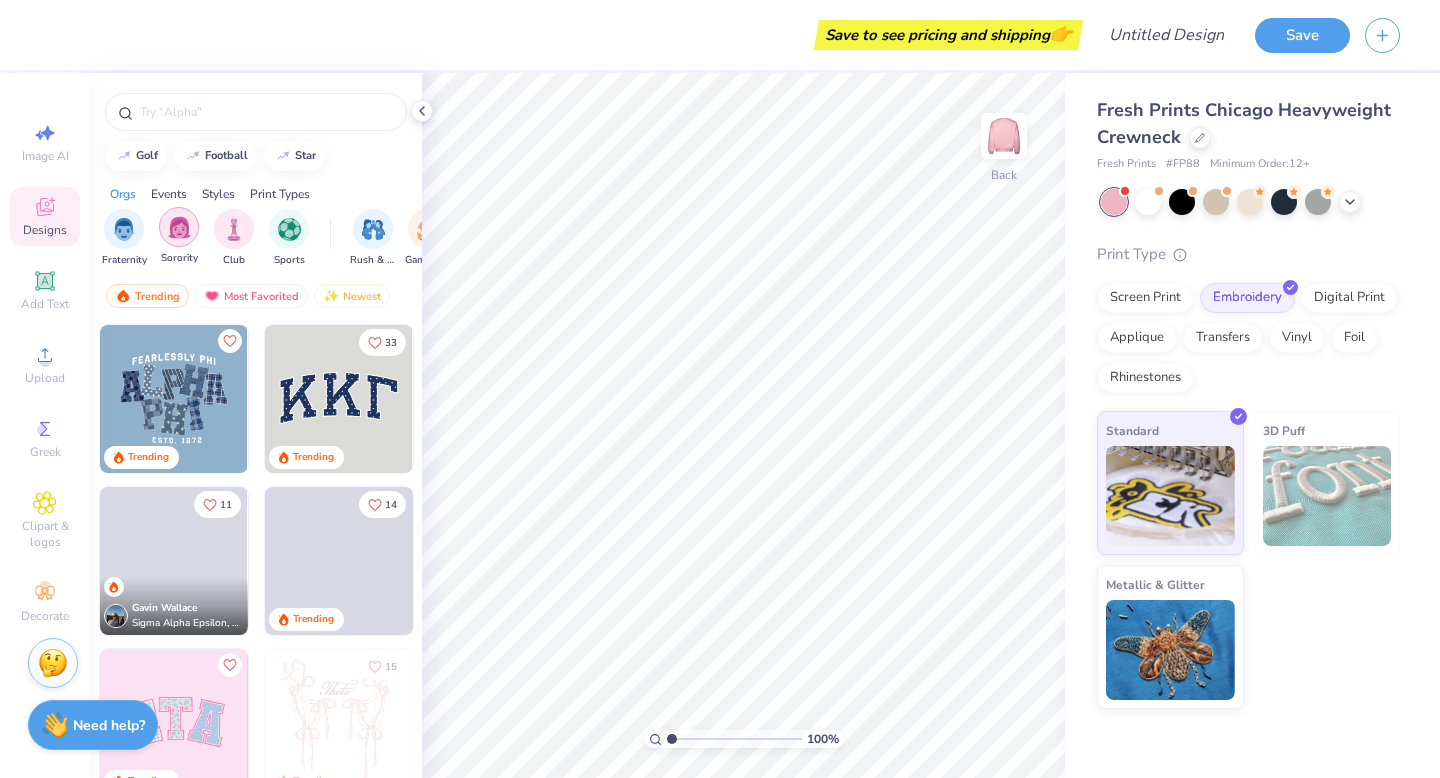 click at bounding box center (179, 227) 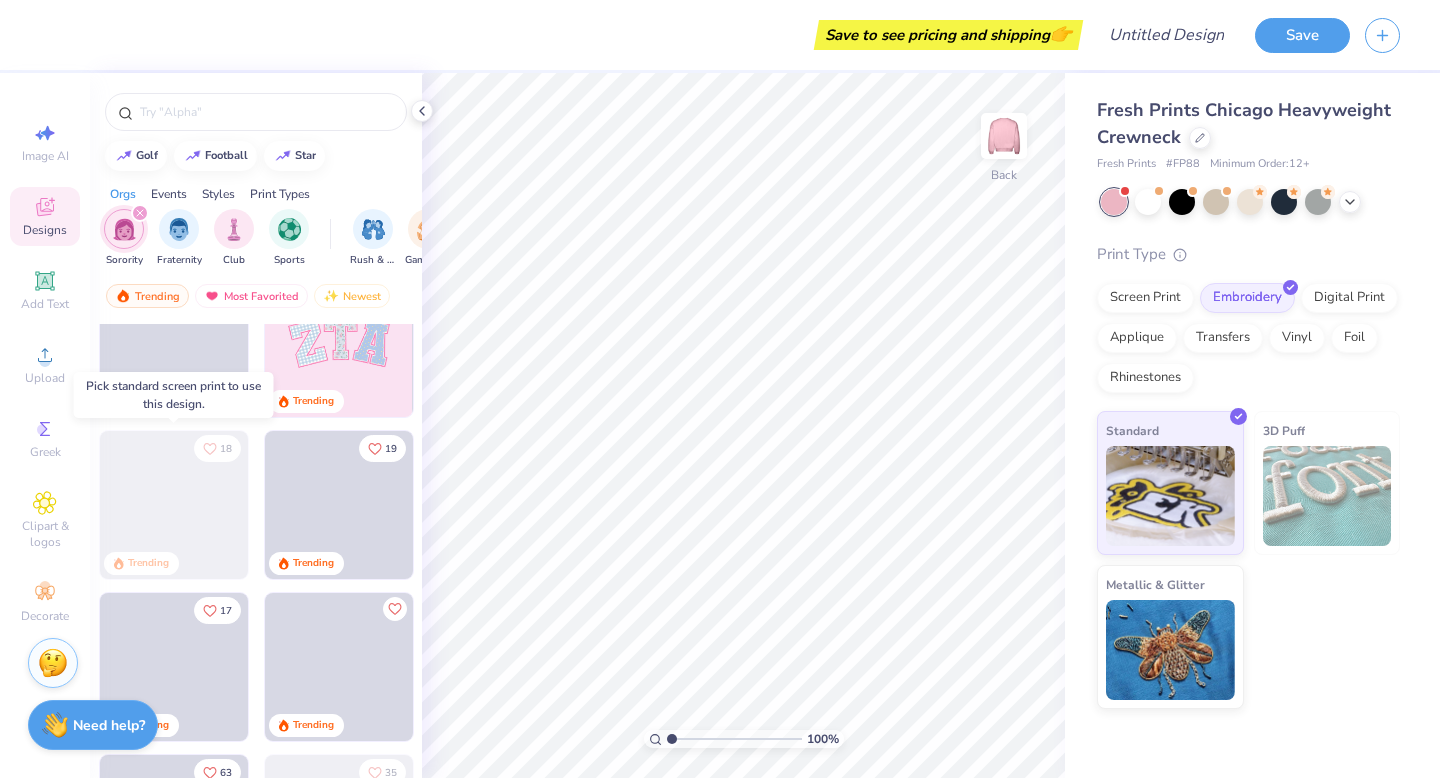 scroll, scrollTop: 0, scrollLeft: 0, axis: both 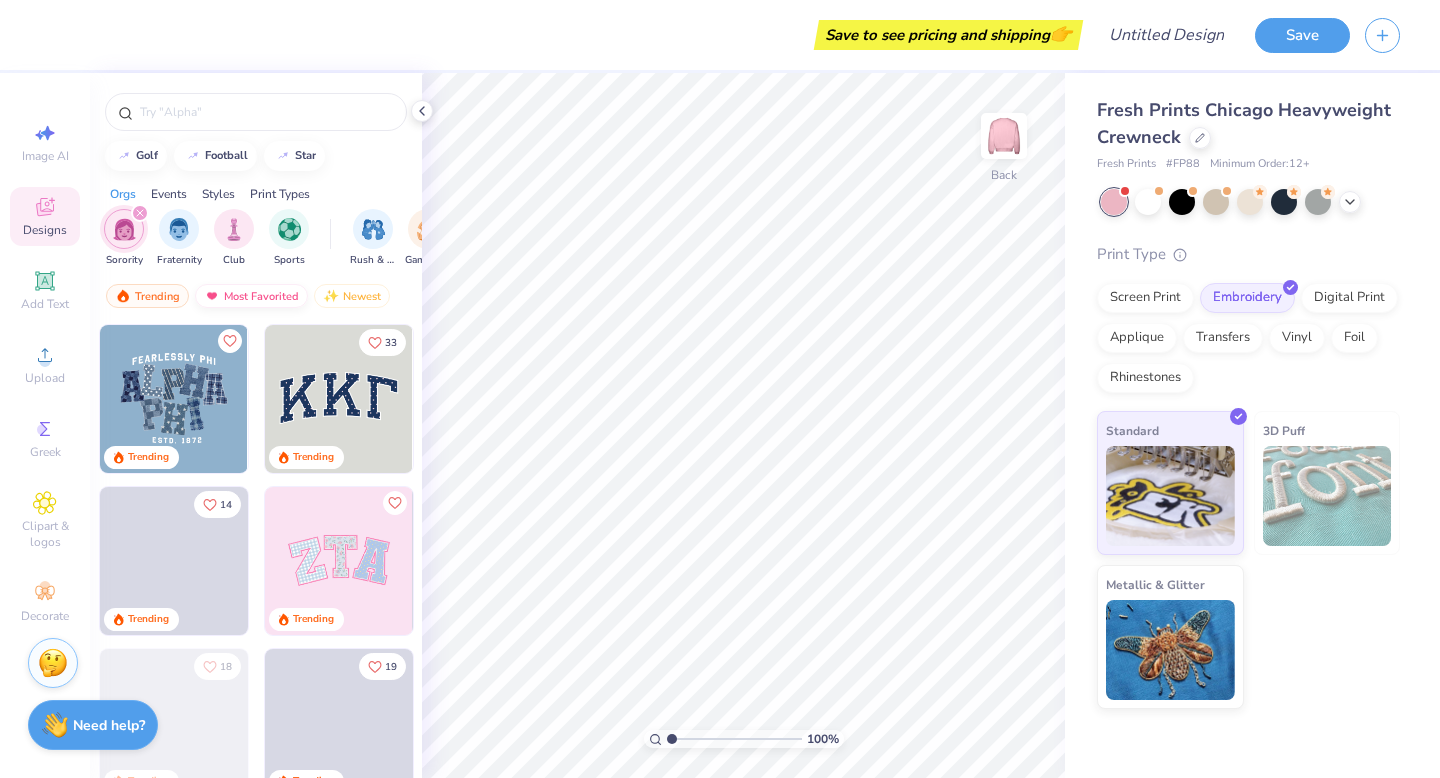 click on "Most Favorited" at bounding box center [251, 296] 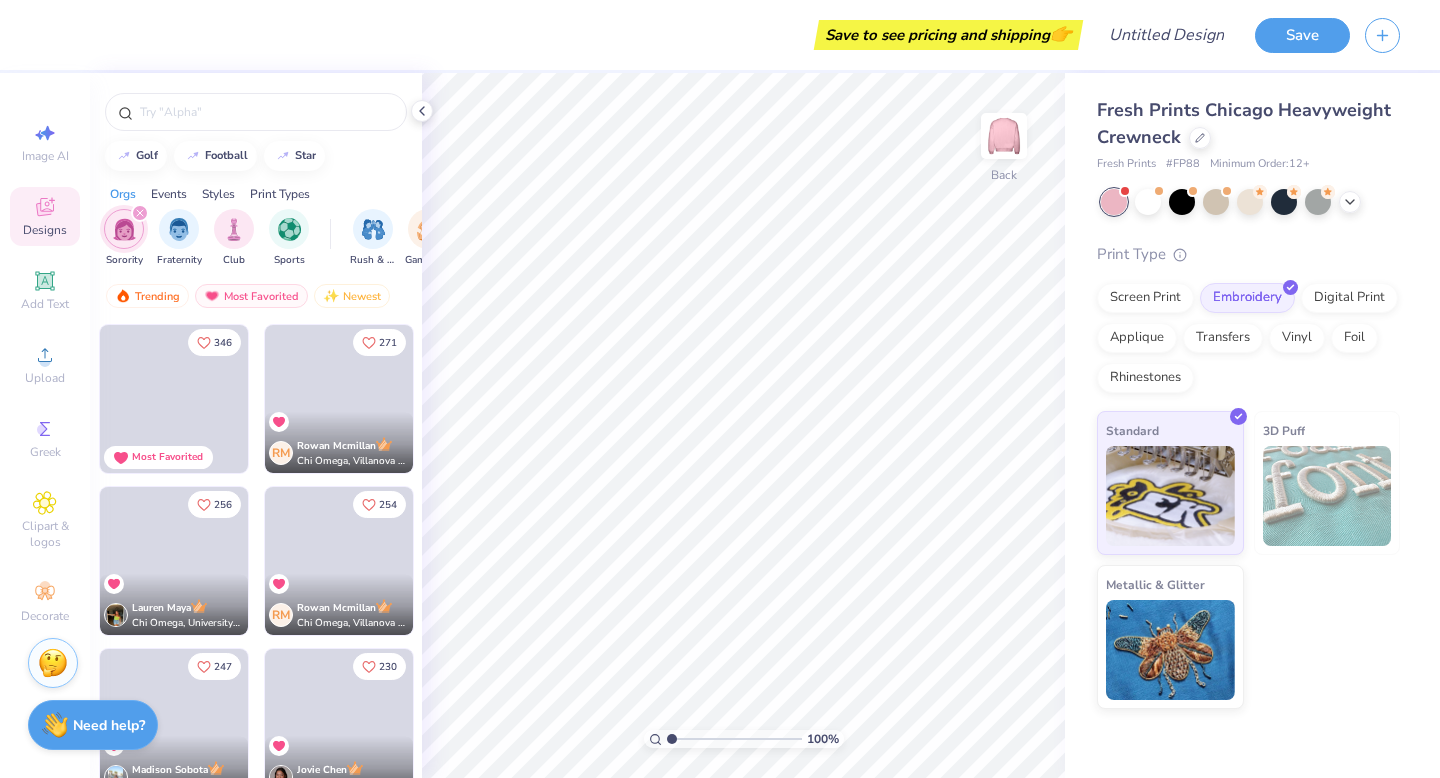 click at bounding box center [174, 399] 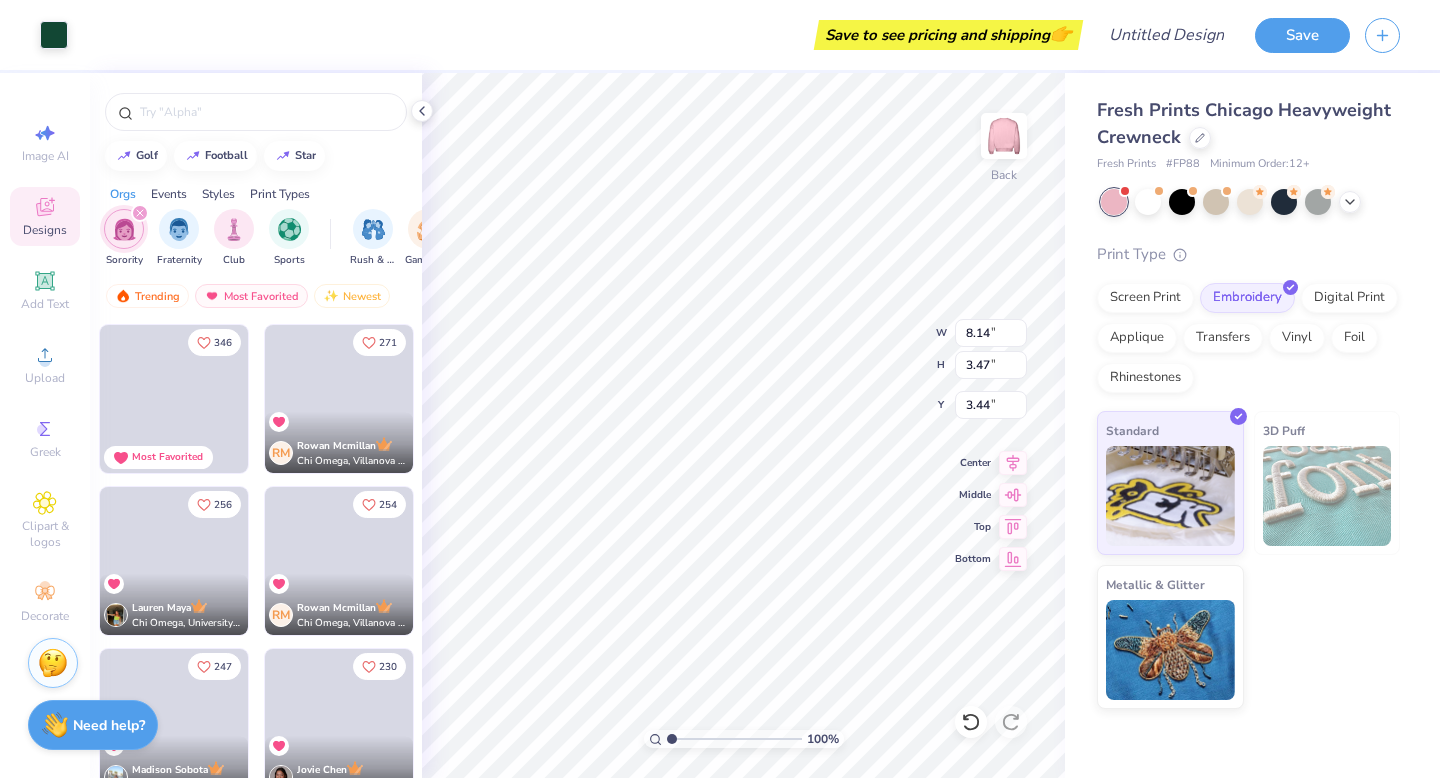 type on "4.89" 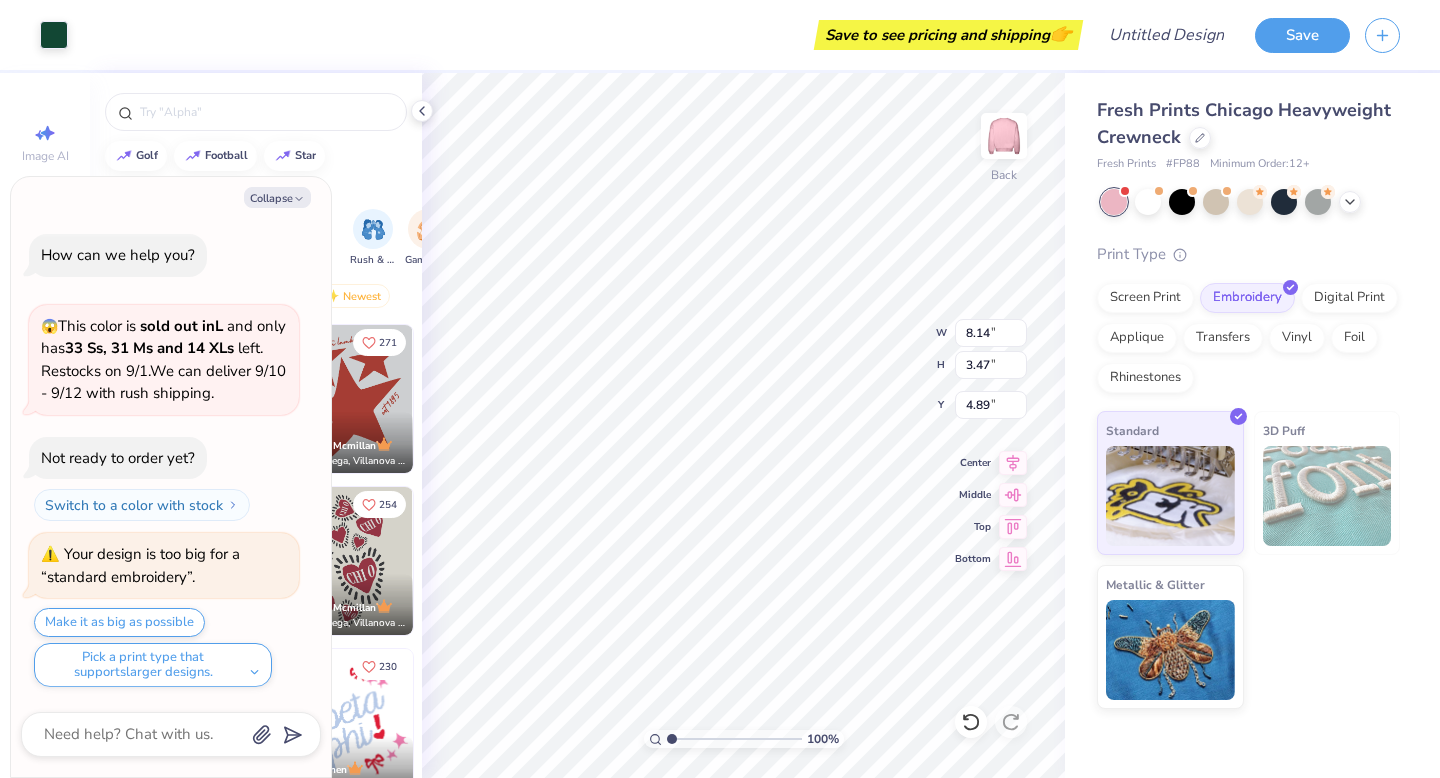scroll, scrollTop: 1, scrollLeft: 0, axis: vertical 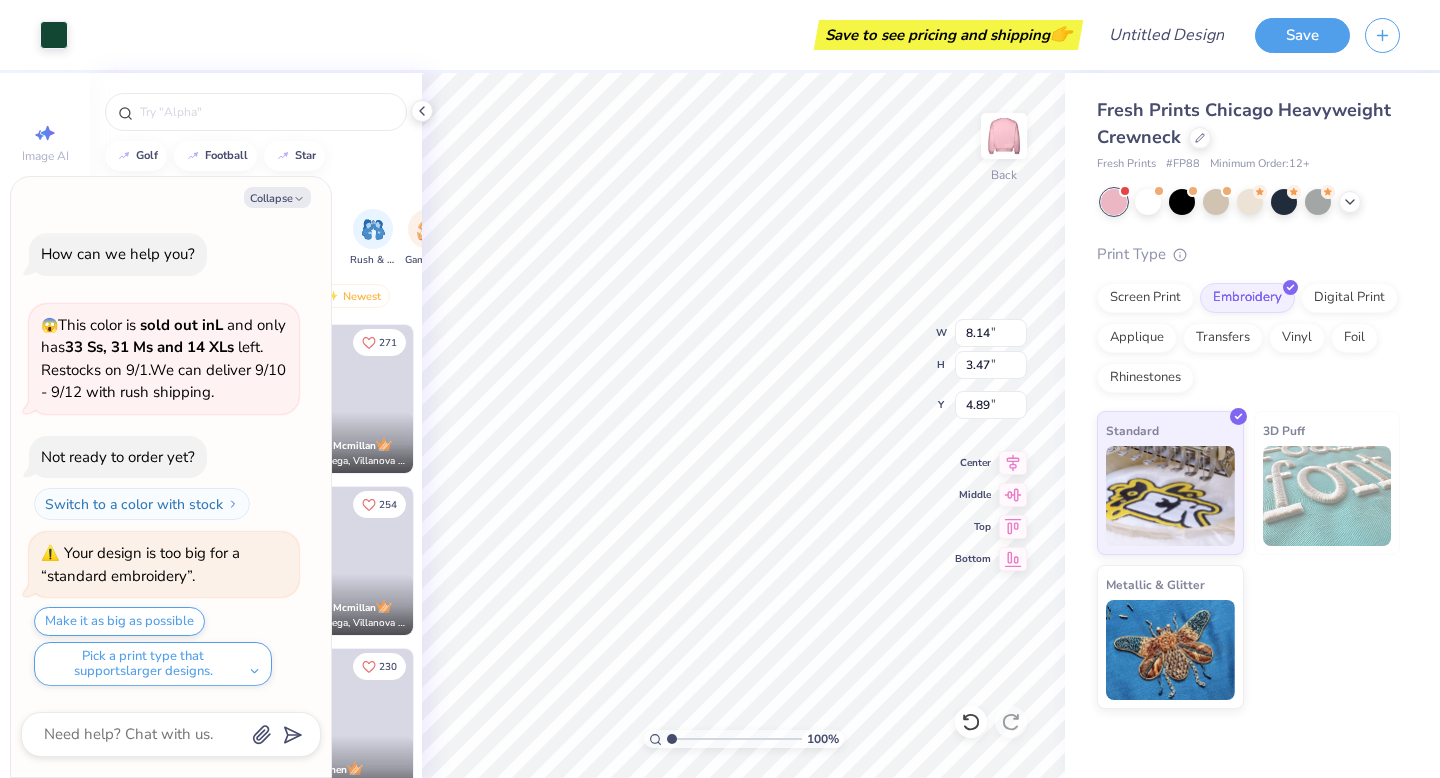 type on "x" 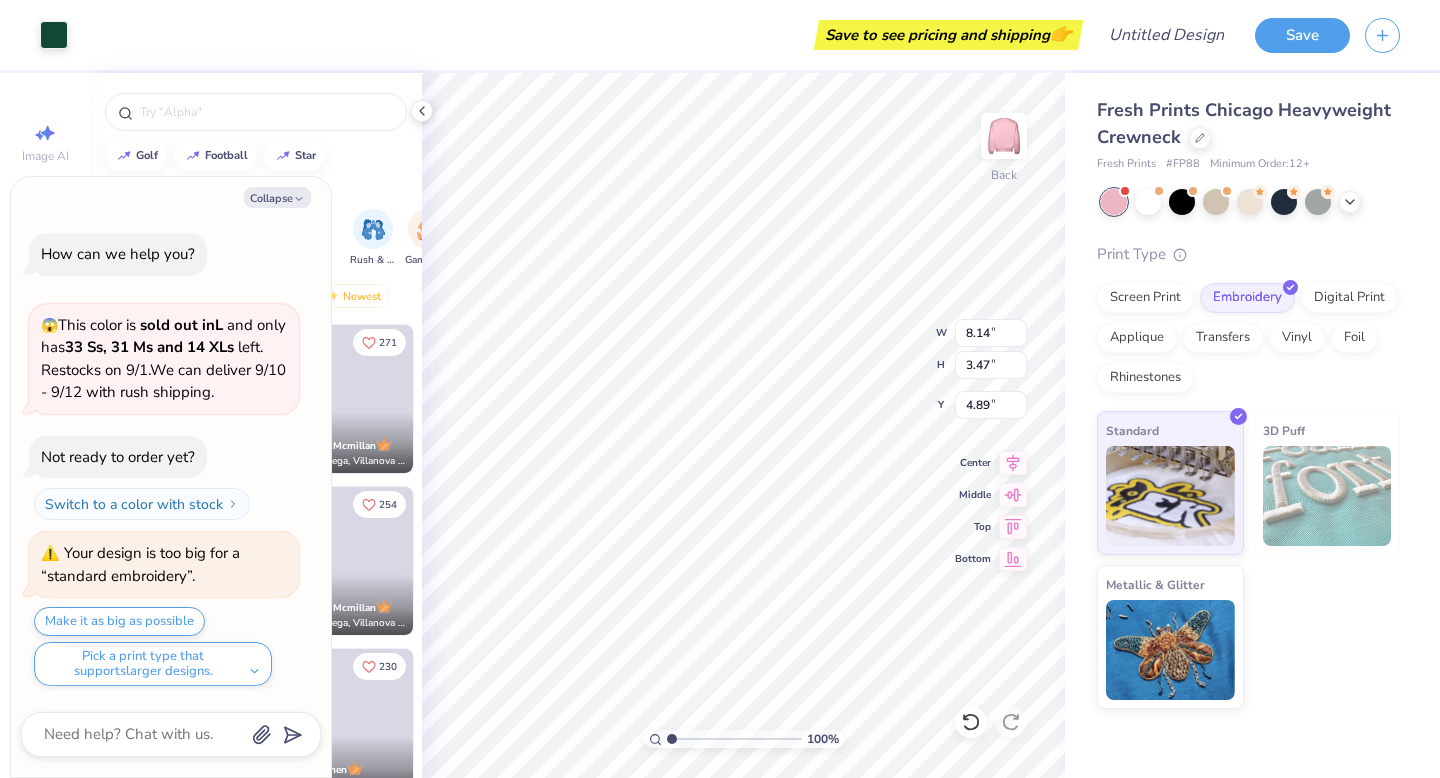 type on "4.88" 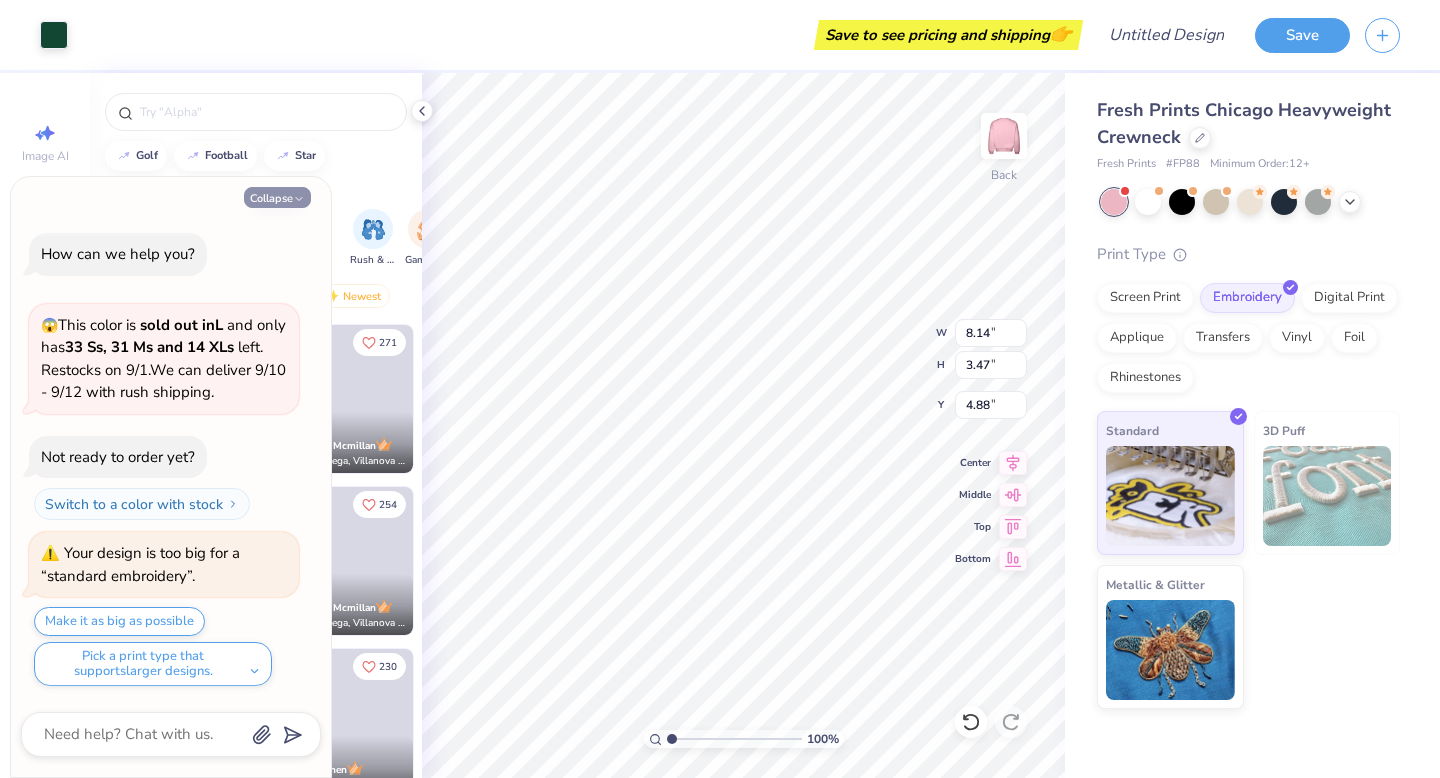 click 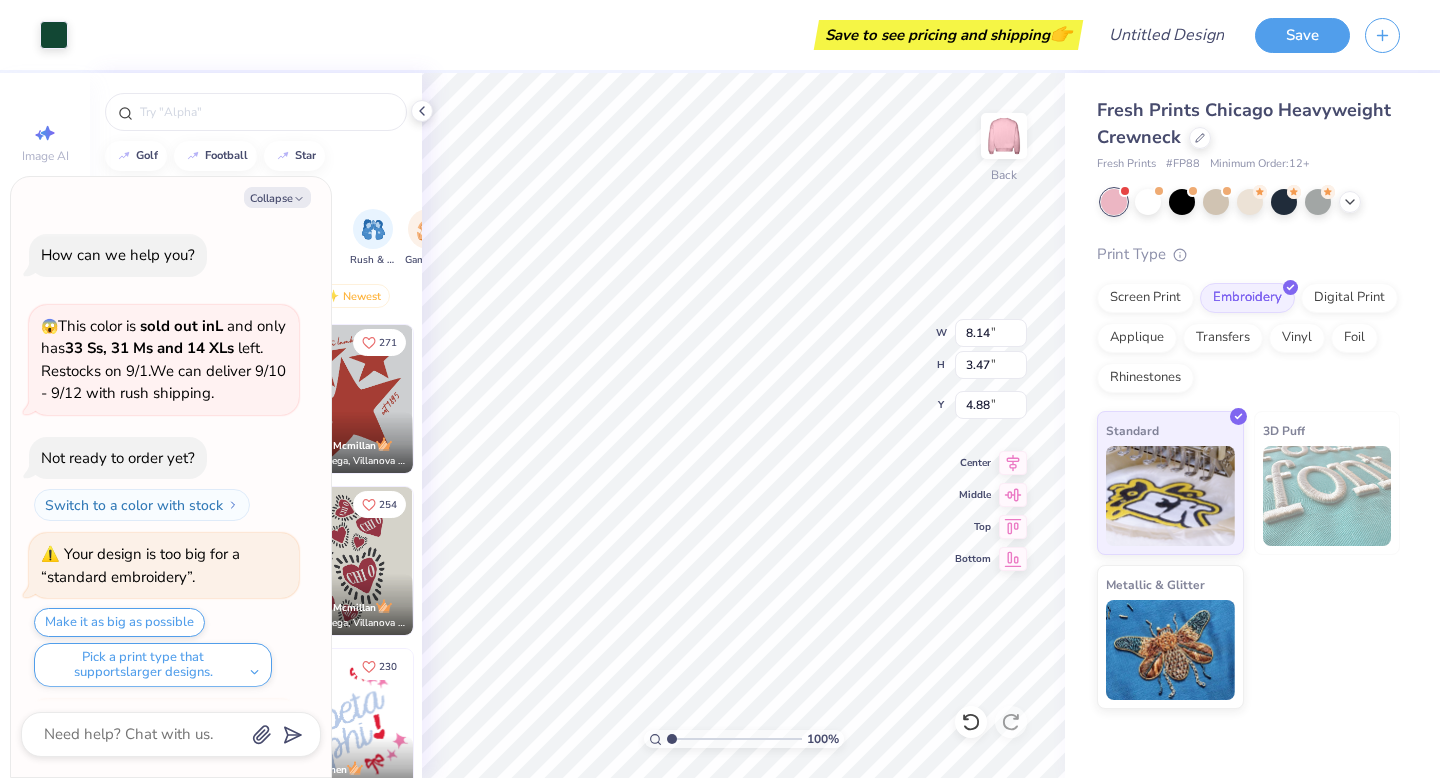 scroll, scrollTop: 167, scrollLeft: 0, axis: vertical 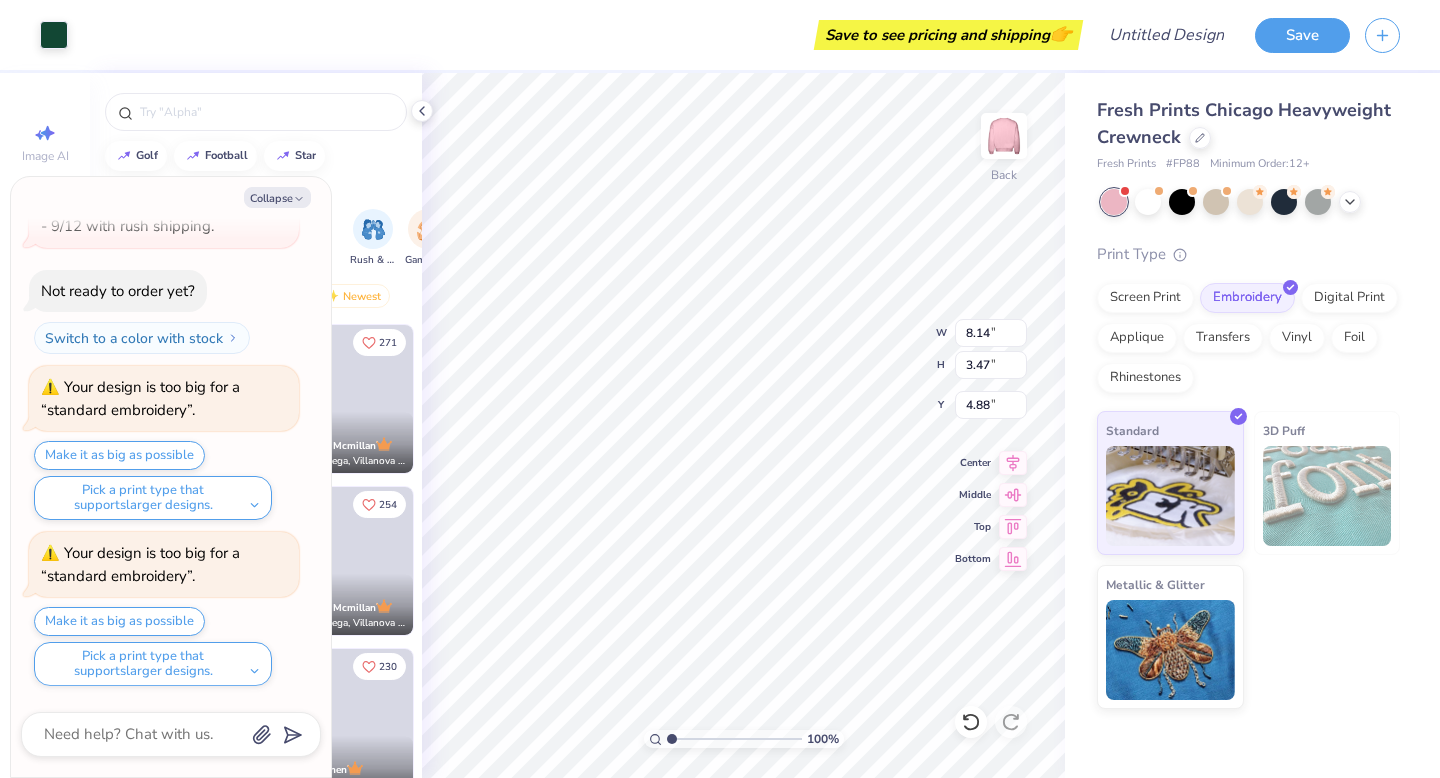 type on "x" 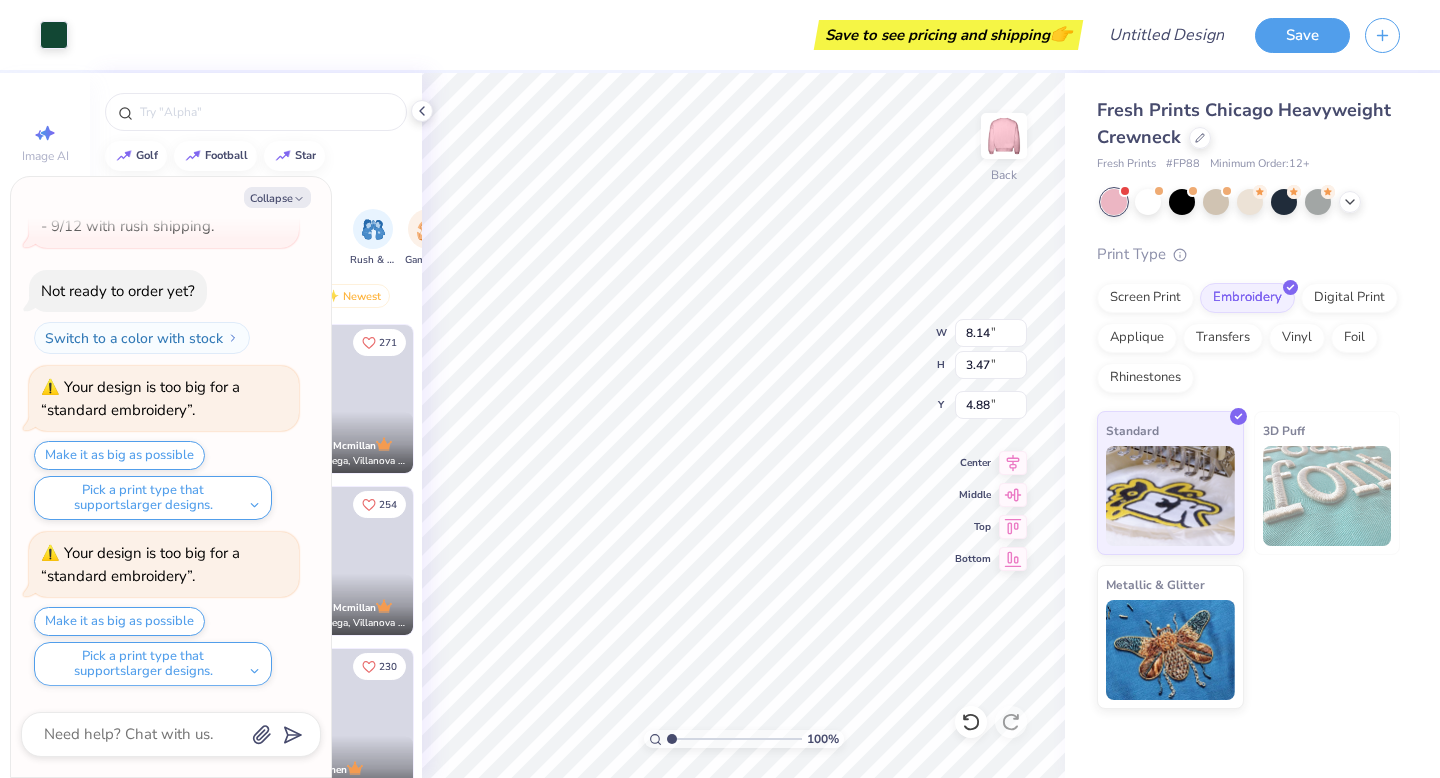 type on "4.92" 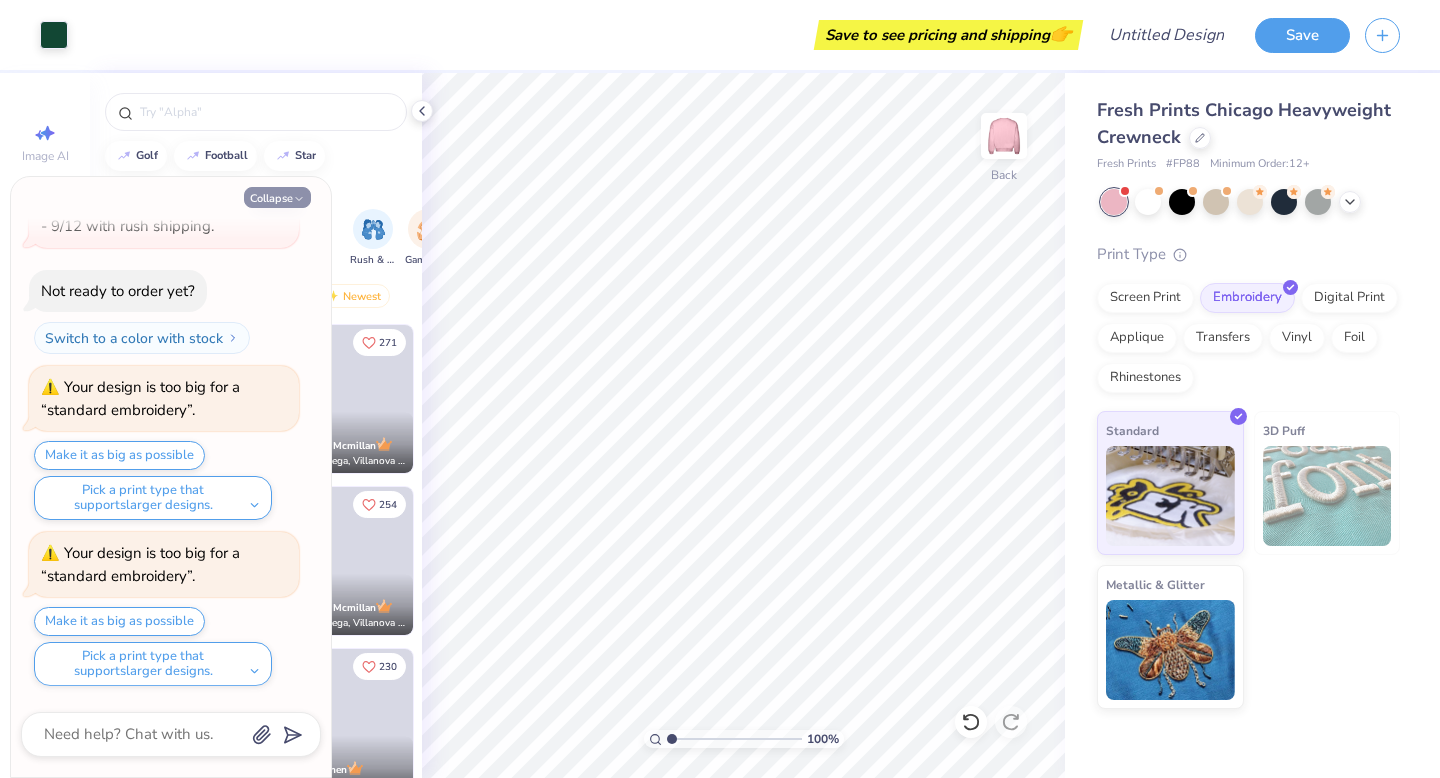 click on "Collapse" at bounding box center [277, 197] 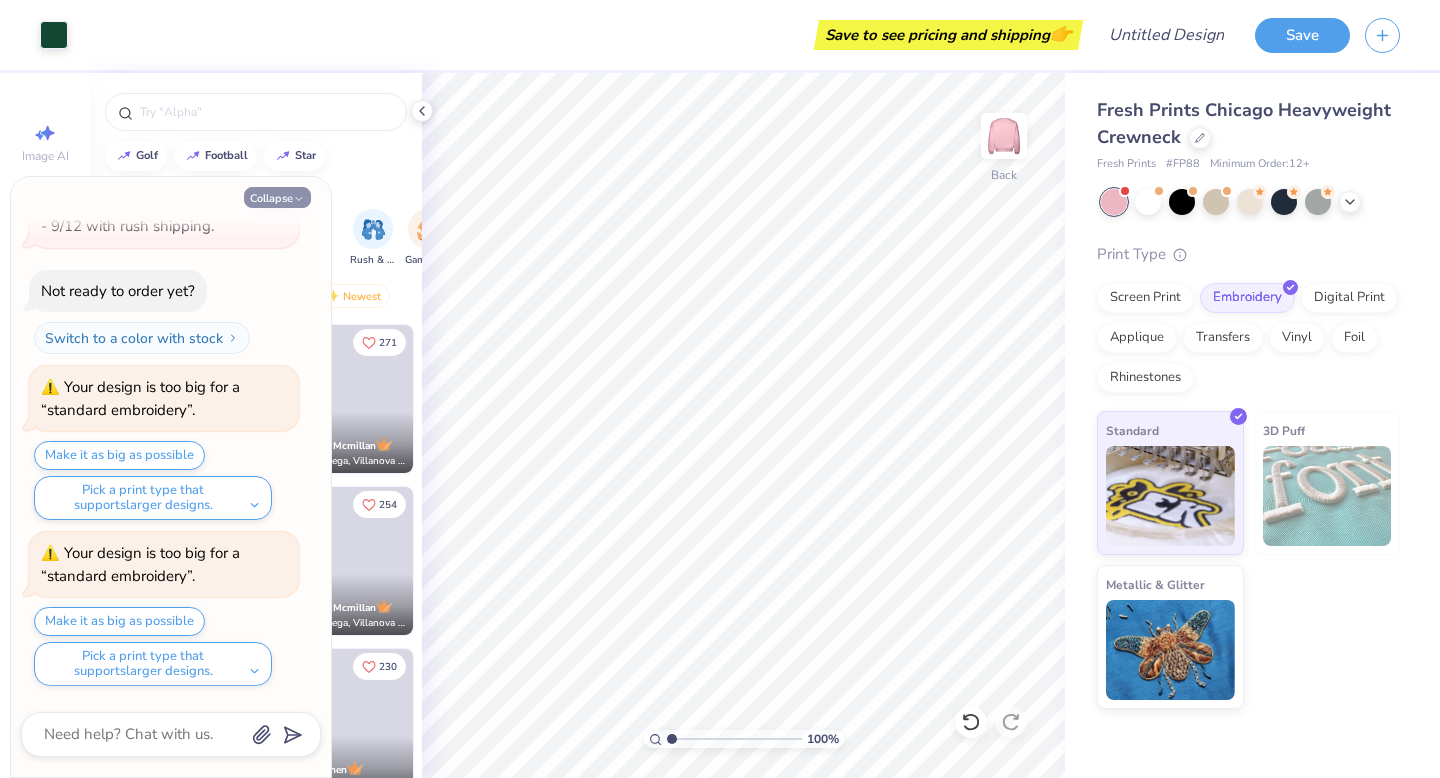 type on "x" 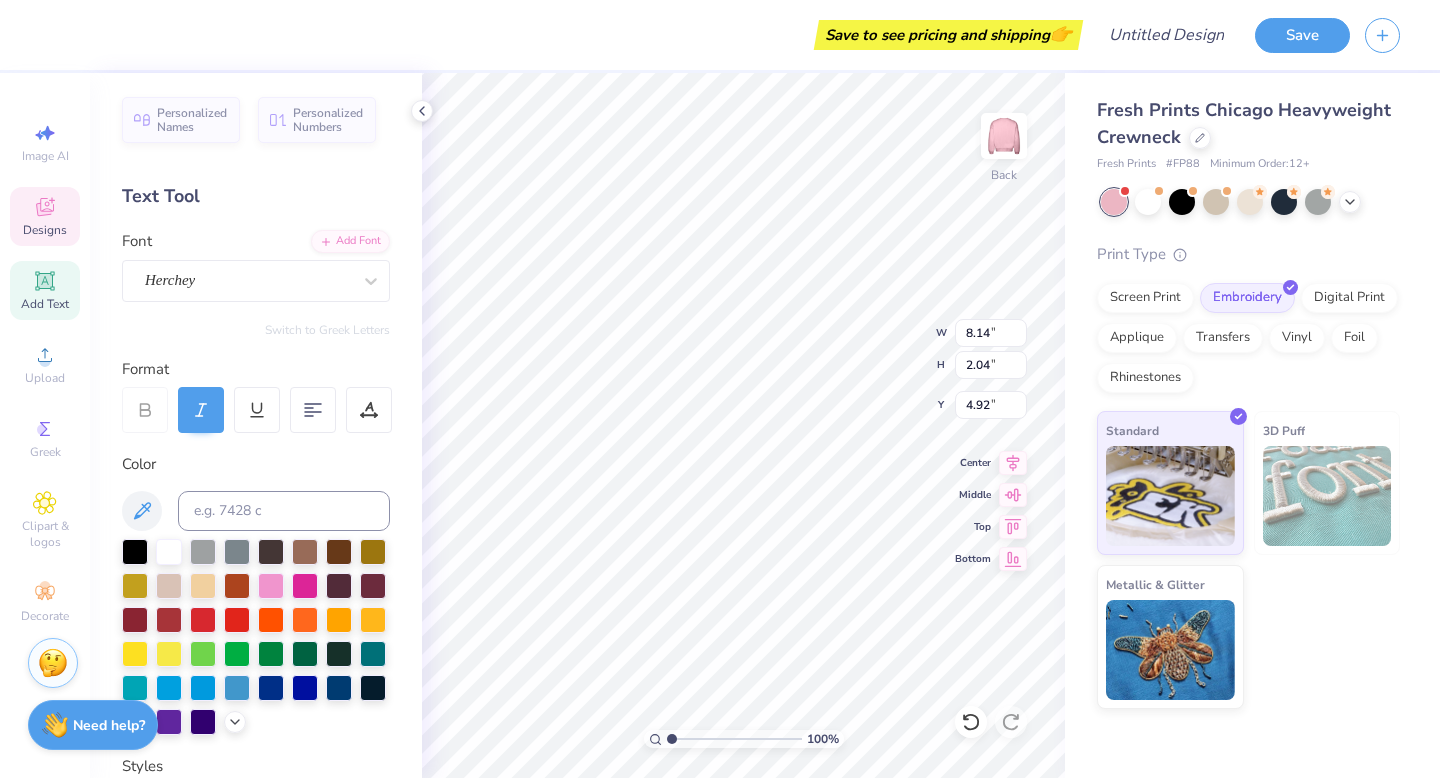 scroll, scrollTop: 0, scrollLeft: 0, axis: both 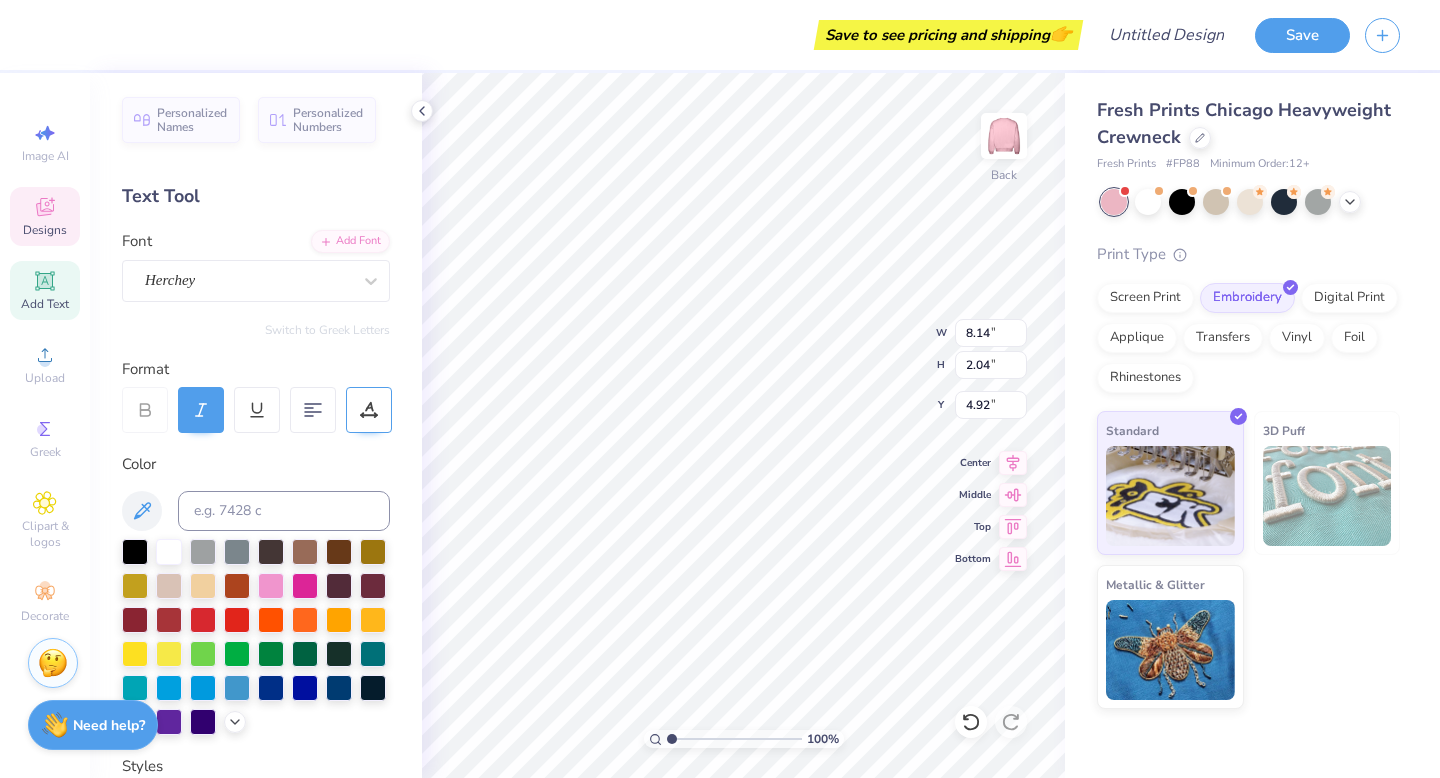 type on "[CITY] Girls
Mentoring" 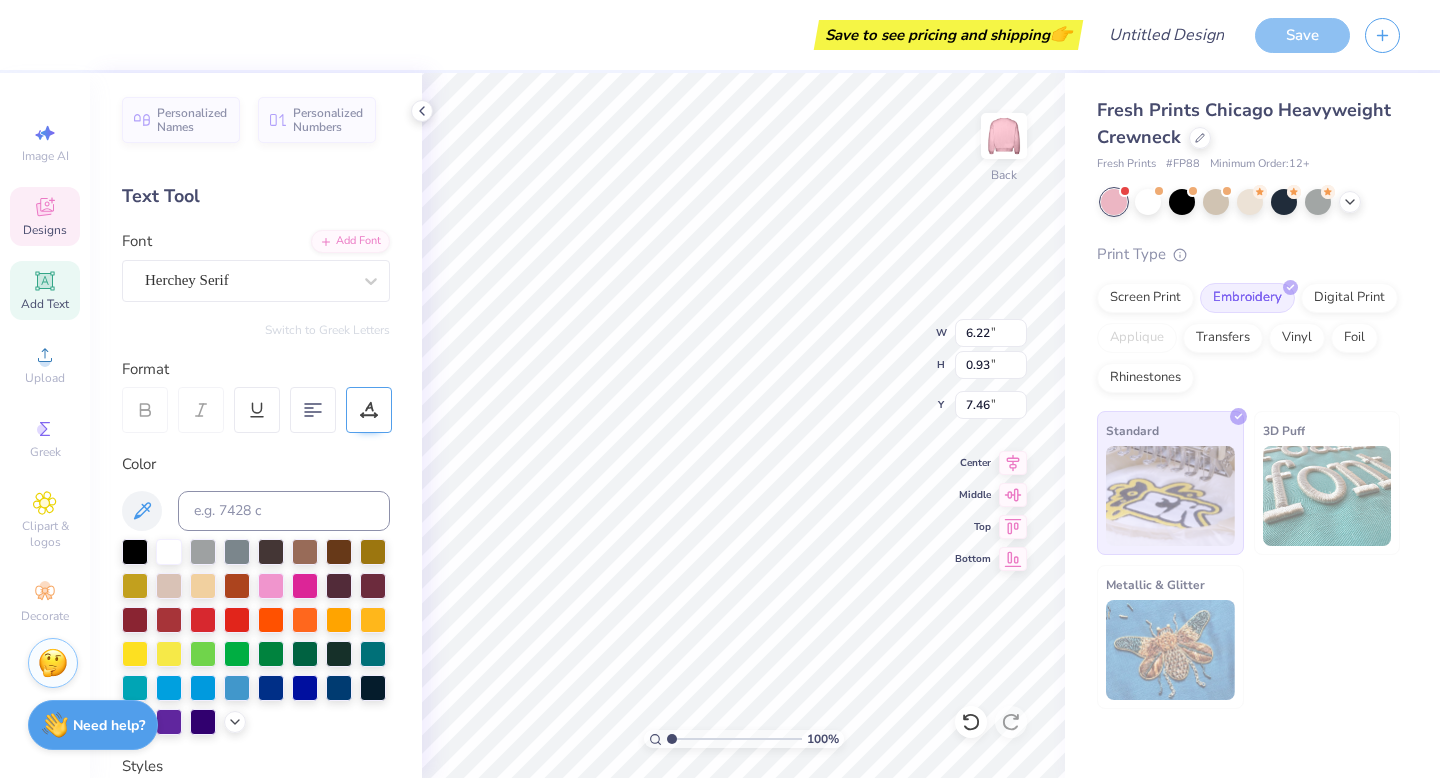 type on "6.22" 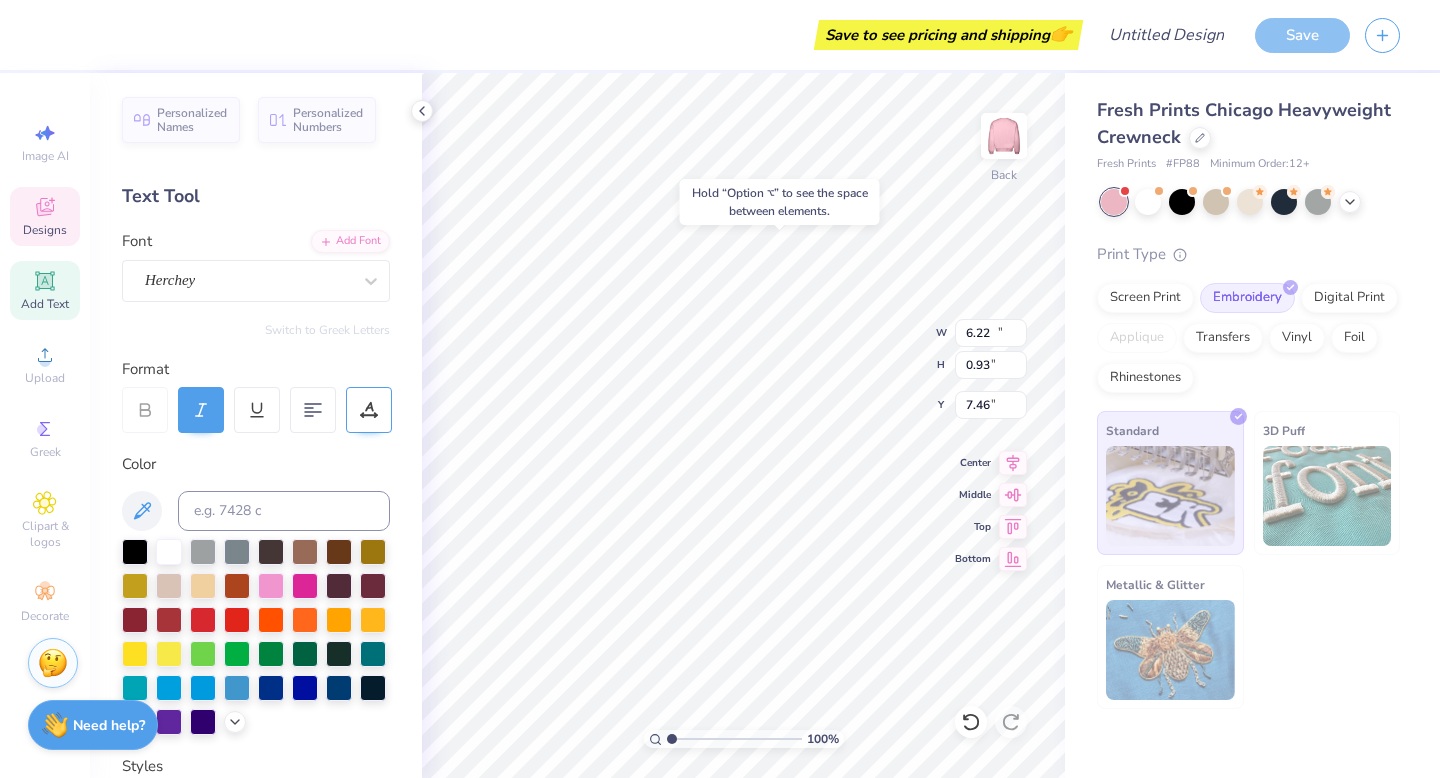 type on "12.05" 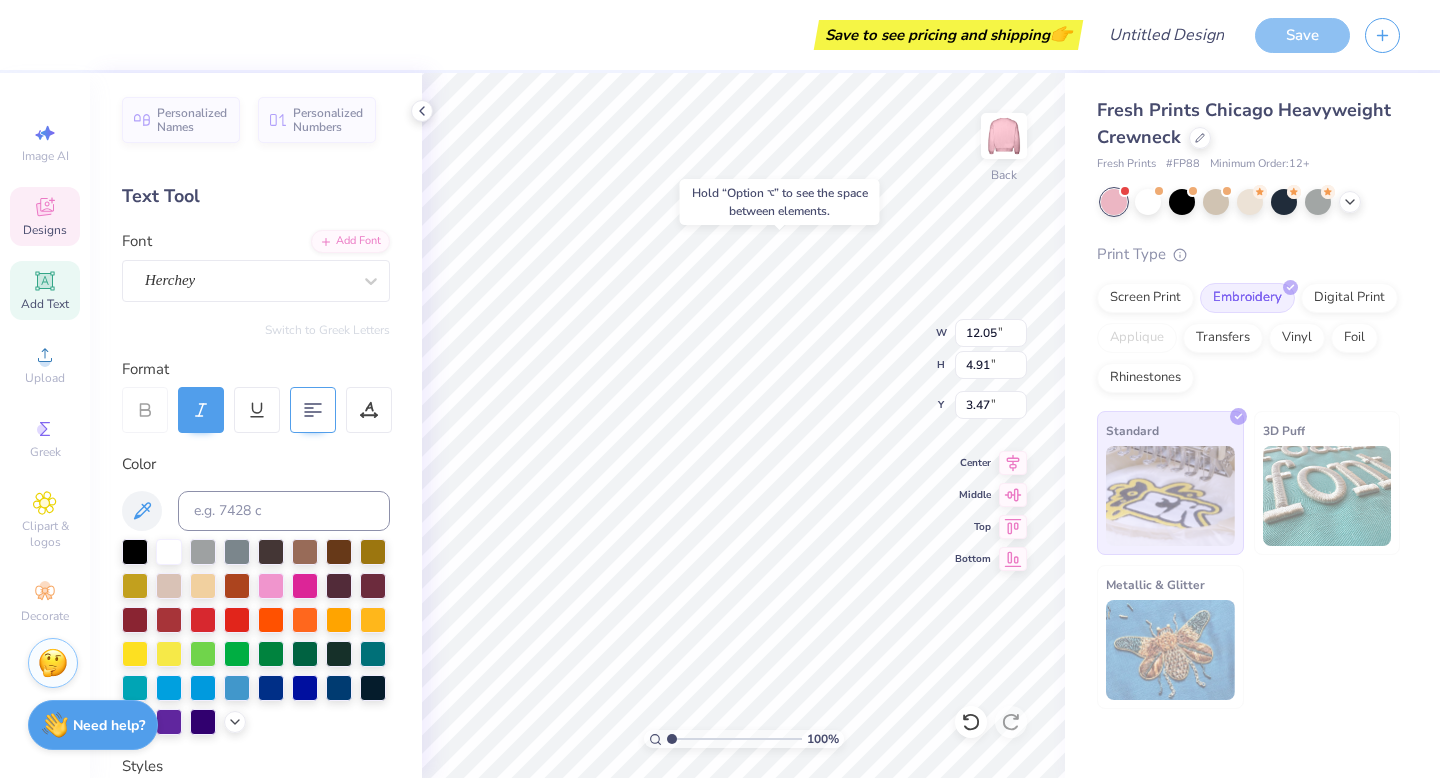 click at bounding box center [313, 410] 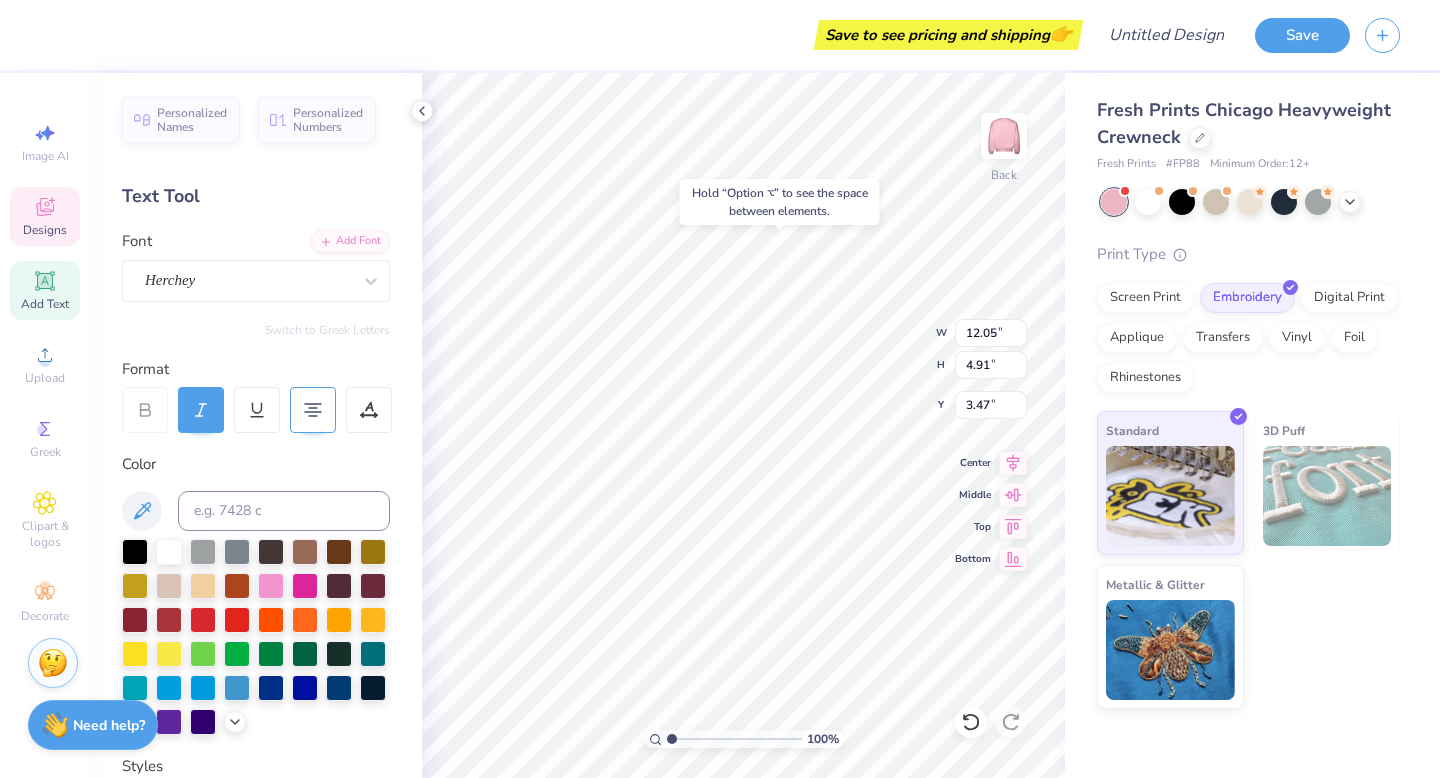 type on "11.88" 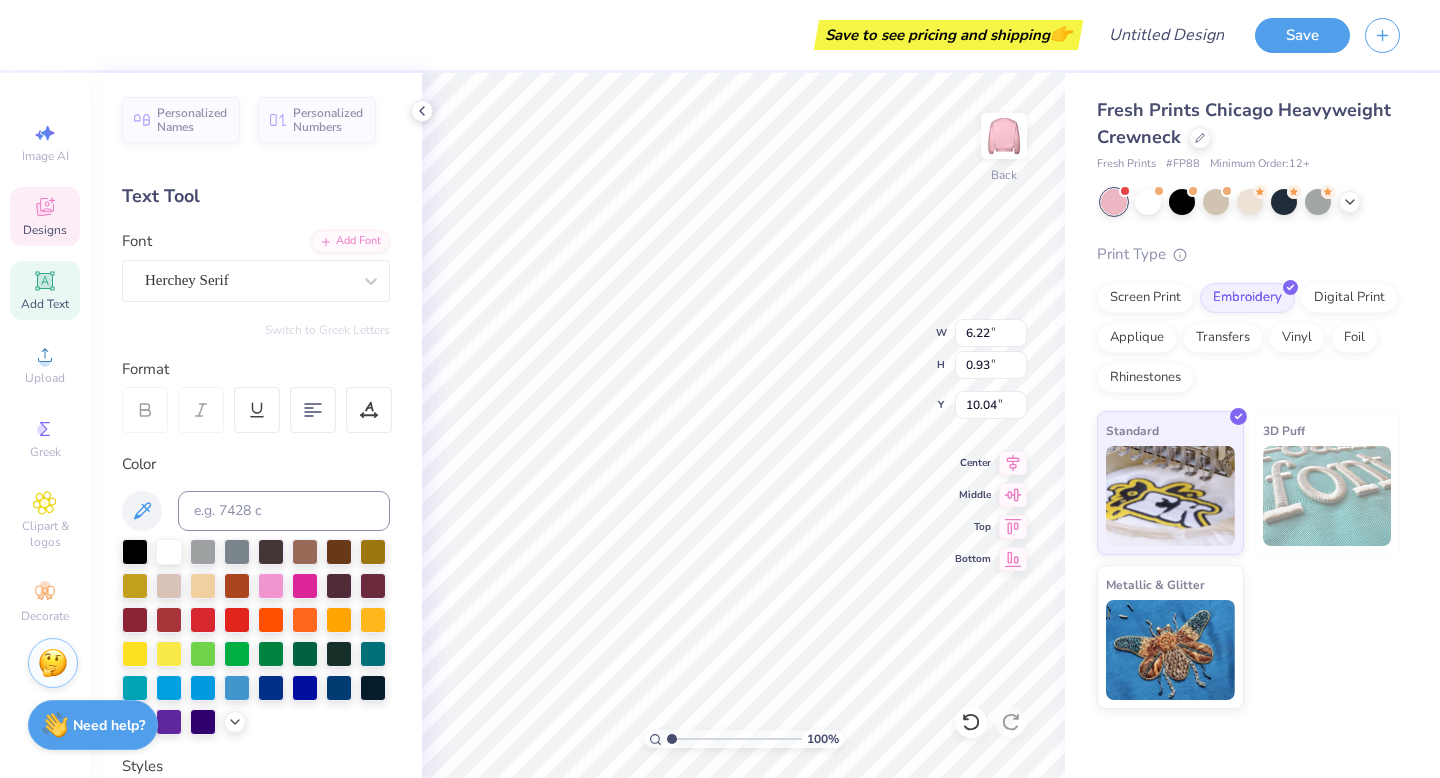 type on "10.04" 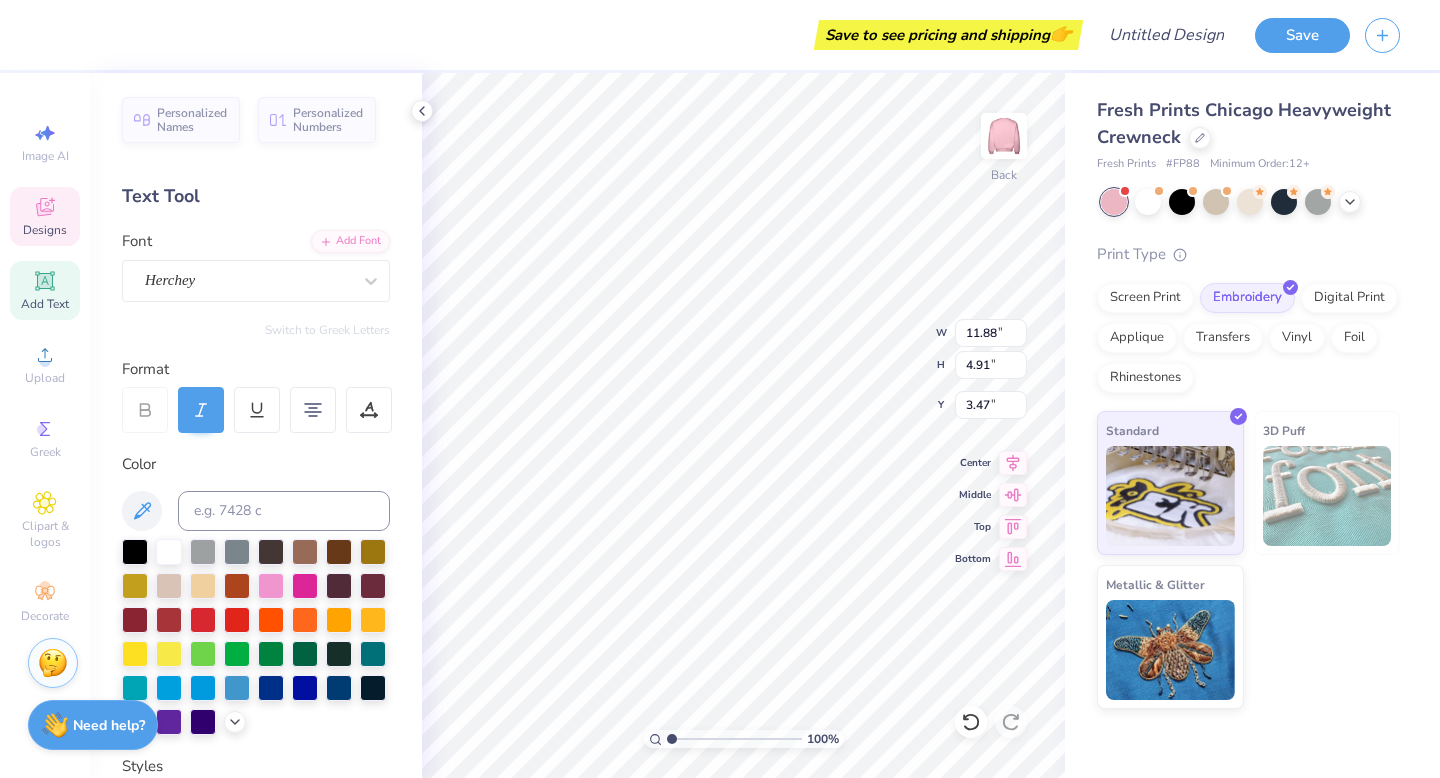 type on "1.62" 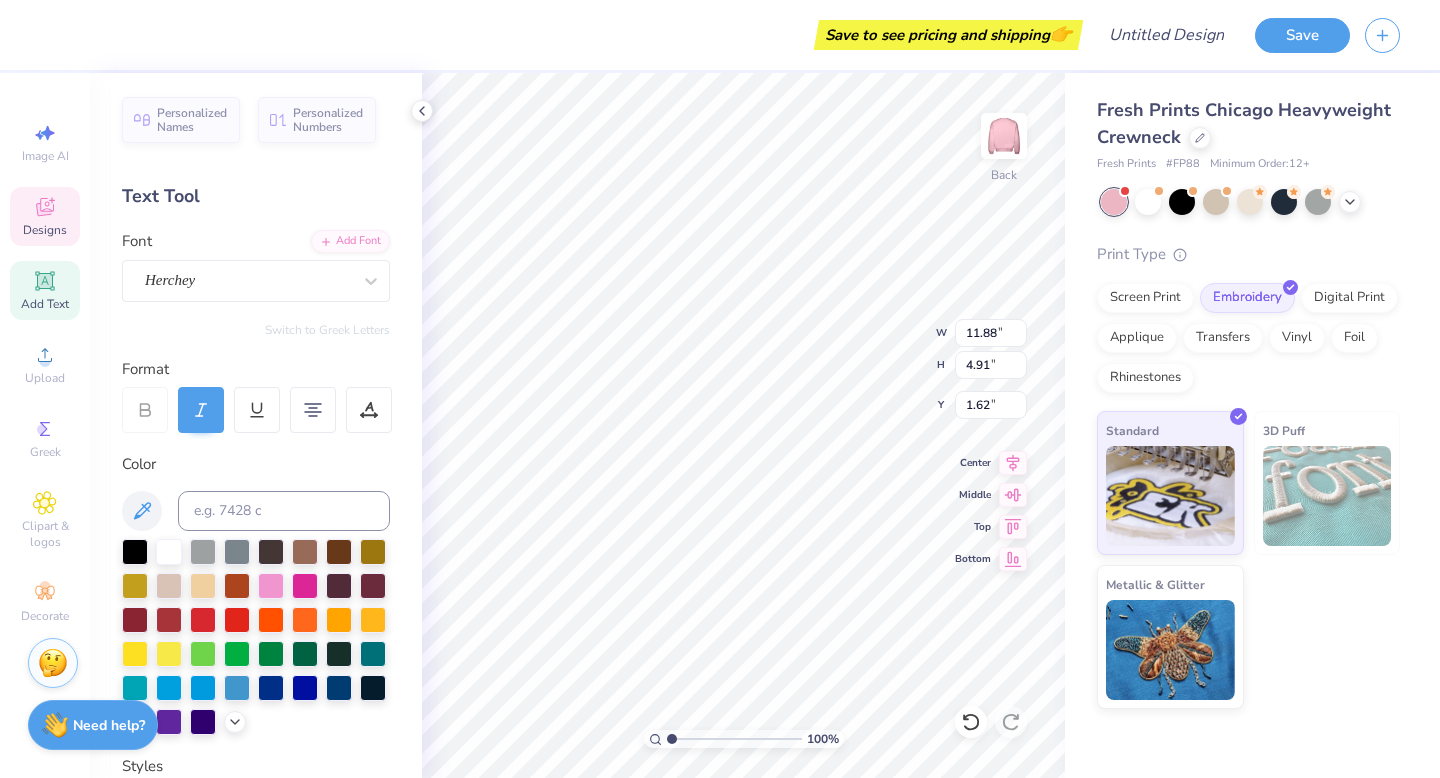 type on "2.77" 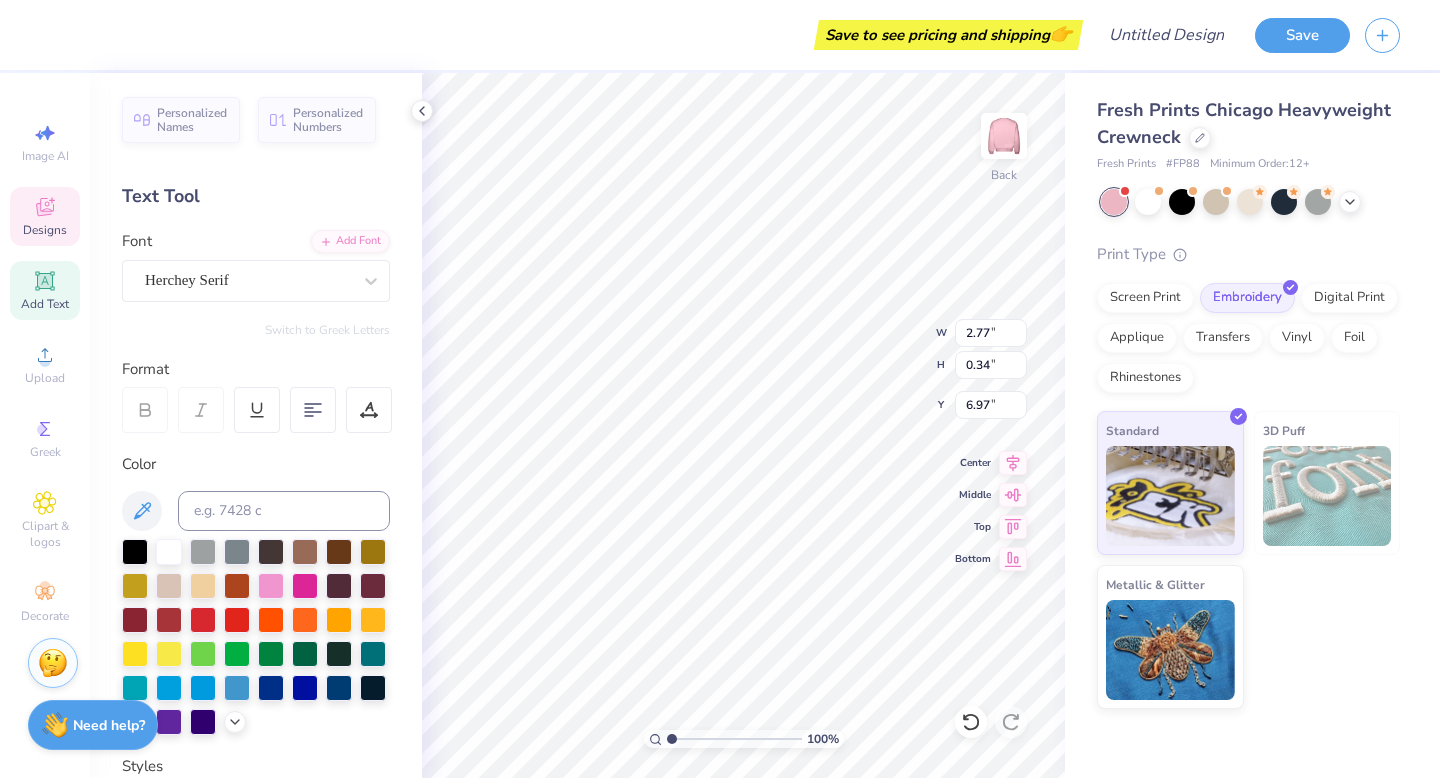 type on "9.46" 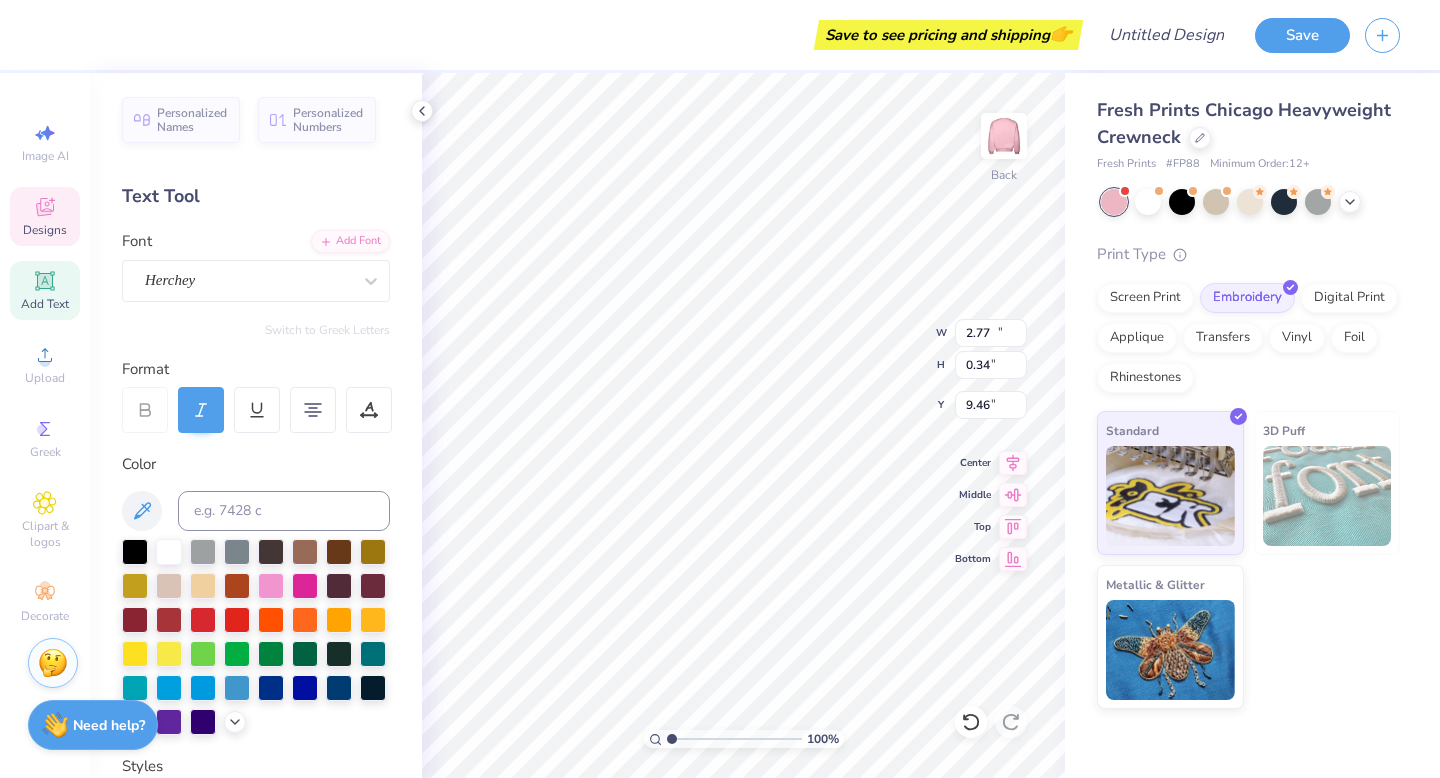 type on "11.88" 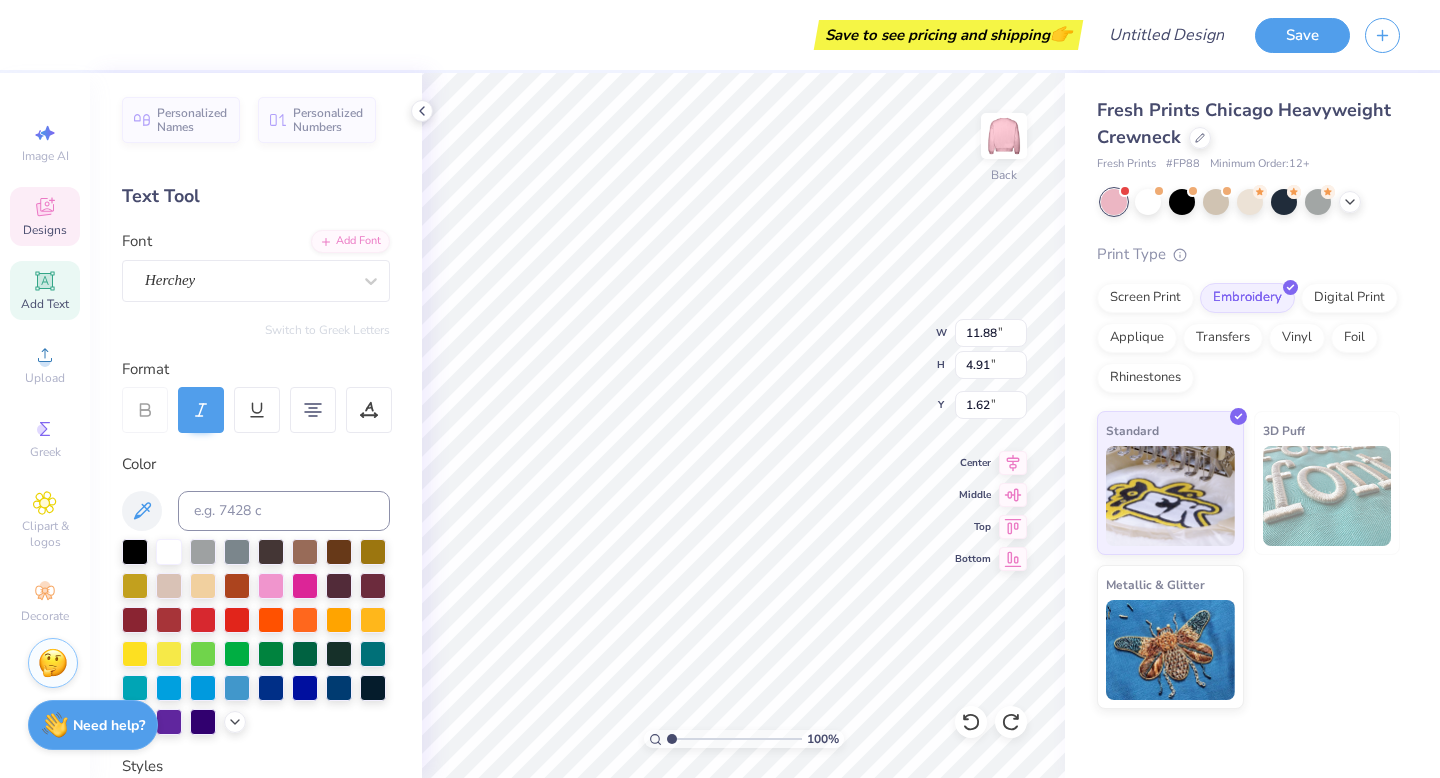 type on "3.47" 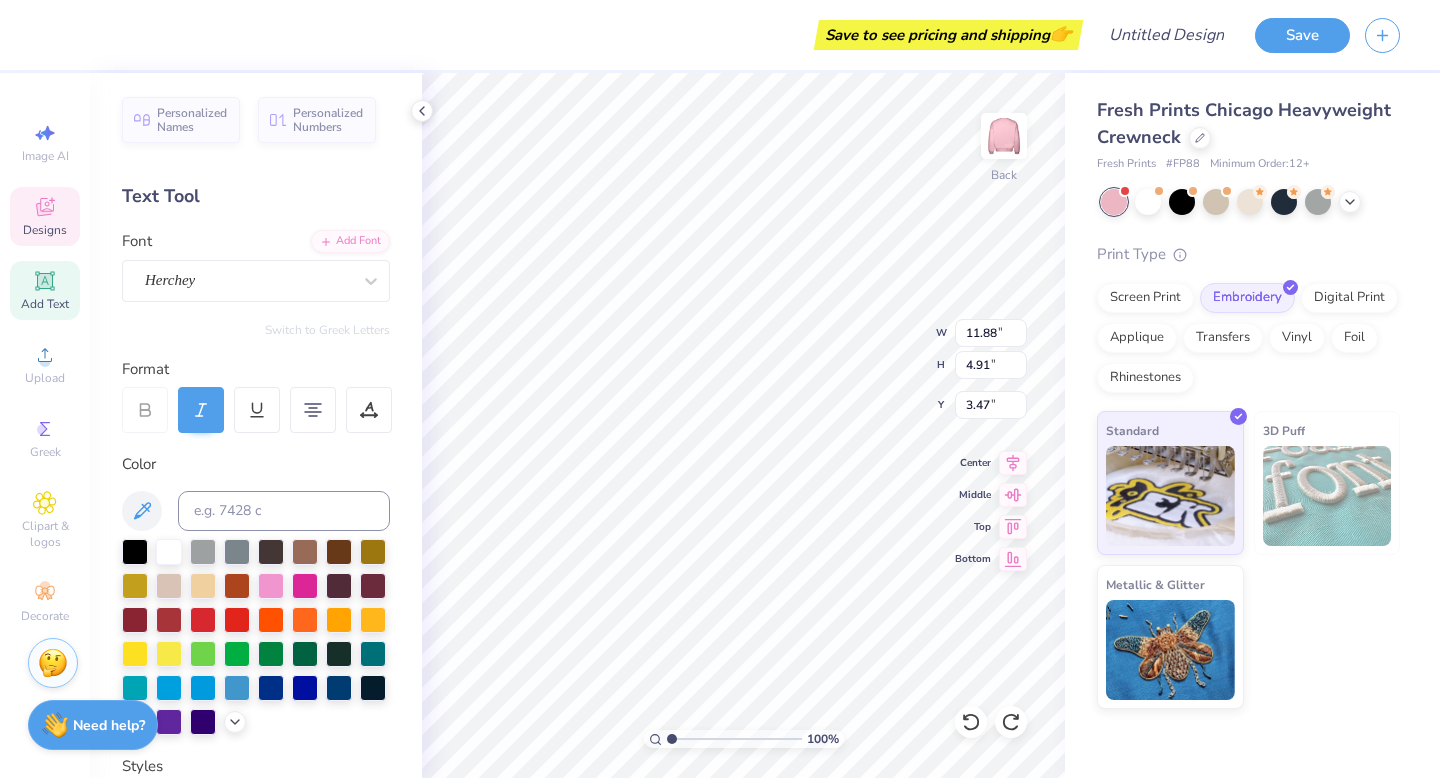 click on "Designs" at bounding box center [45, 230] 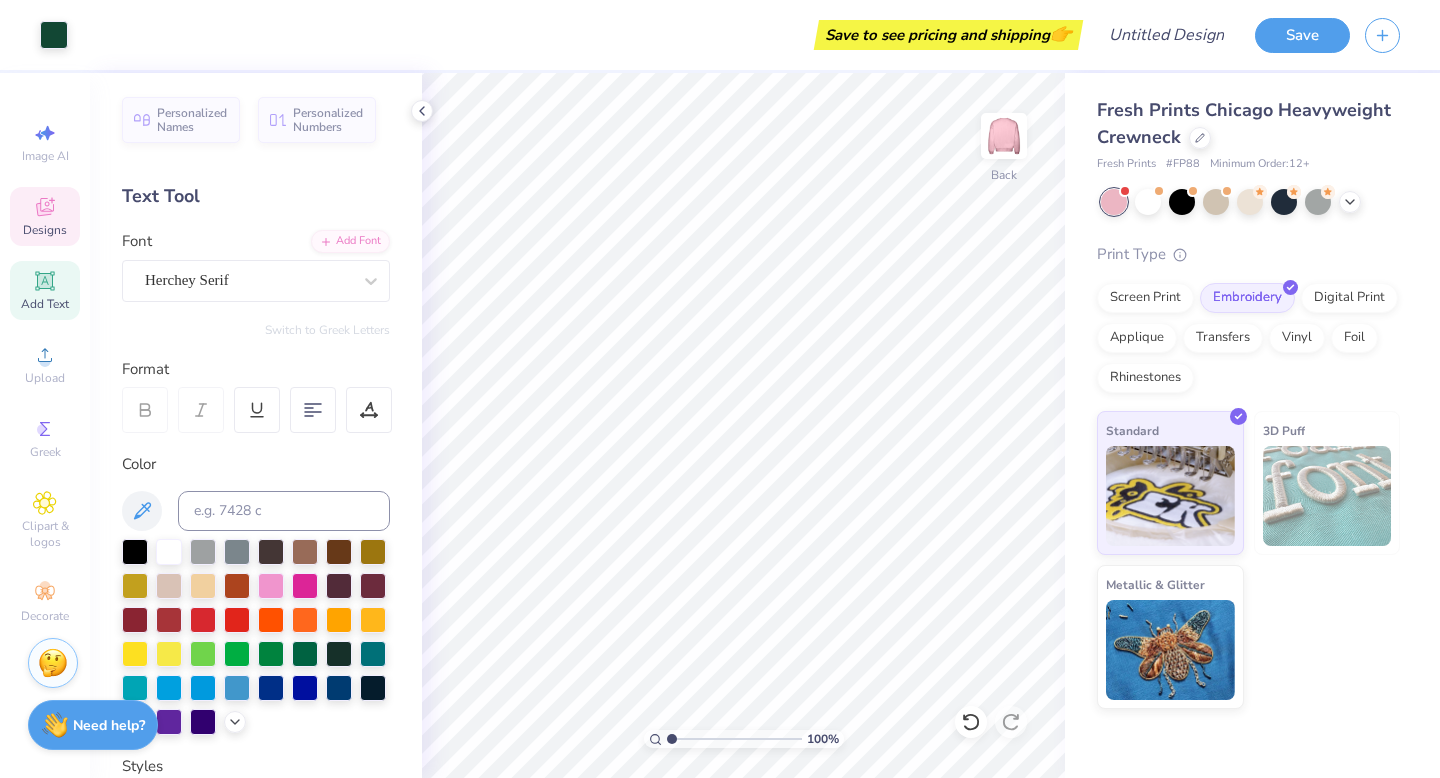 click on "Designs" at bounding box center [45, 216] 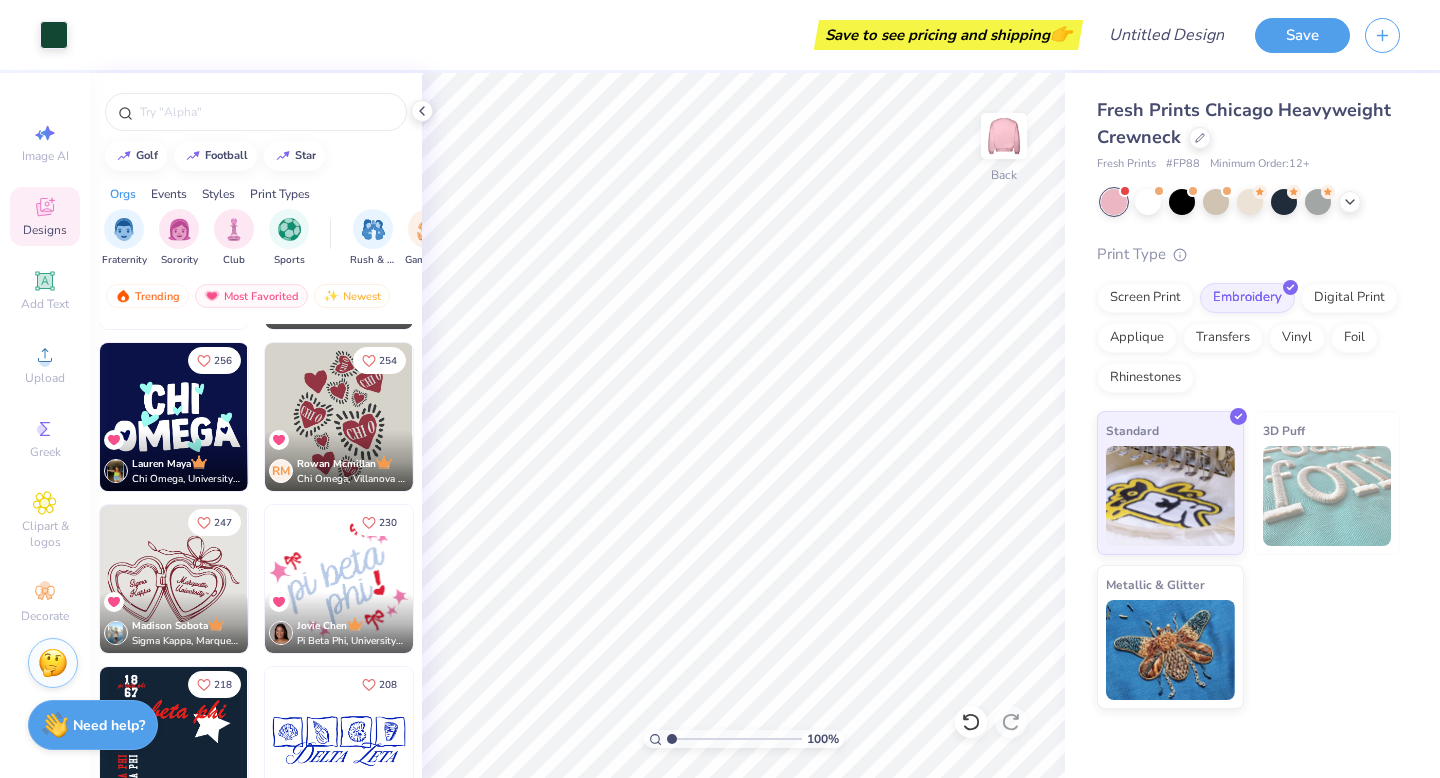 scroll, scrollTop: 148, scrollLeft: 0, axis: vertical 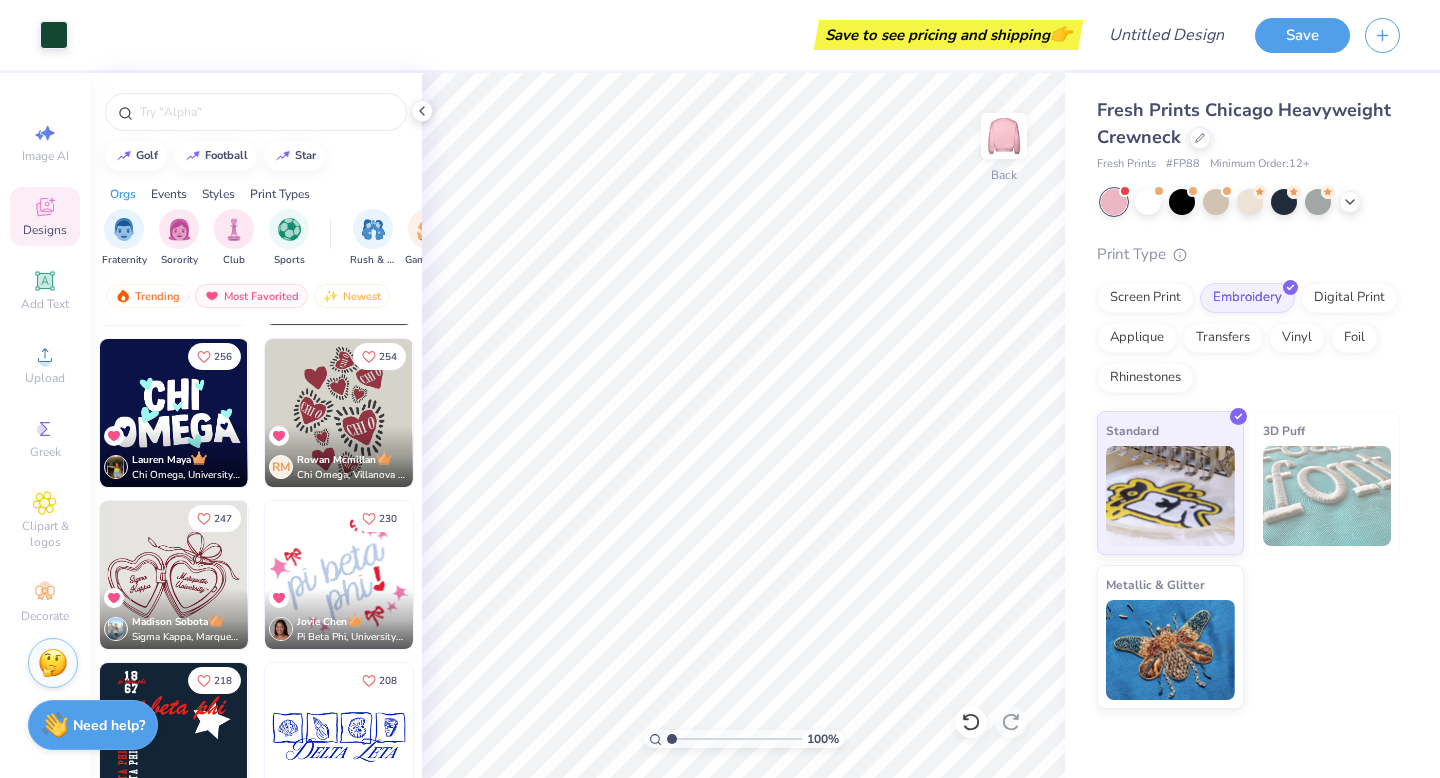 click at bounding box center [339, 413] 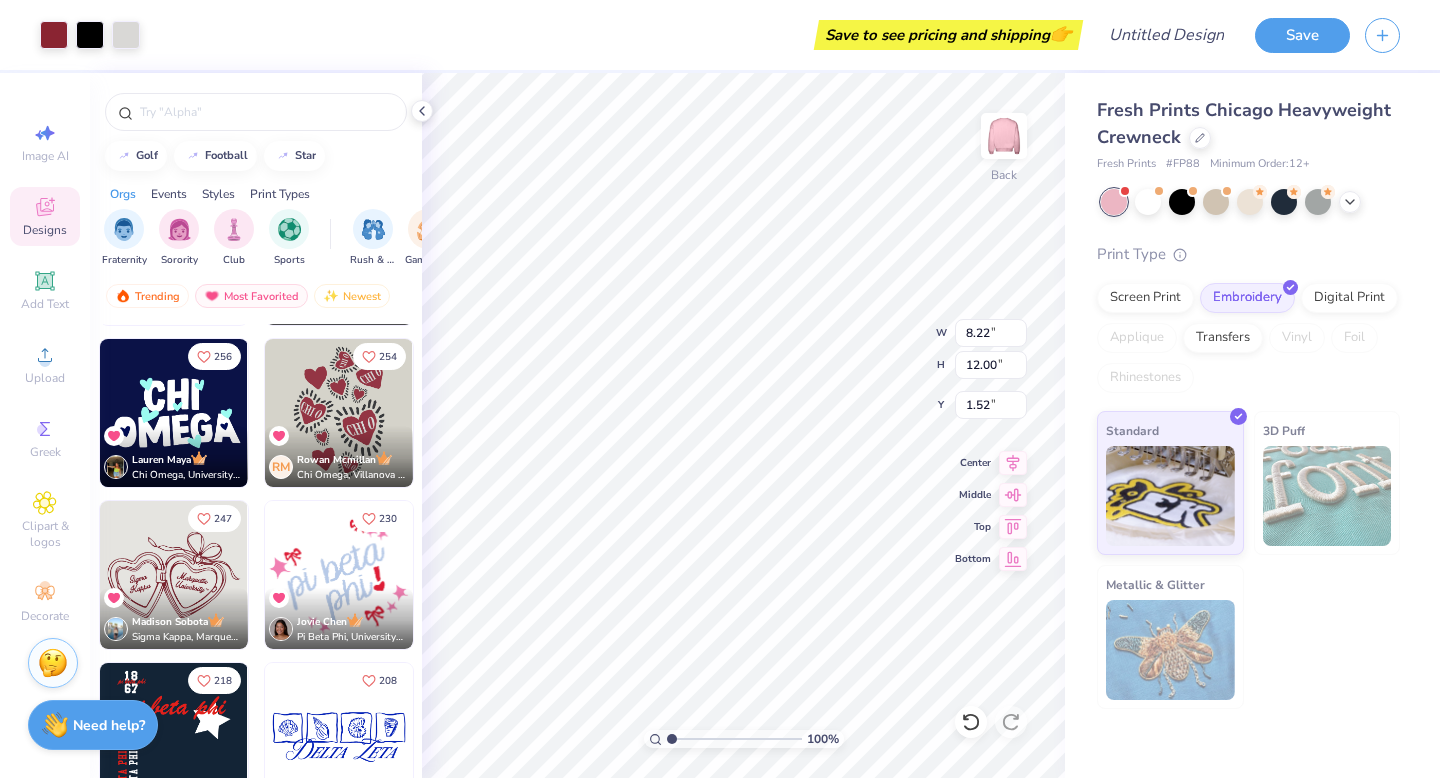 type on "1.52" 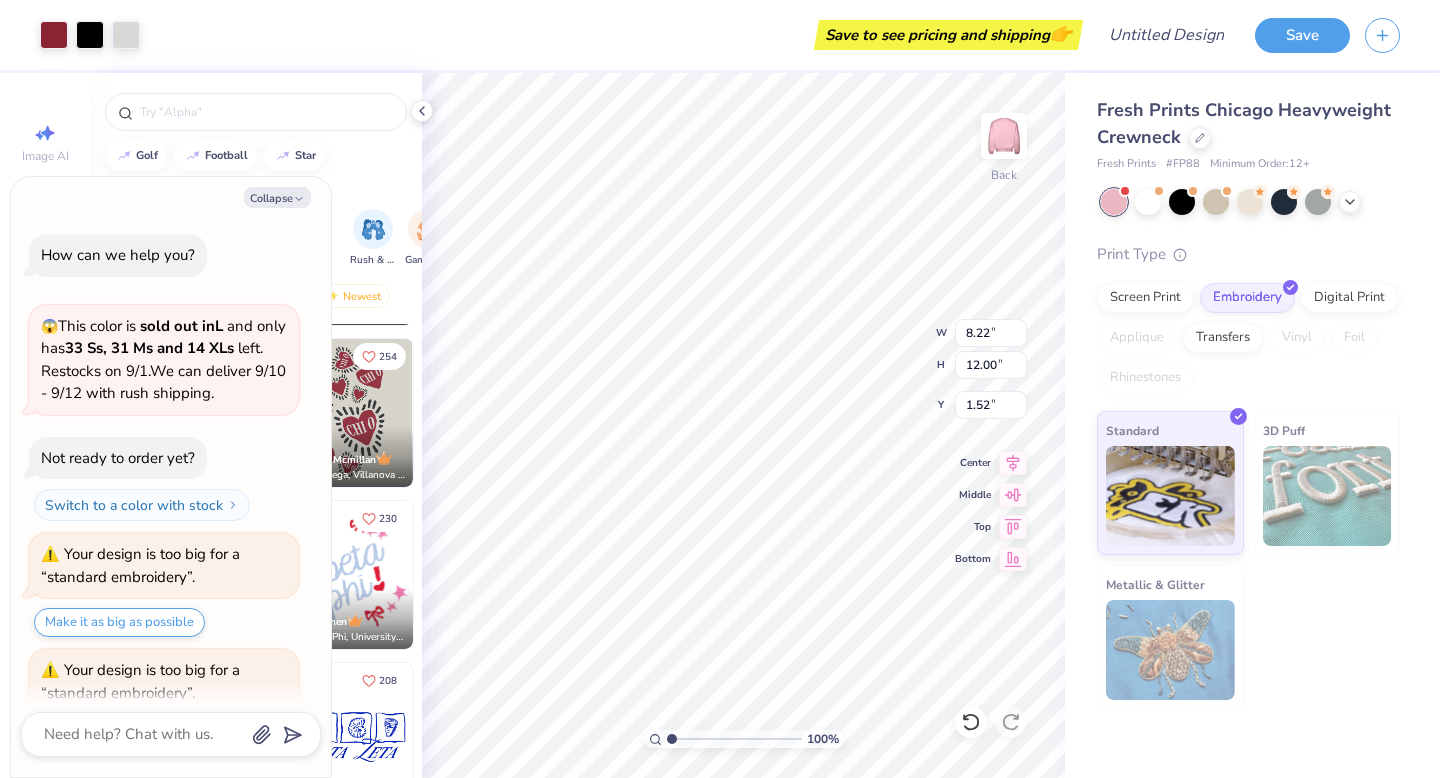 scroll, scrollTop: 283, scrollLeft: 0, axis: vertical 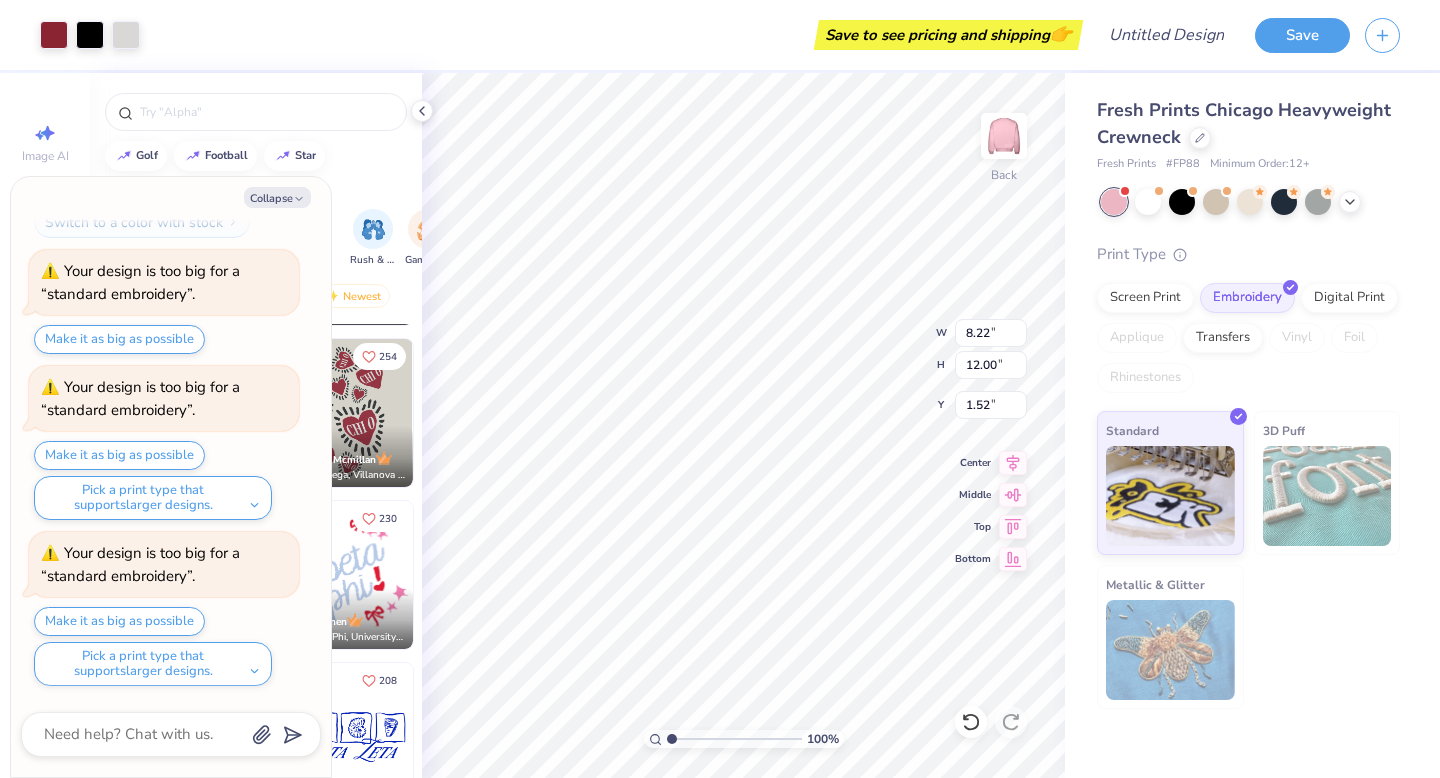 type on "x" 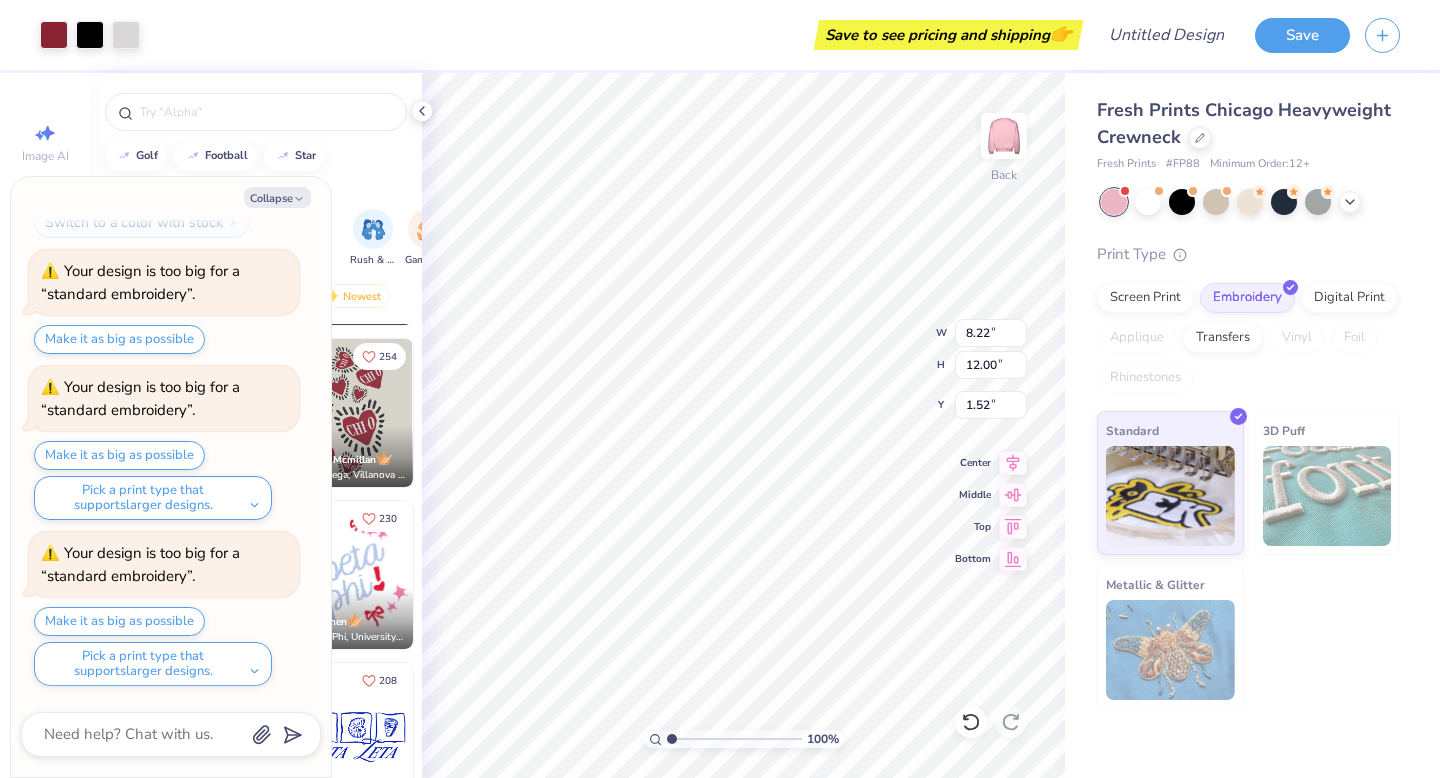 type on "2.53" 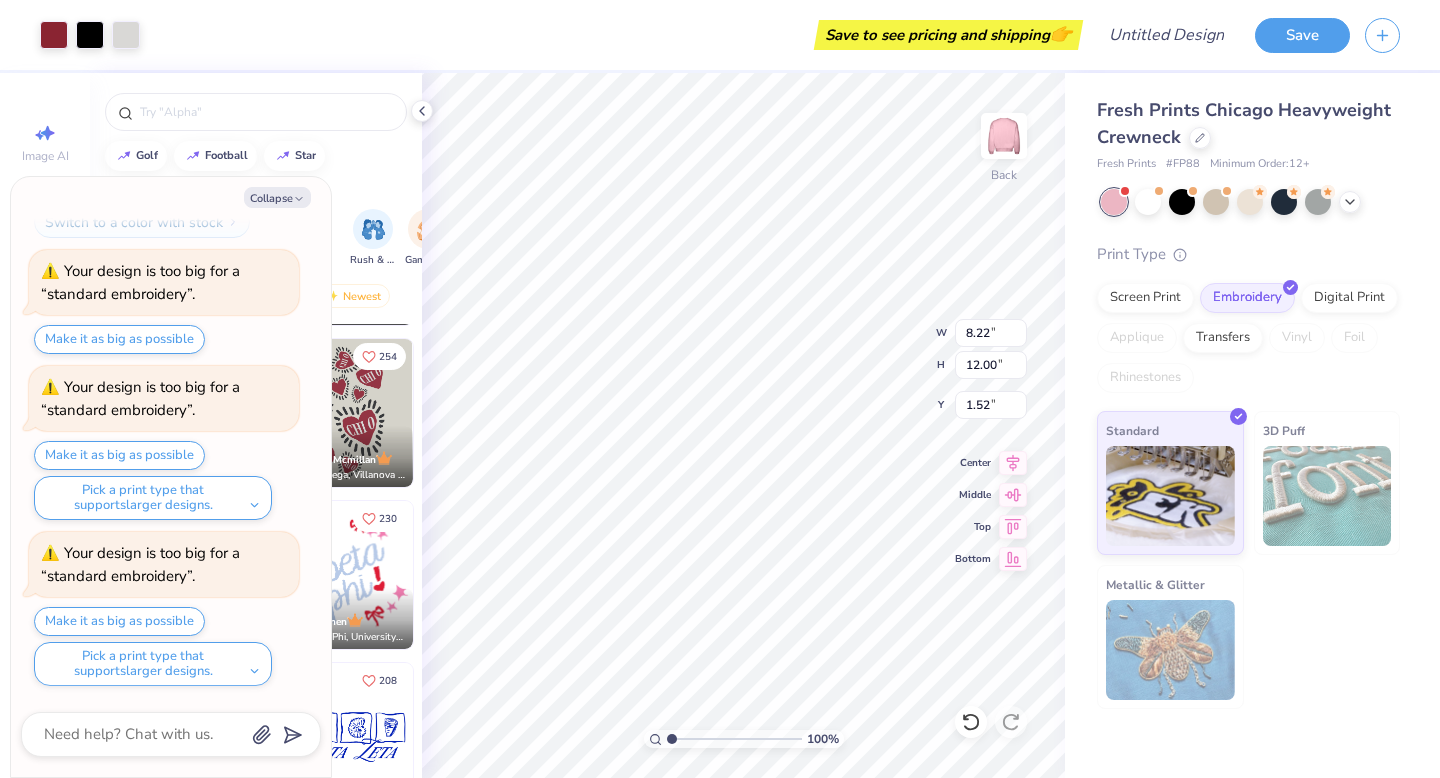 type on "1.70" 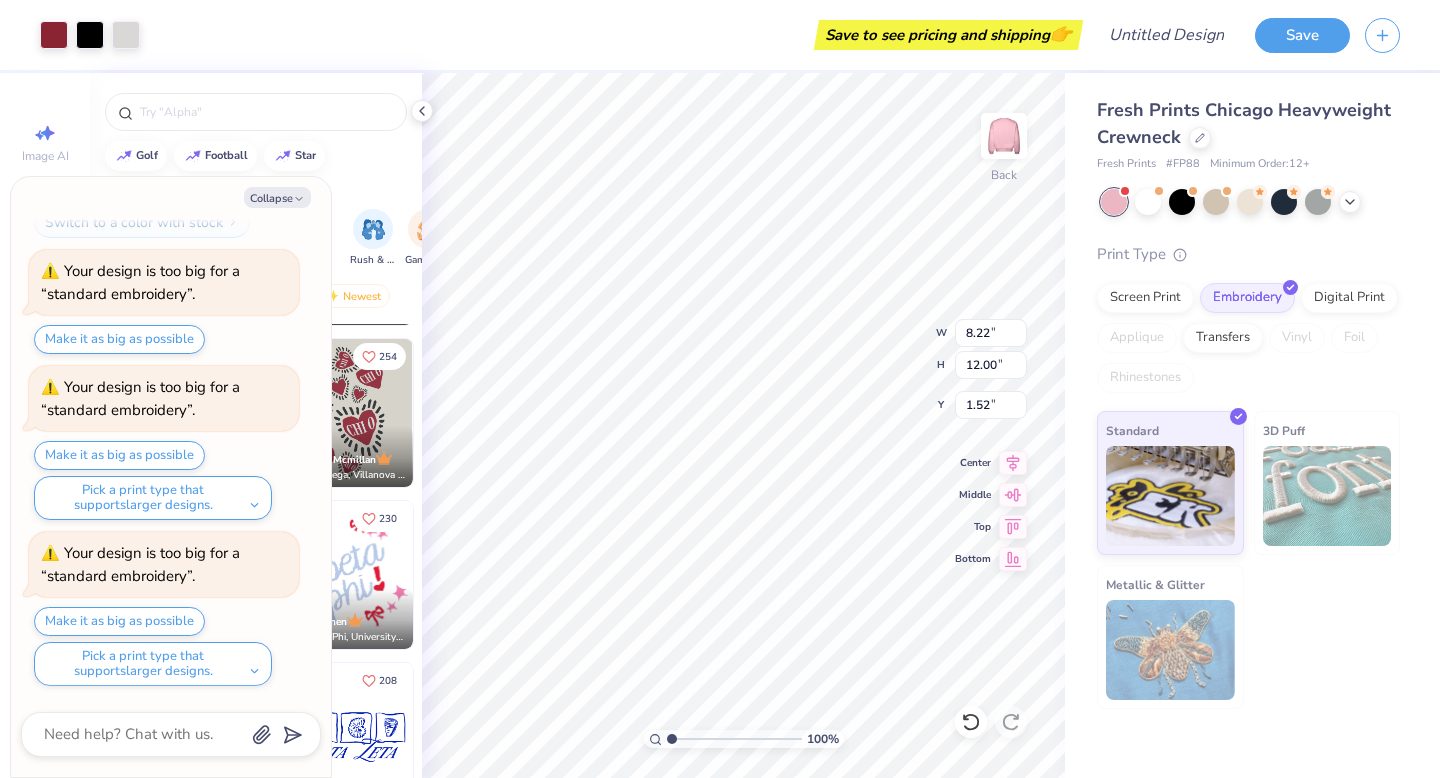 type on "7.87" 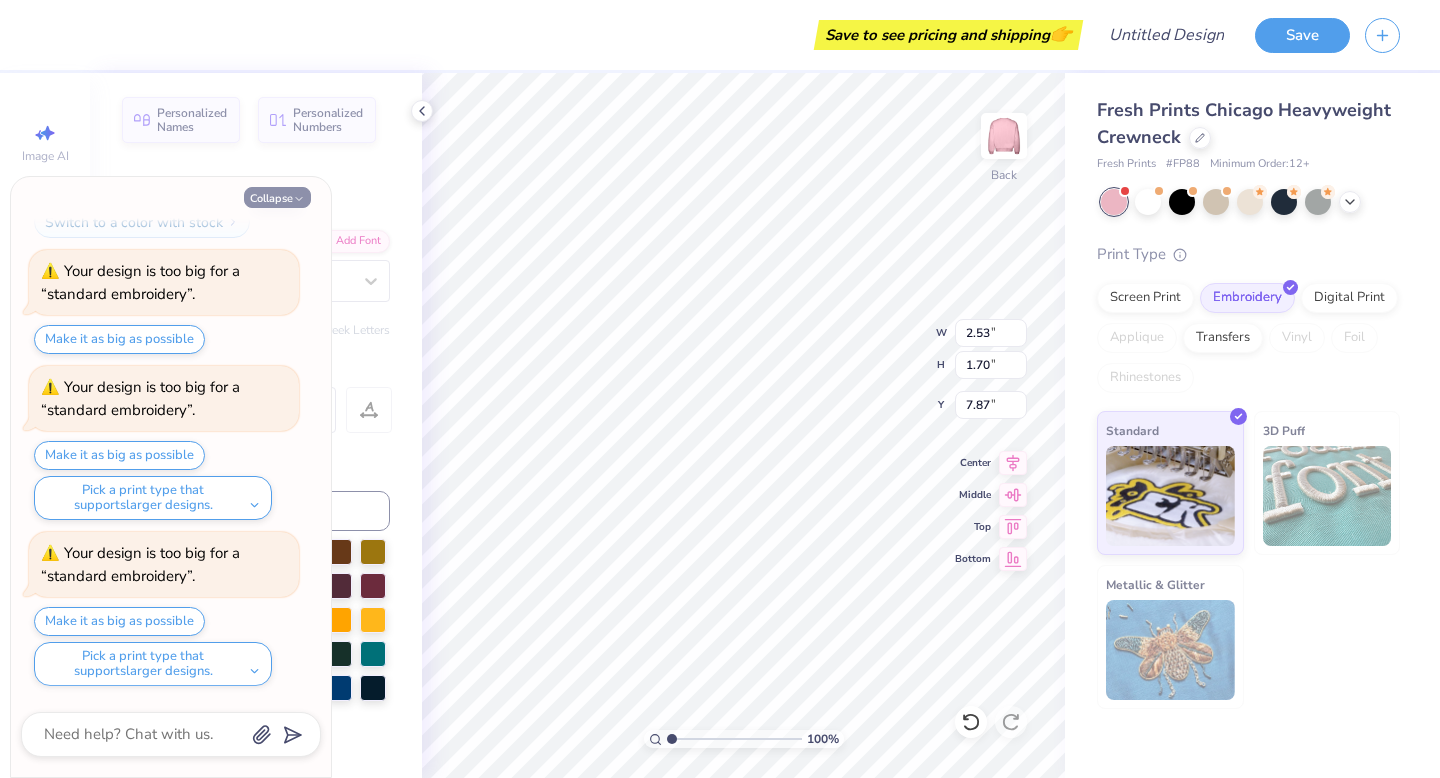 click on "Collapse" at bounding box center (277, 197) 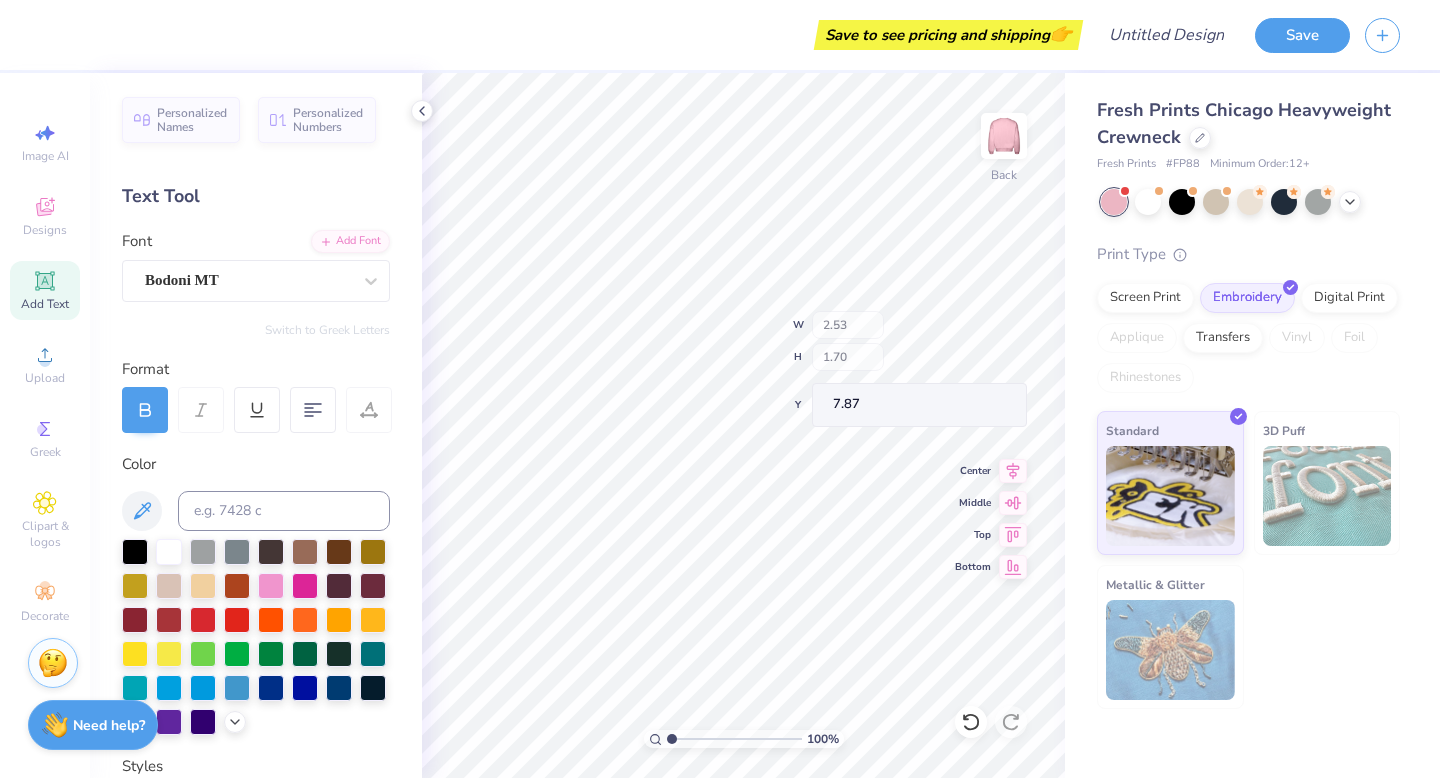 click on "Collapse" at bounding box center (277, 197) 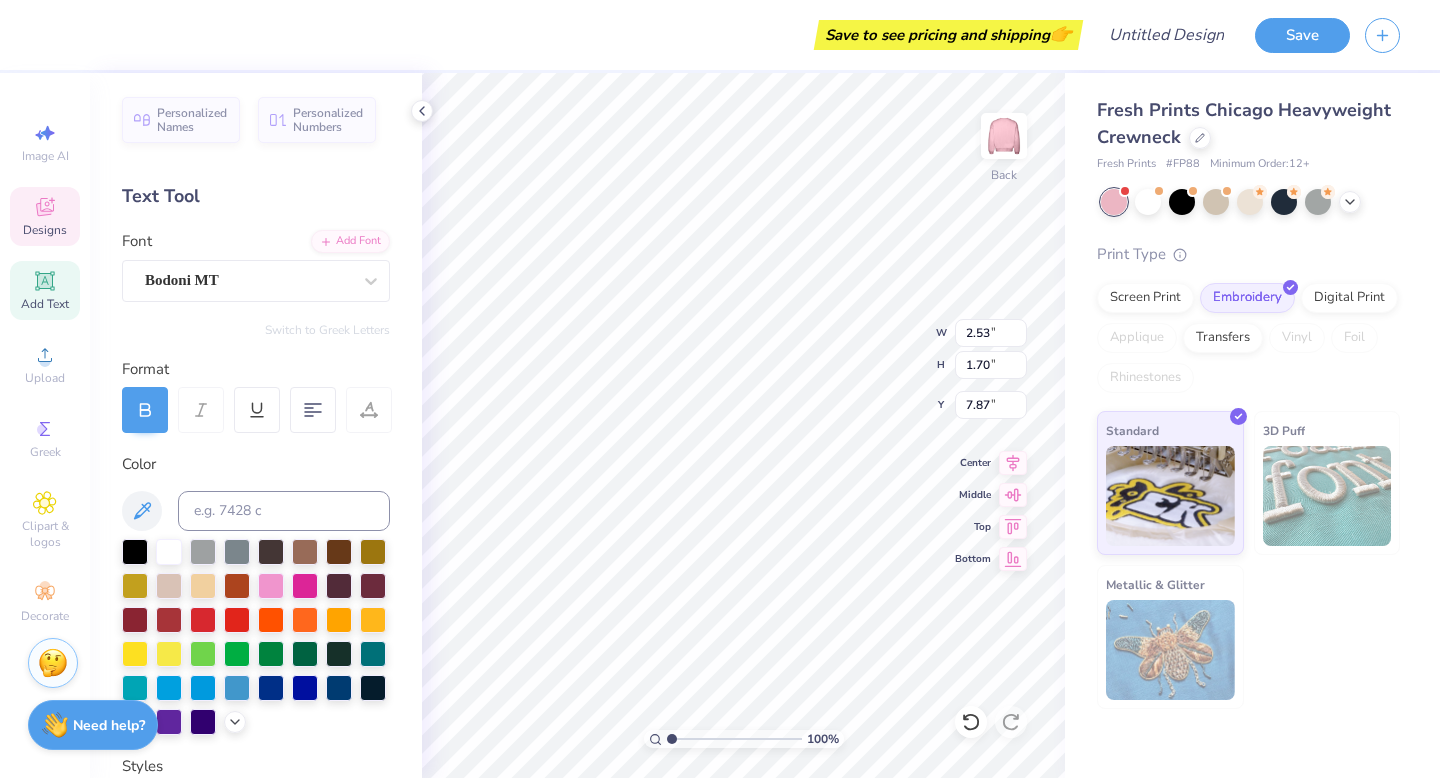 scroll, scrollTop: 0, scrollLeft: 0, axis: both 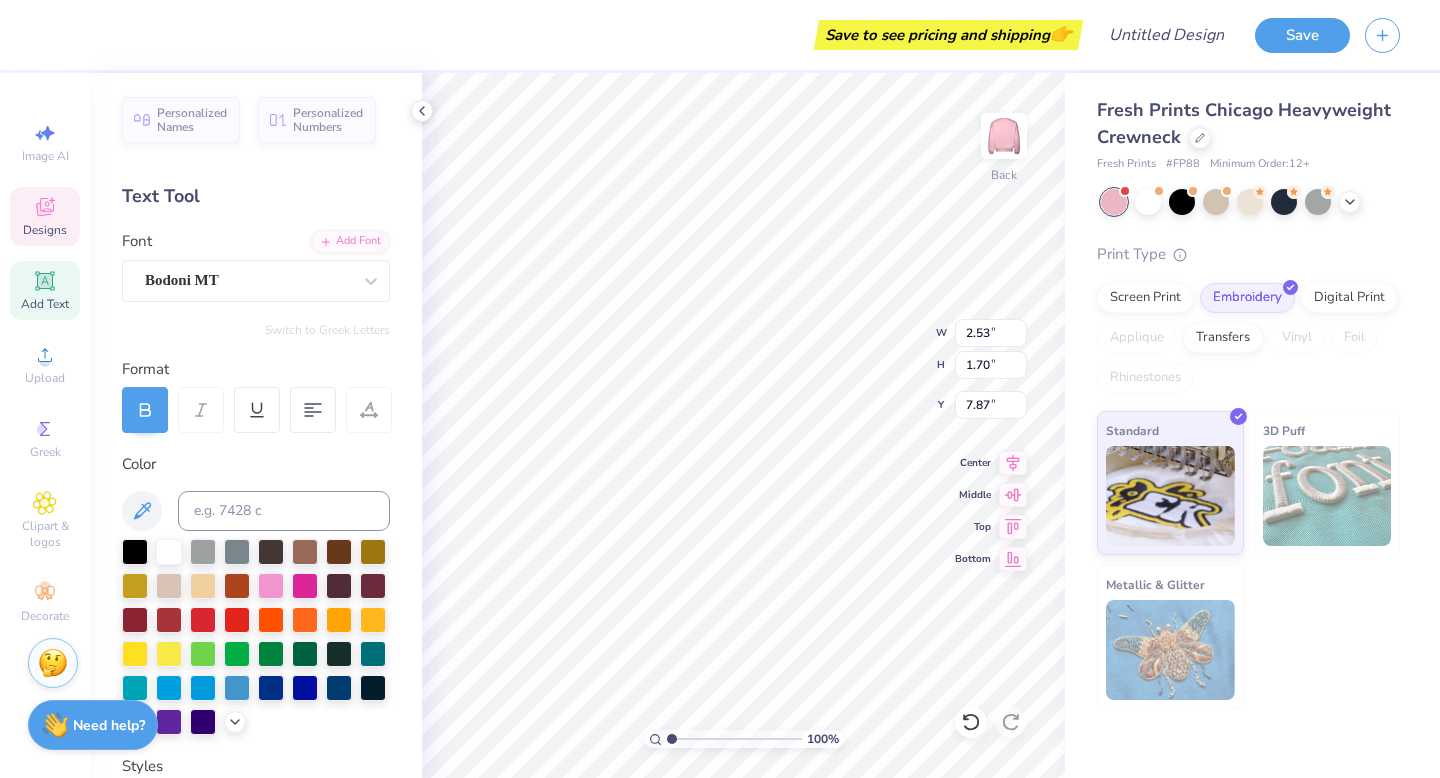 type on "ZGM" 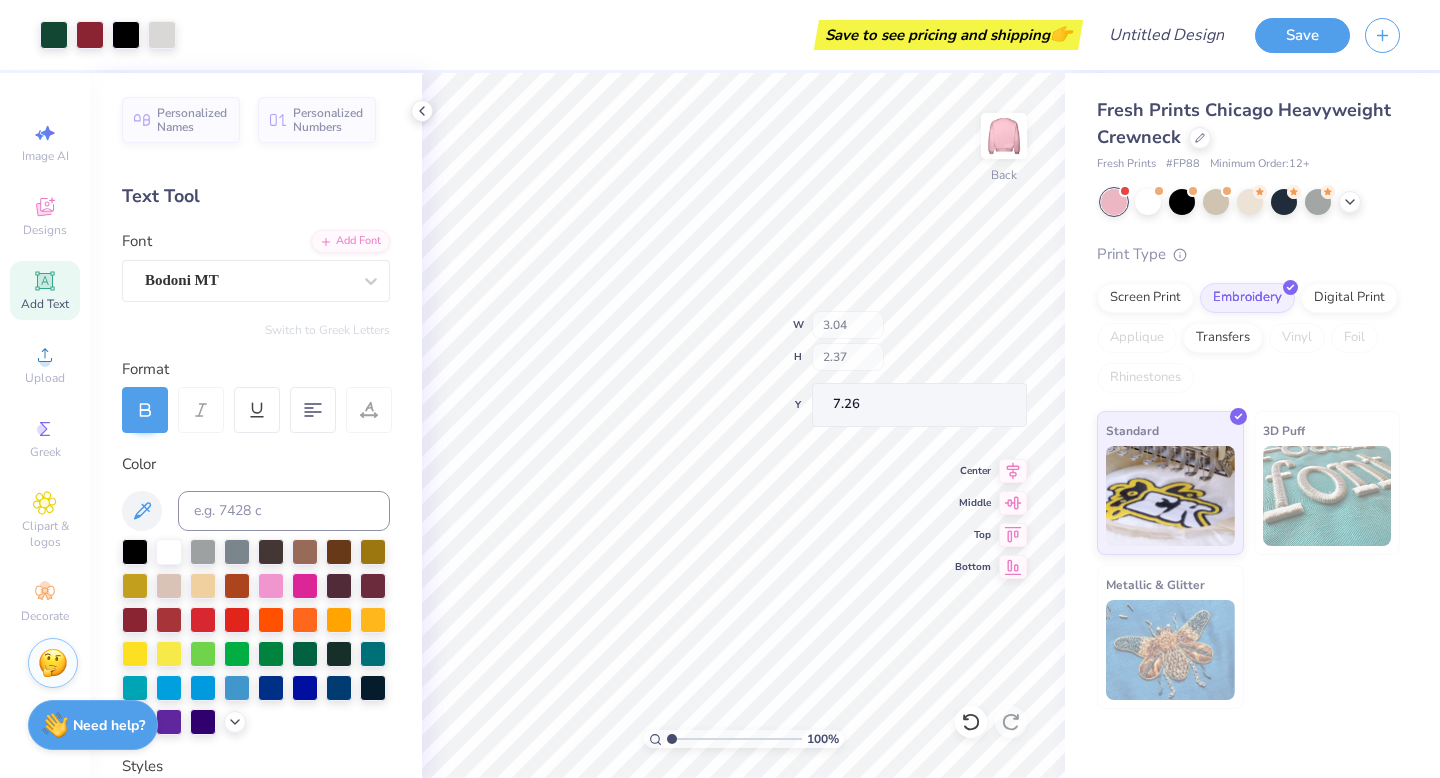 type on "7.26" 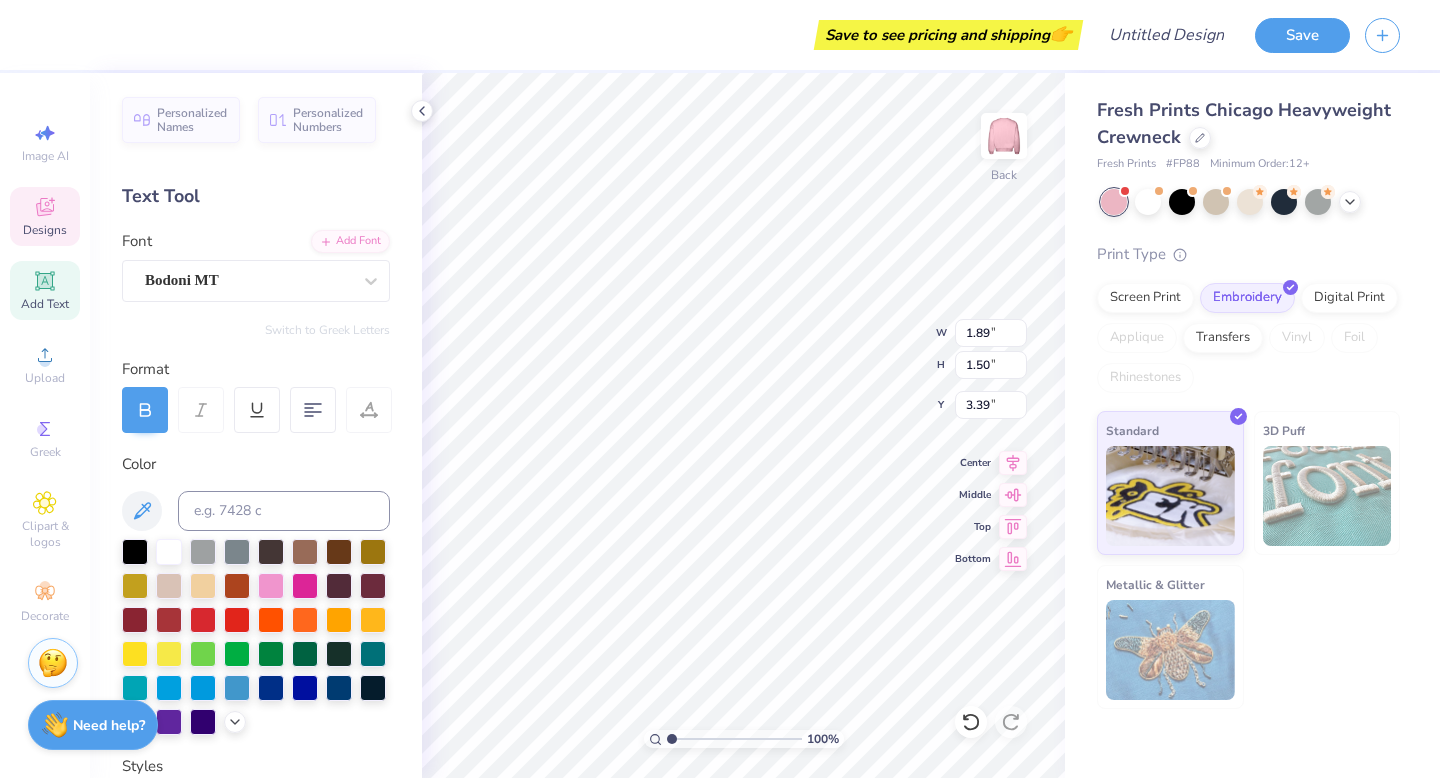 type on "O" 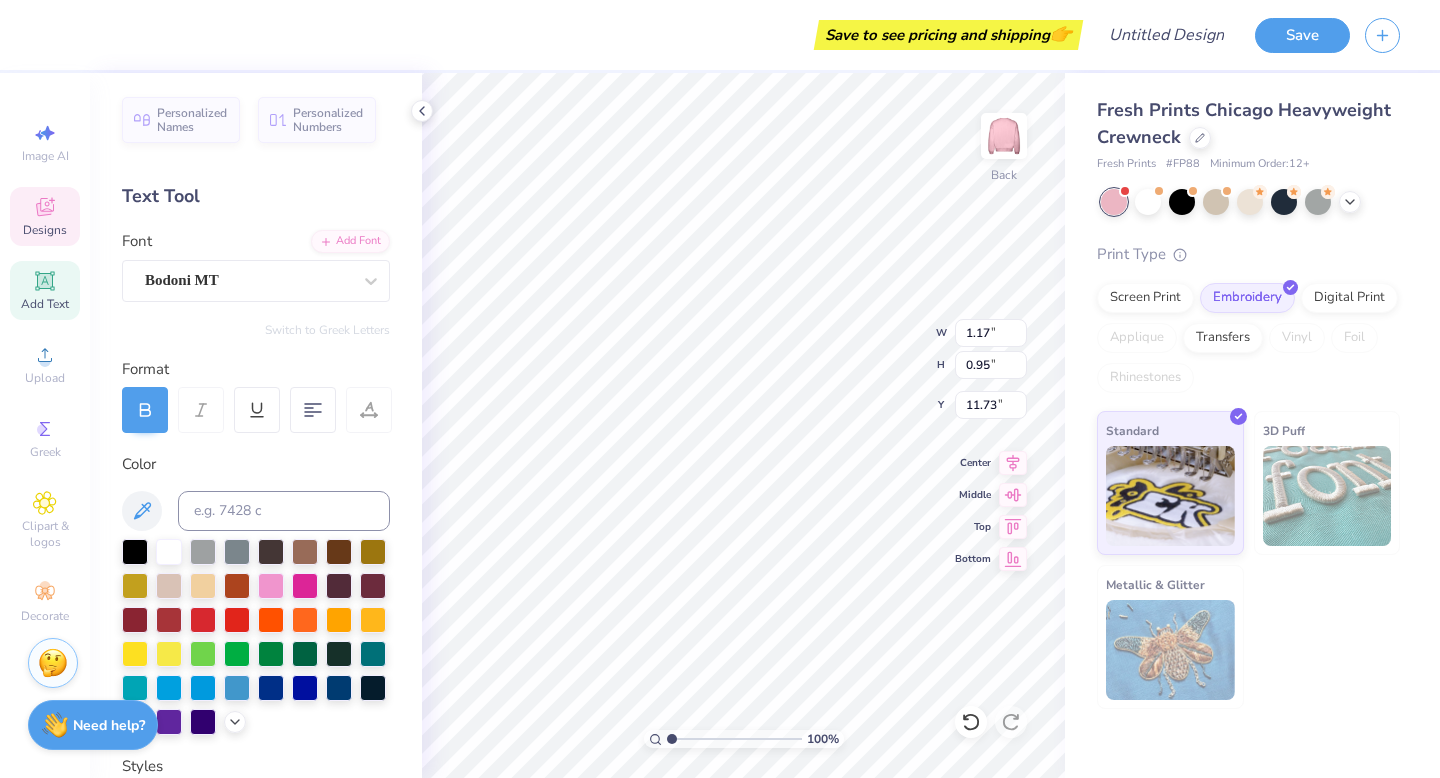 type on "O" 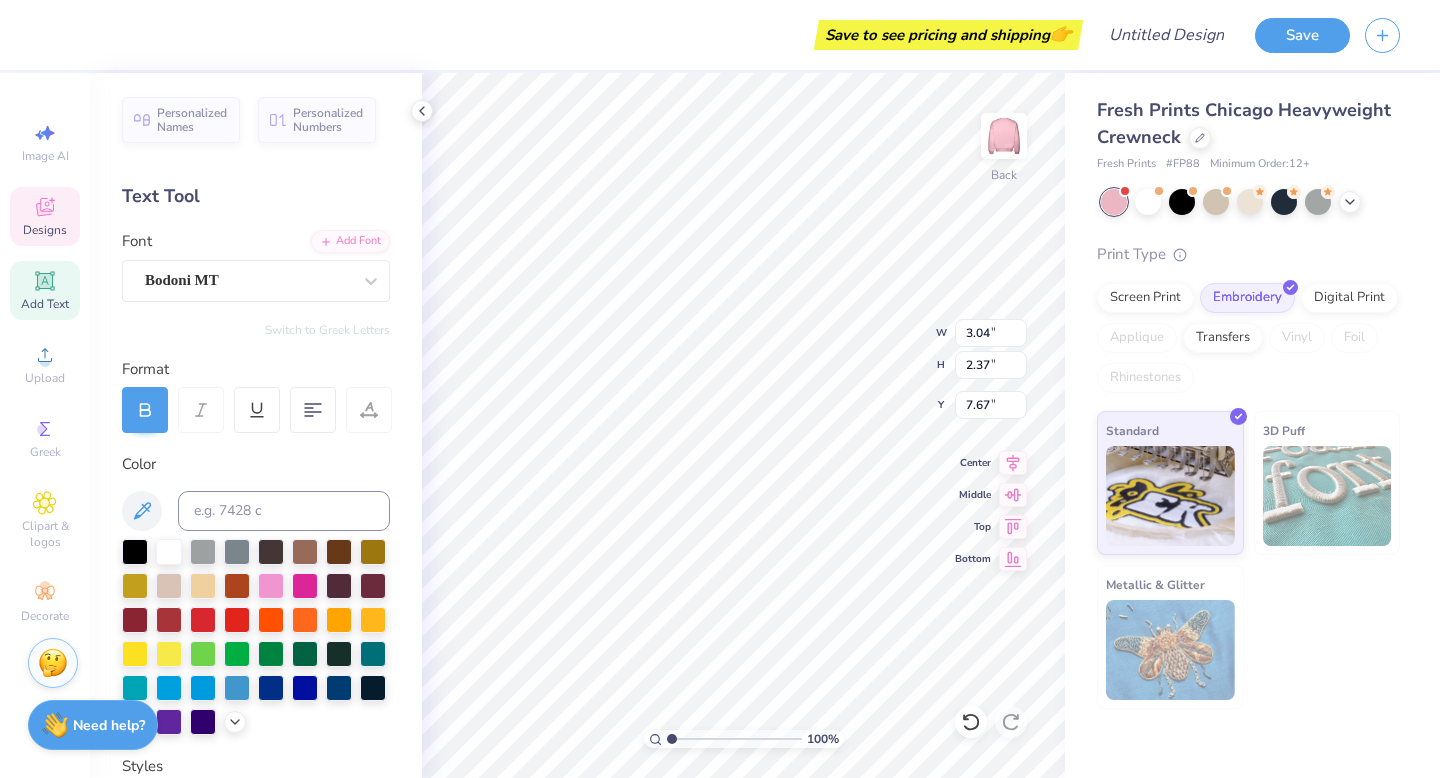 type on "7.67" 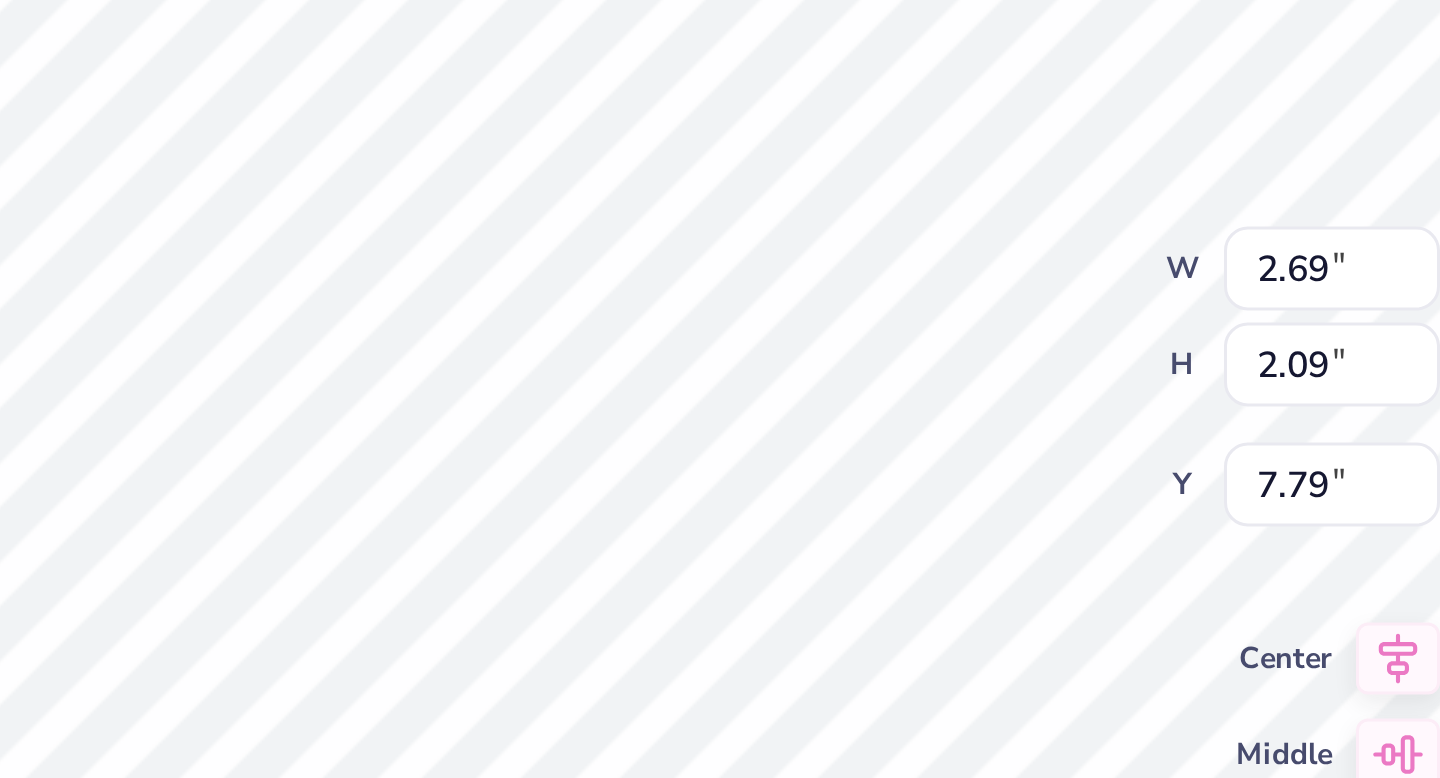 type on "2.69" 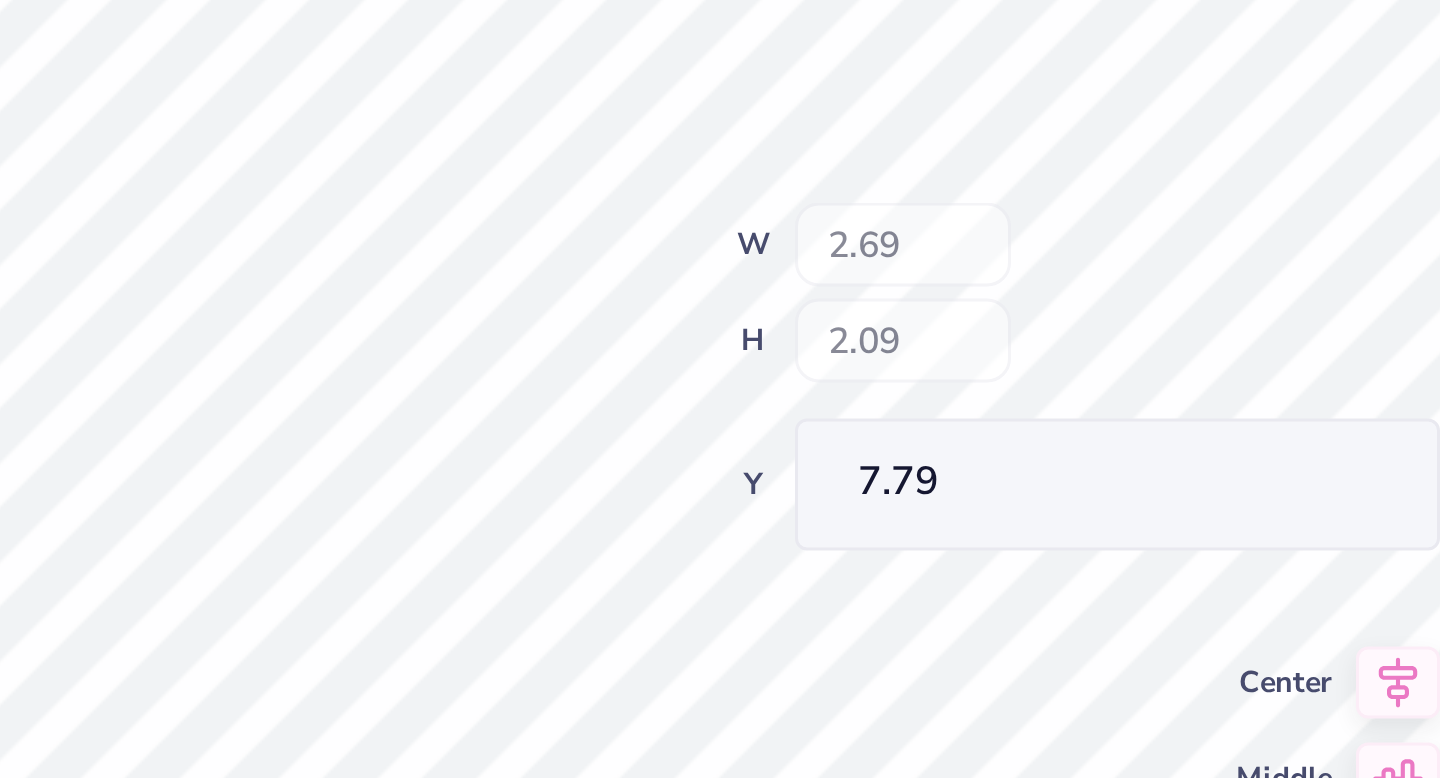 type on "7.63" 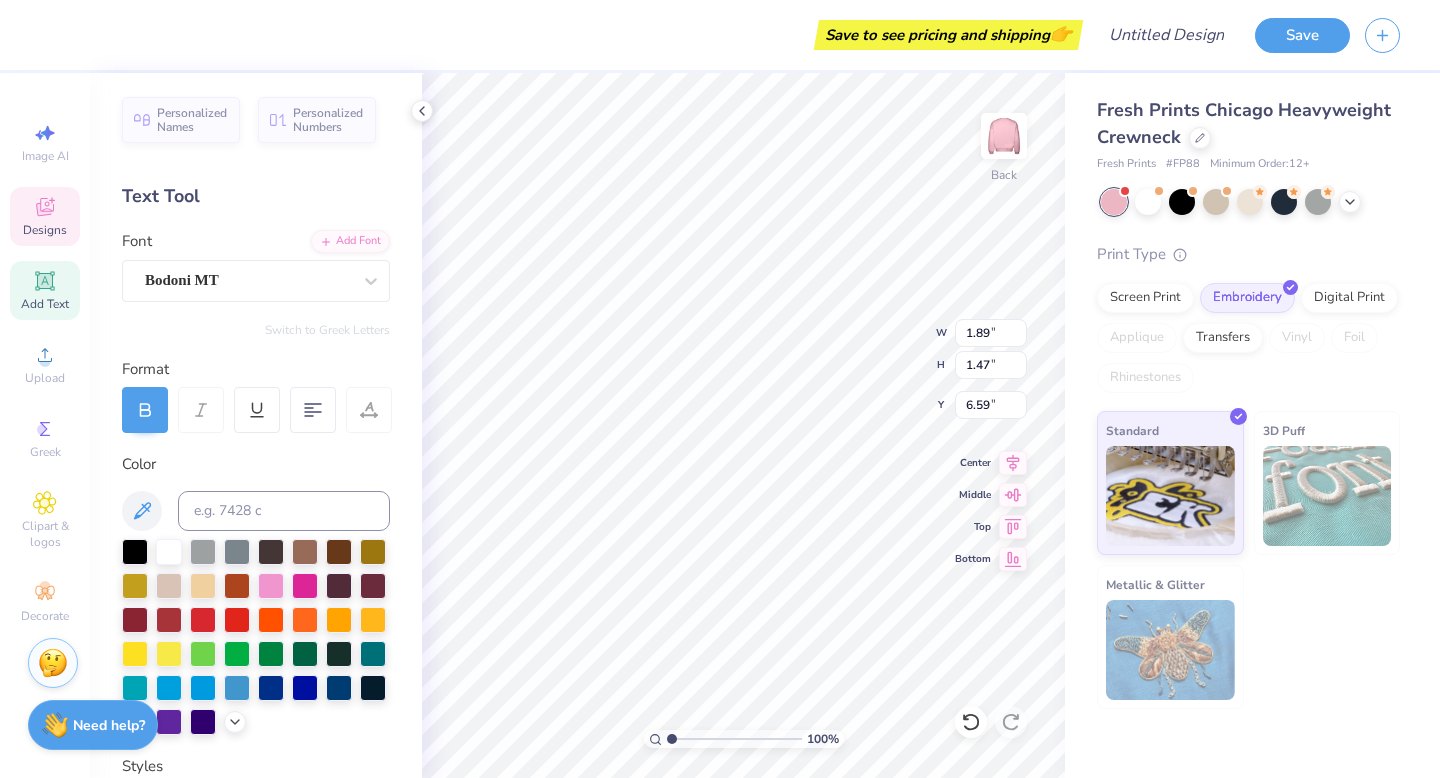 scroll, scrollTop: 1, scrollLeft: 0, axis: vertical 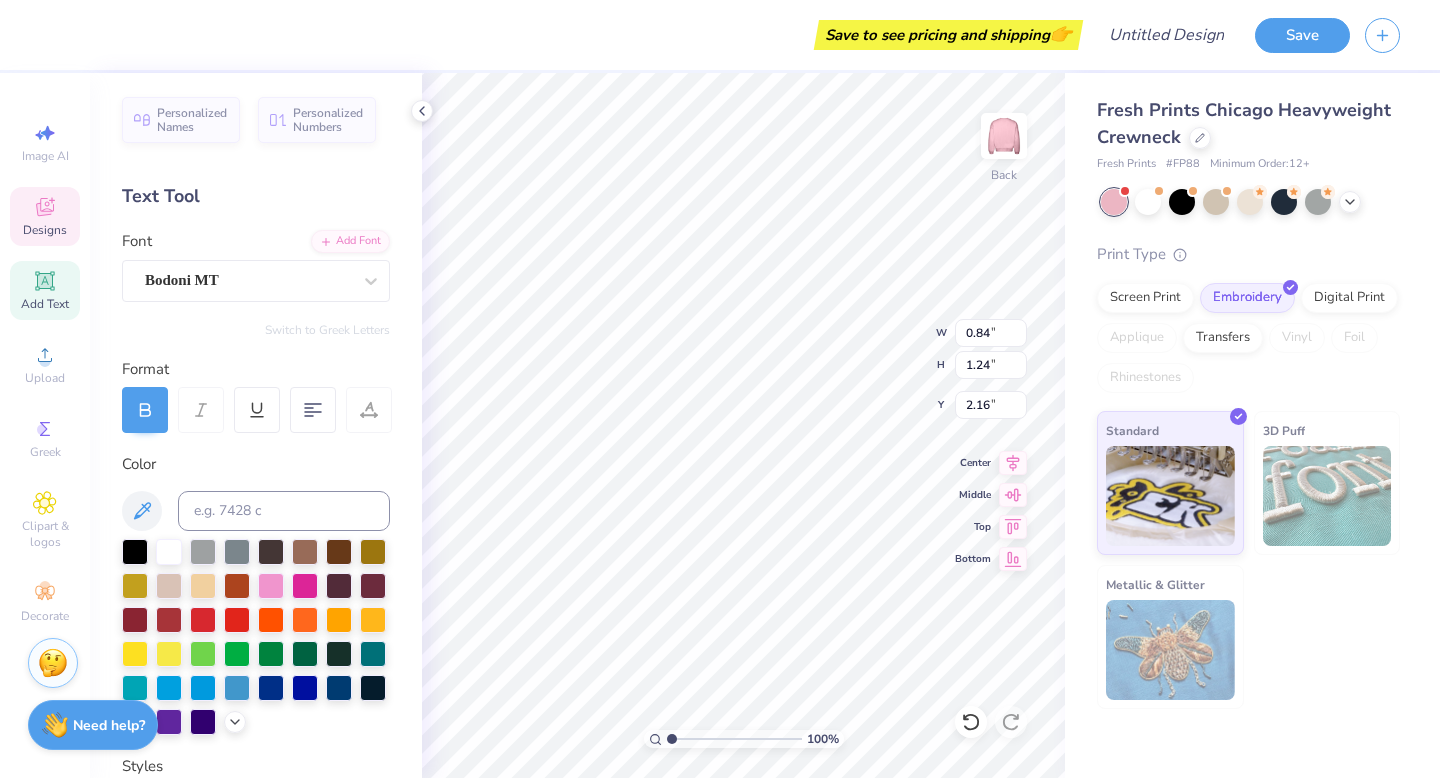 type on "ZGM" 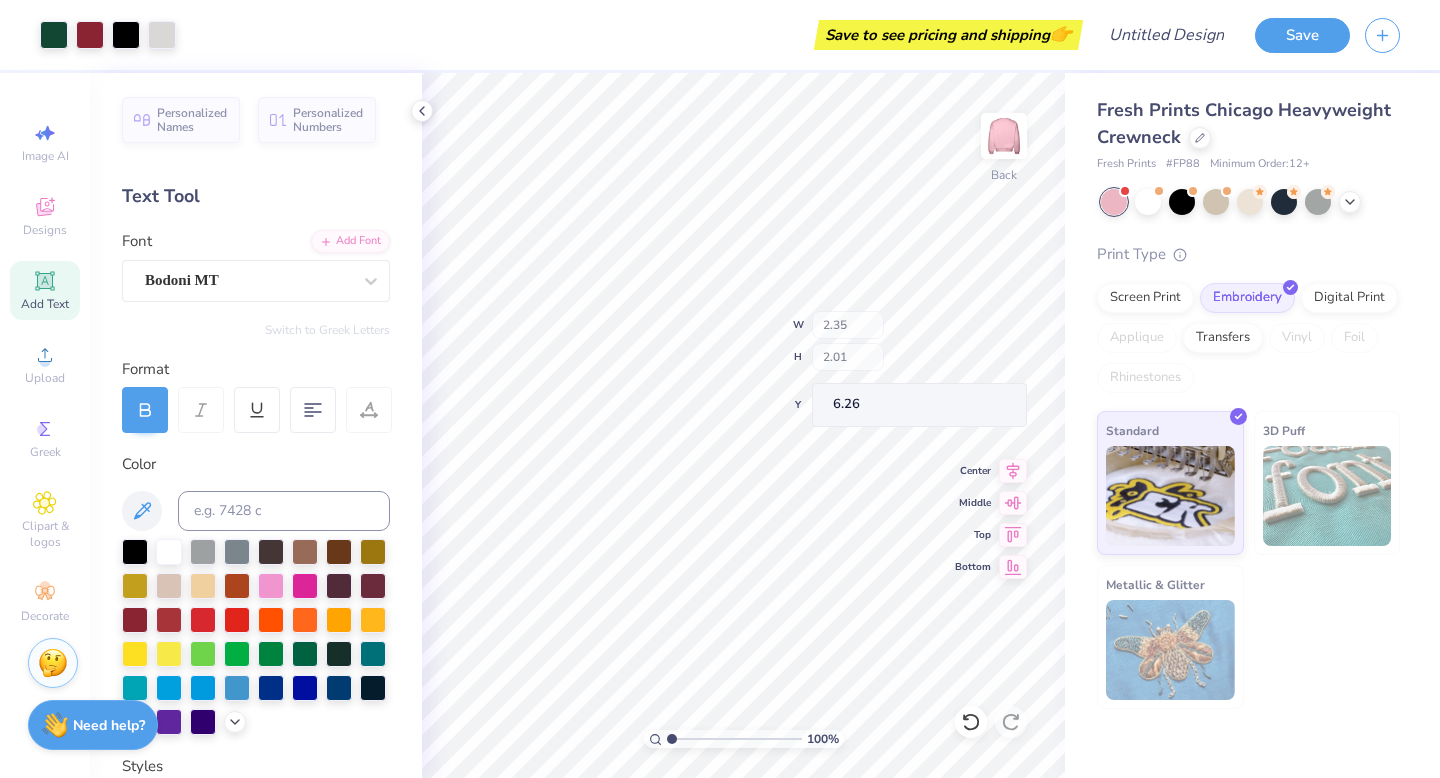 type on "2.01" 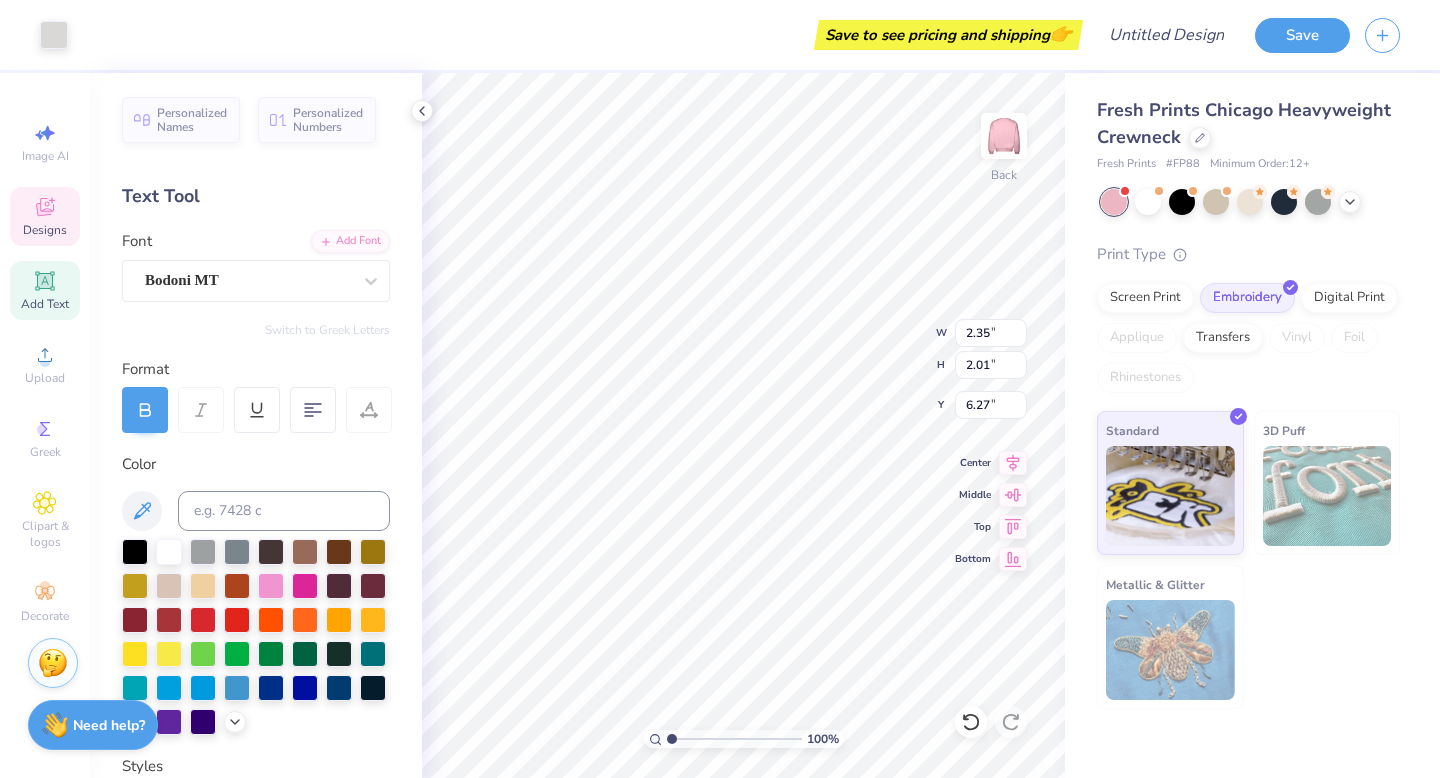type on "6.27" 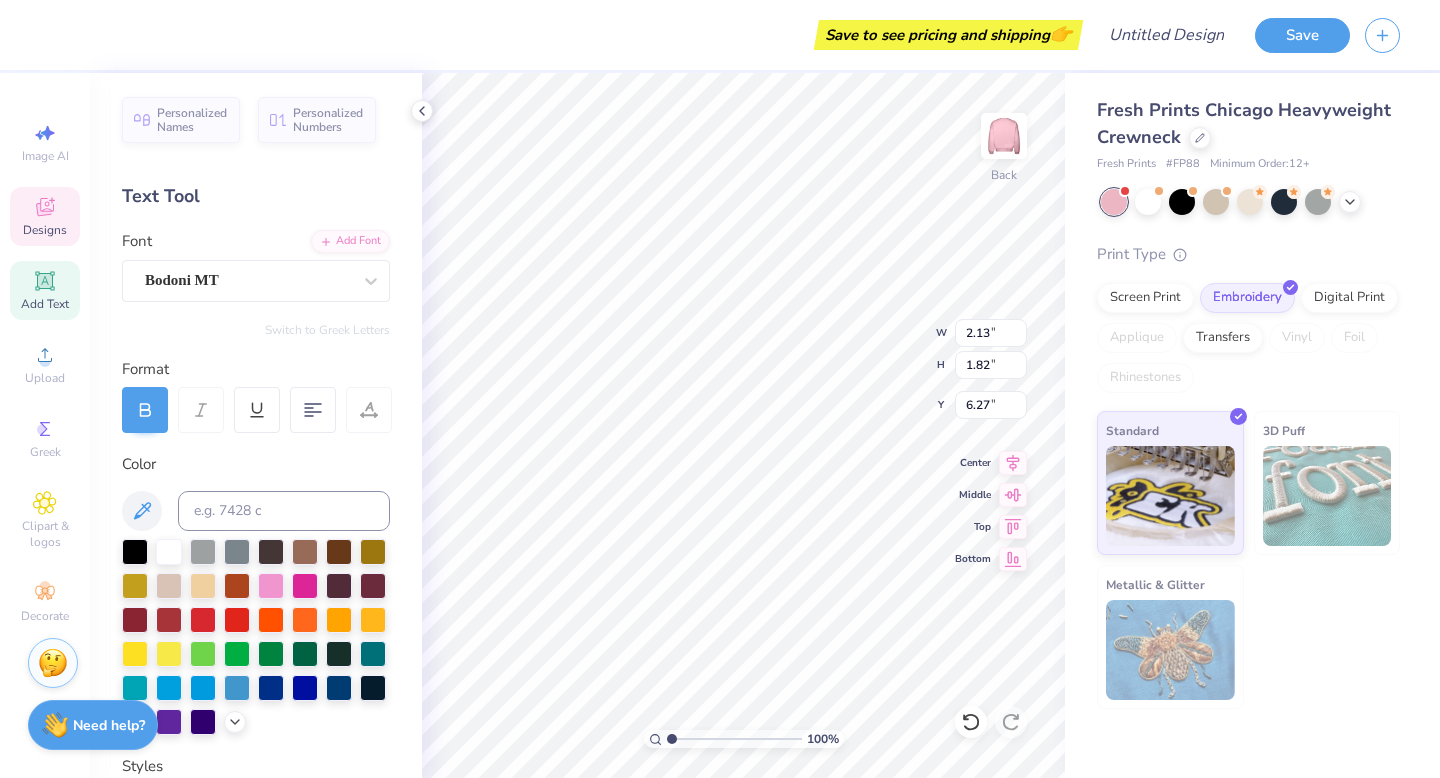 type on "2.13" 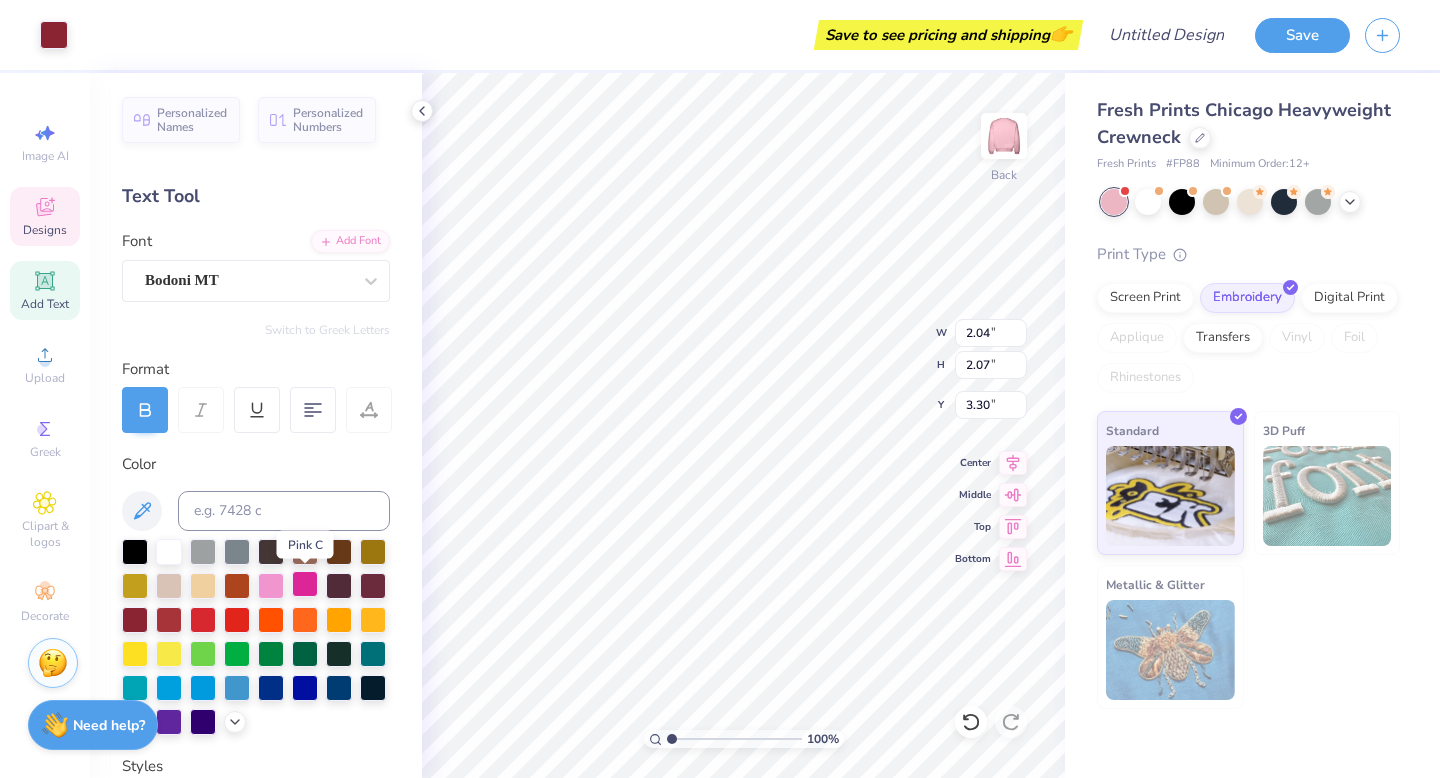 click at bounding box center [305, 584] 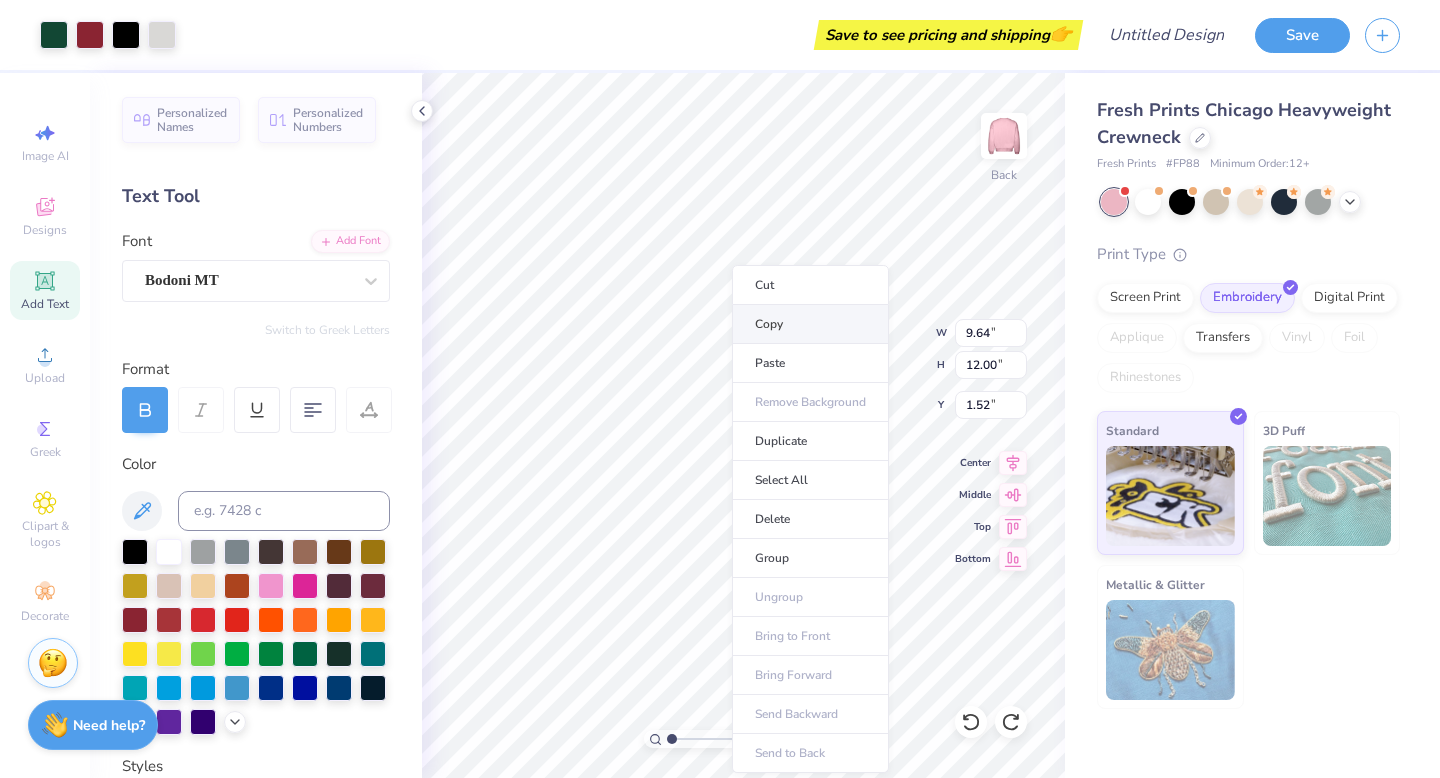 click on "Copy" at bounding box center [810, 324] 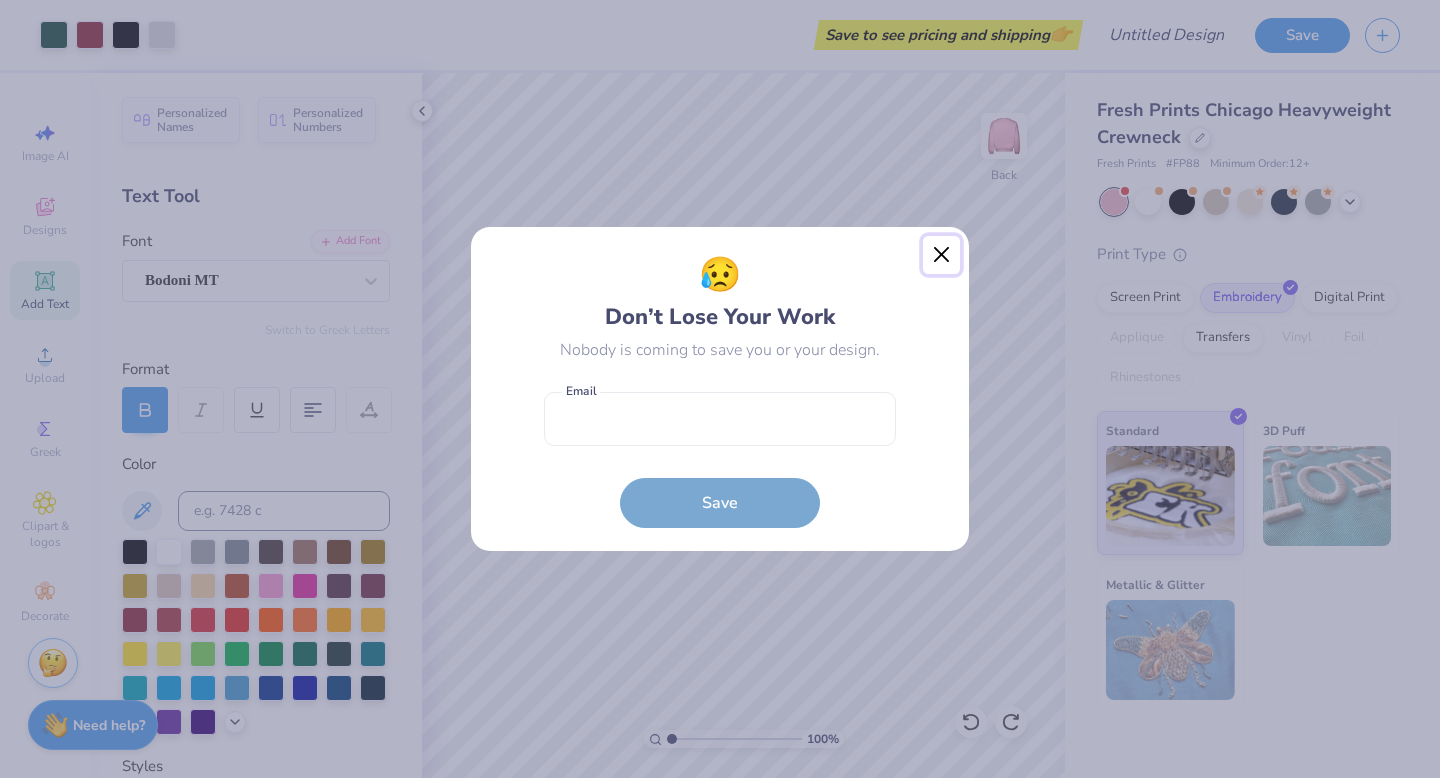 click at bounding box center [942, 255] 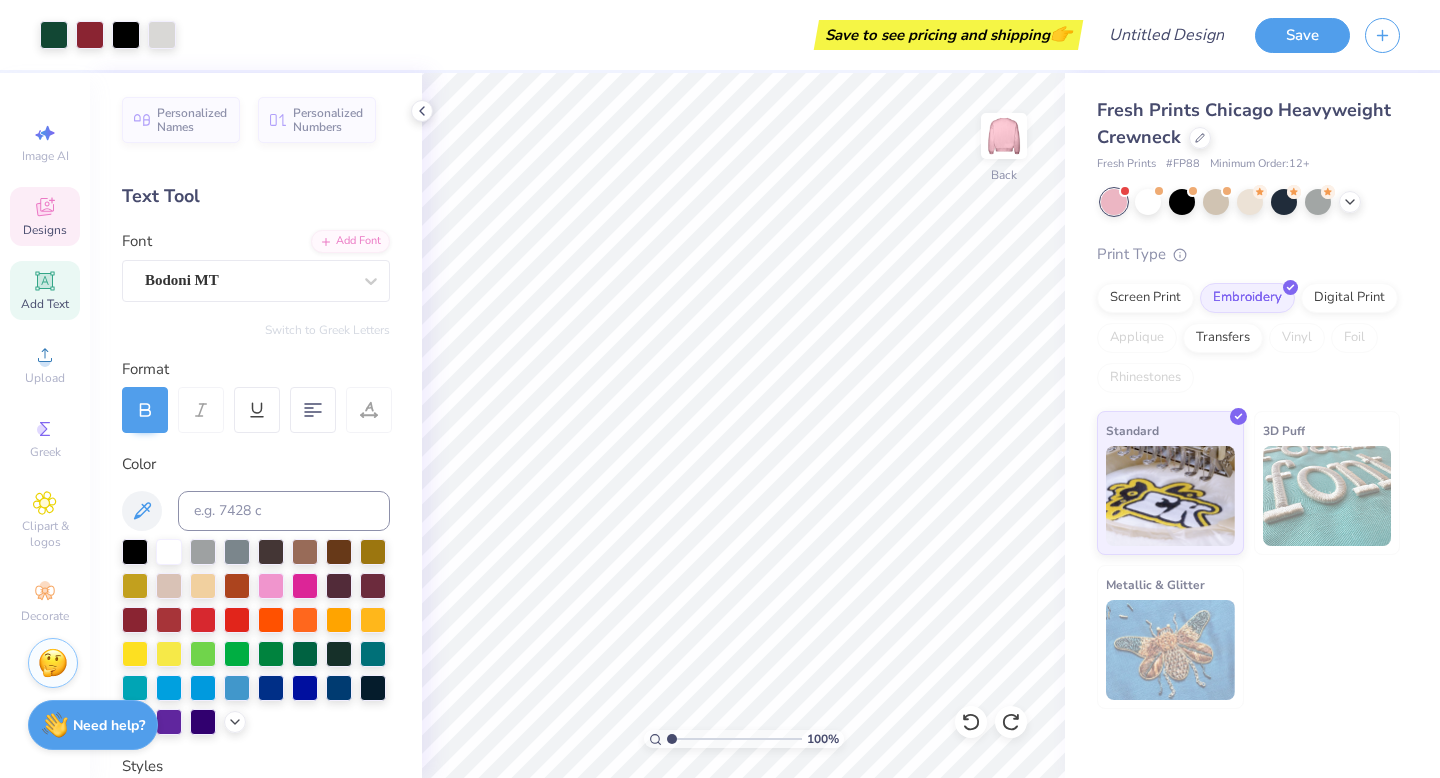 click on "Designs" at bounding box center [45, 216] 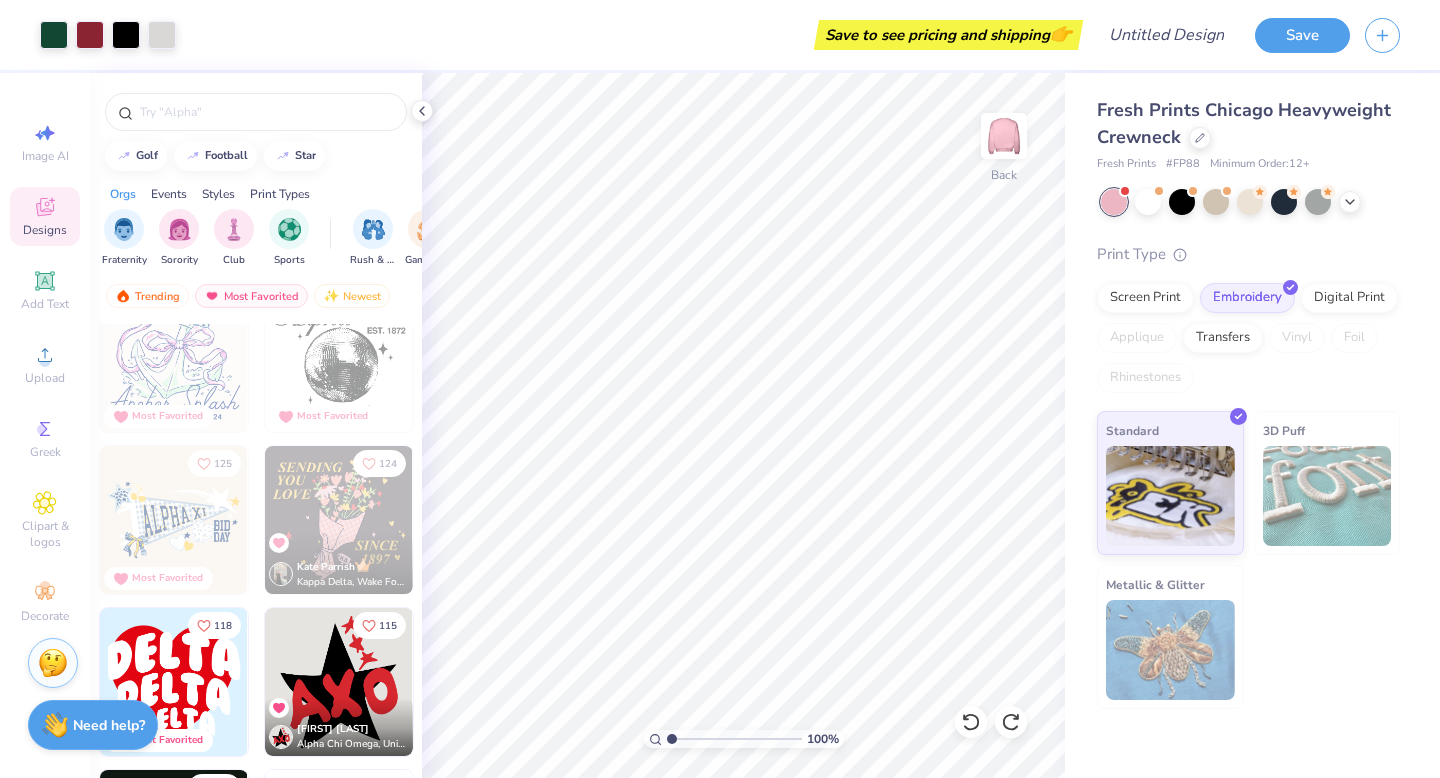 scroll, scrollTop: 1197, scrollLeft: 0, axis: vertical 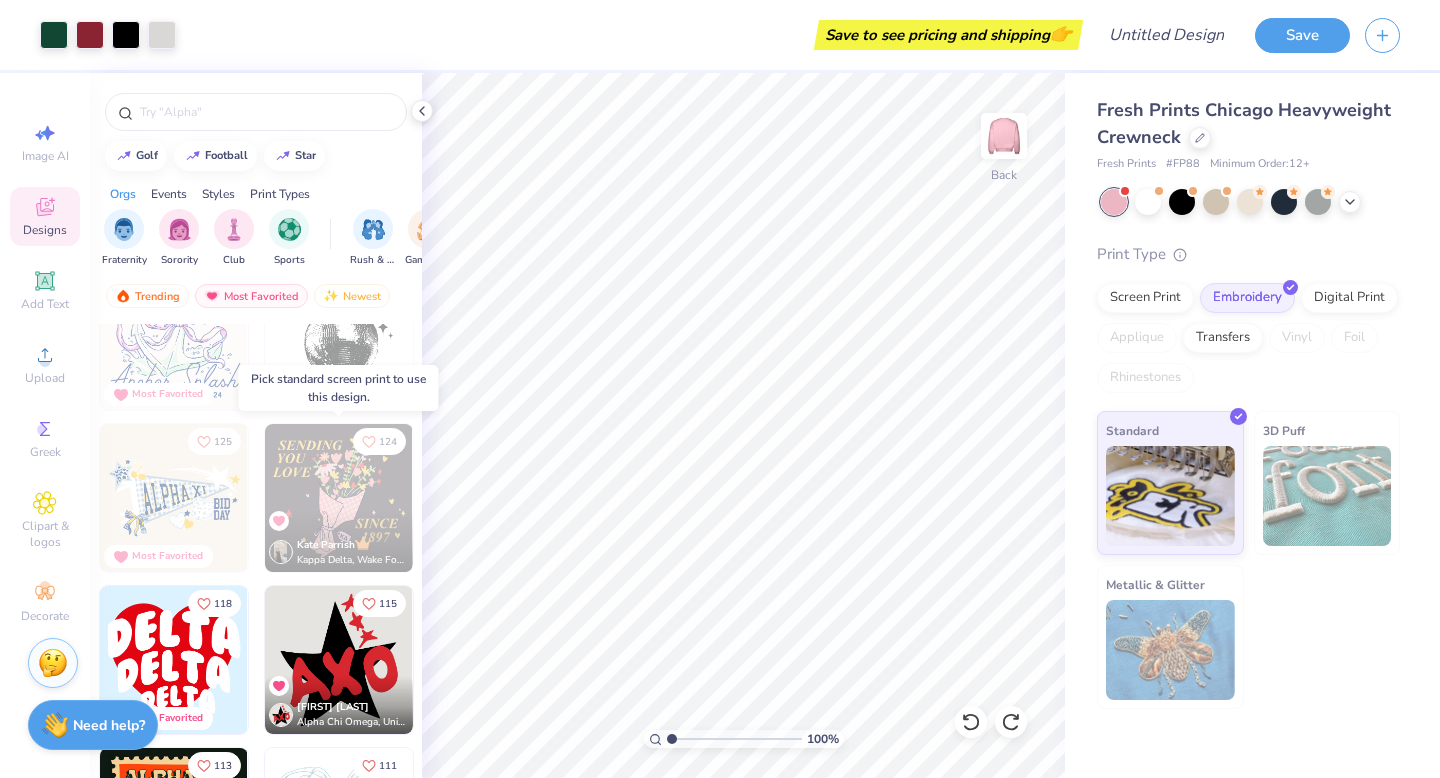 click at bounding box center (339, 498) 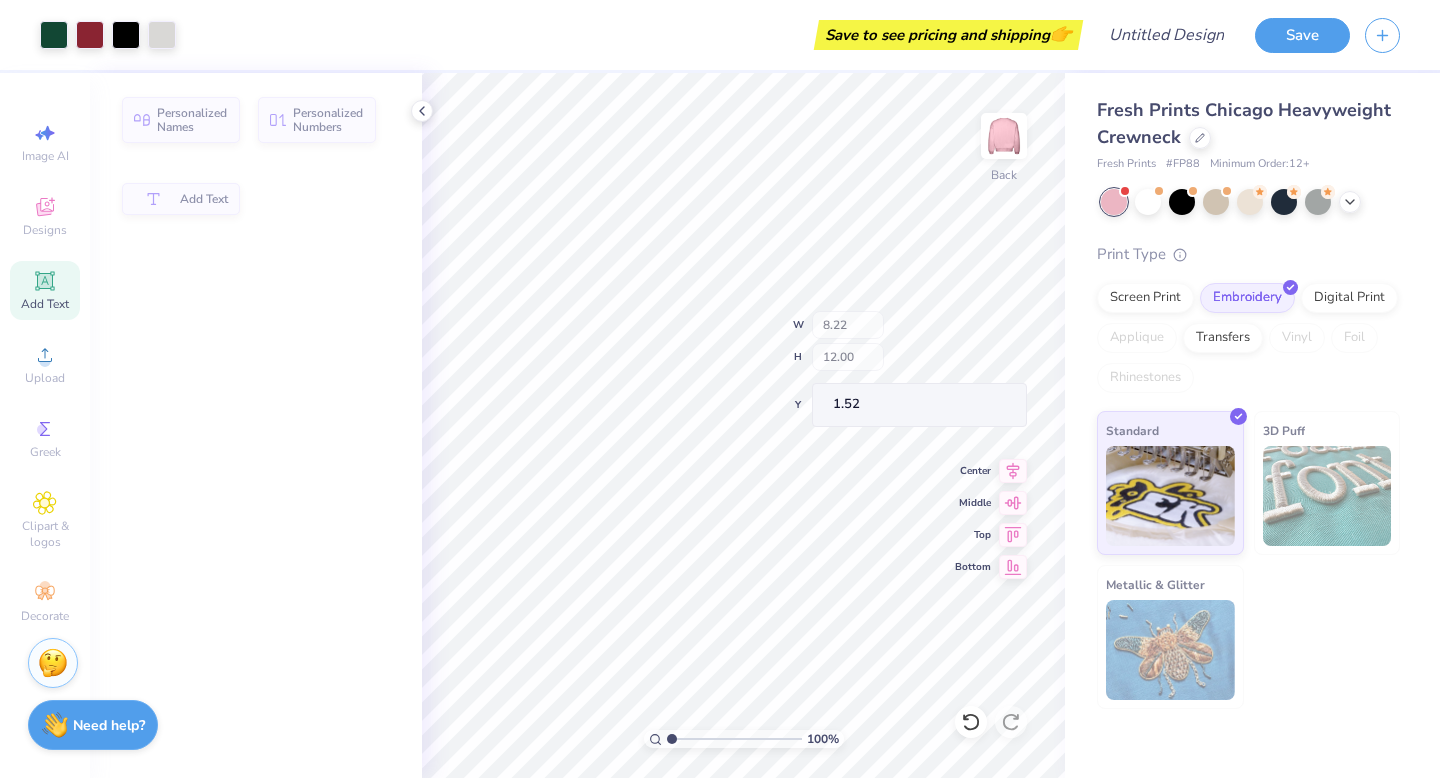 type on "8.22" 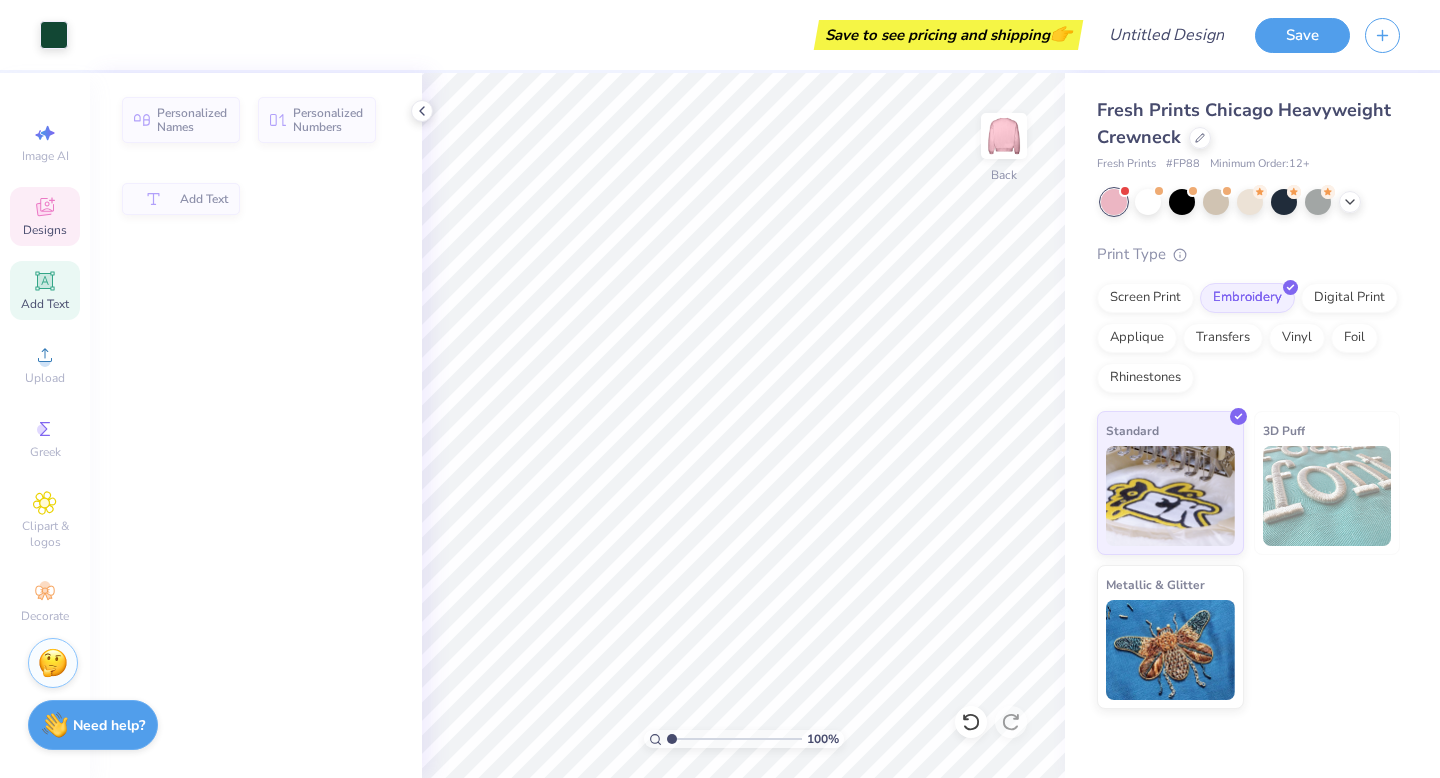 click on "Designs" at bounding box center (45, 230) 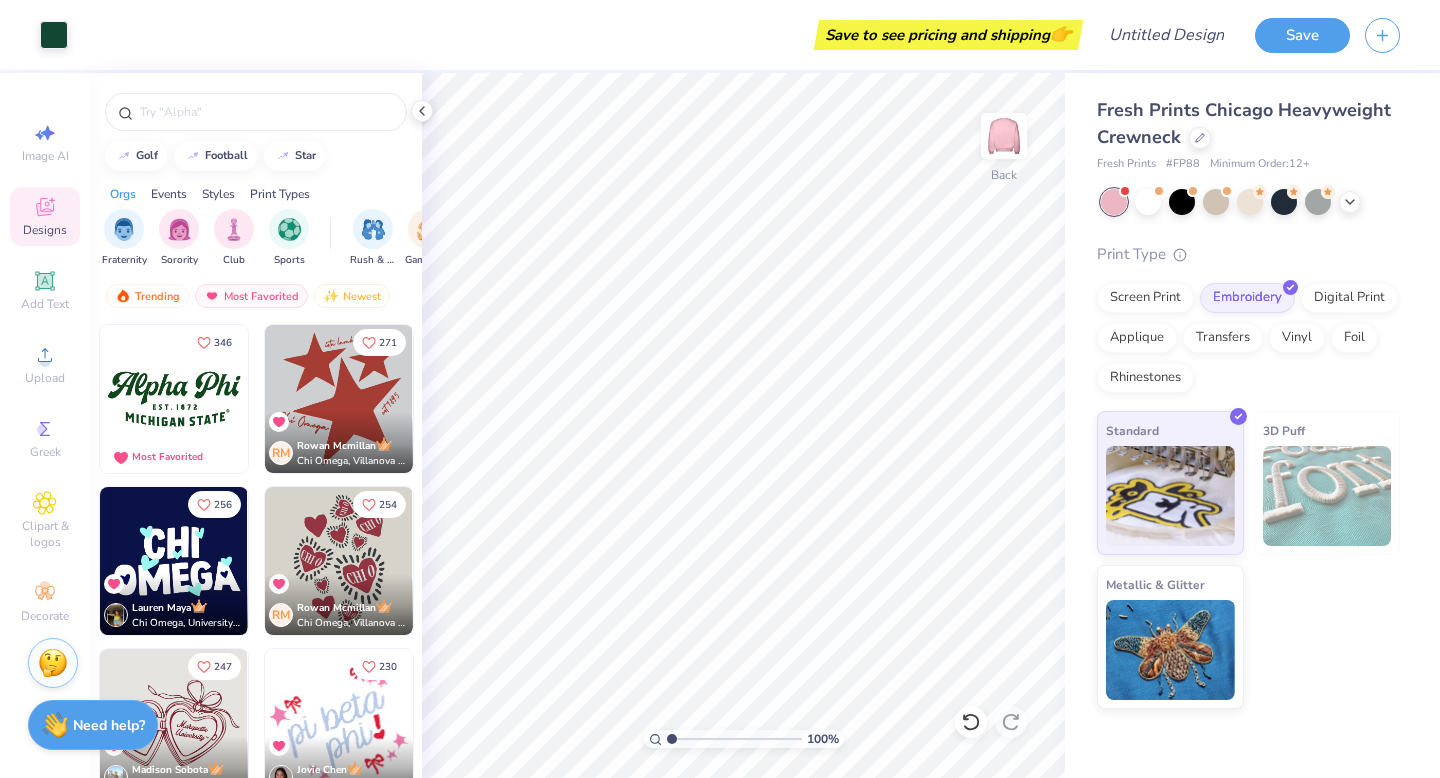 click at bounding box center [339, 399] 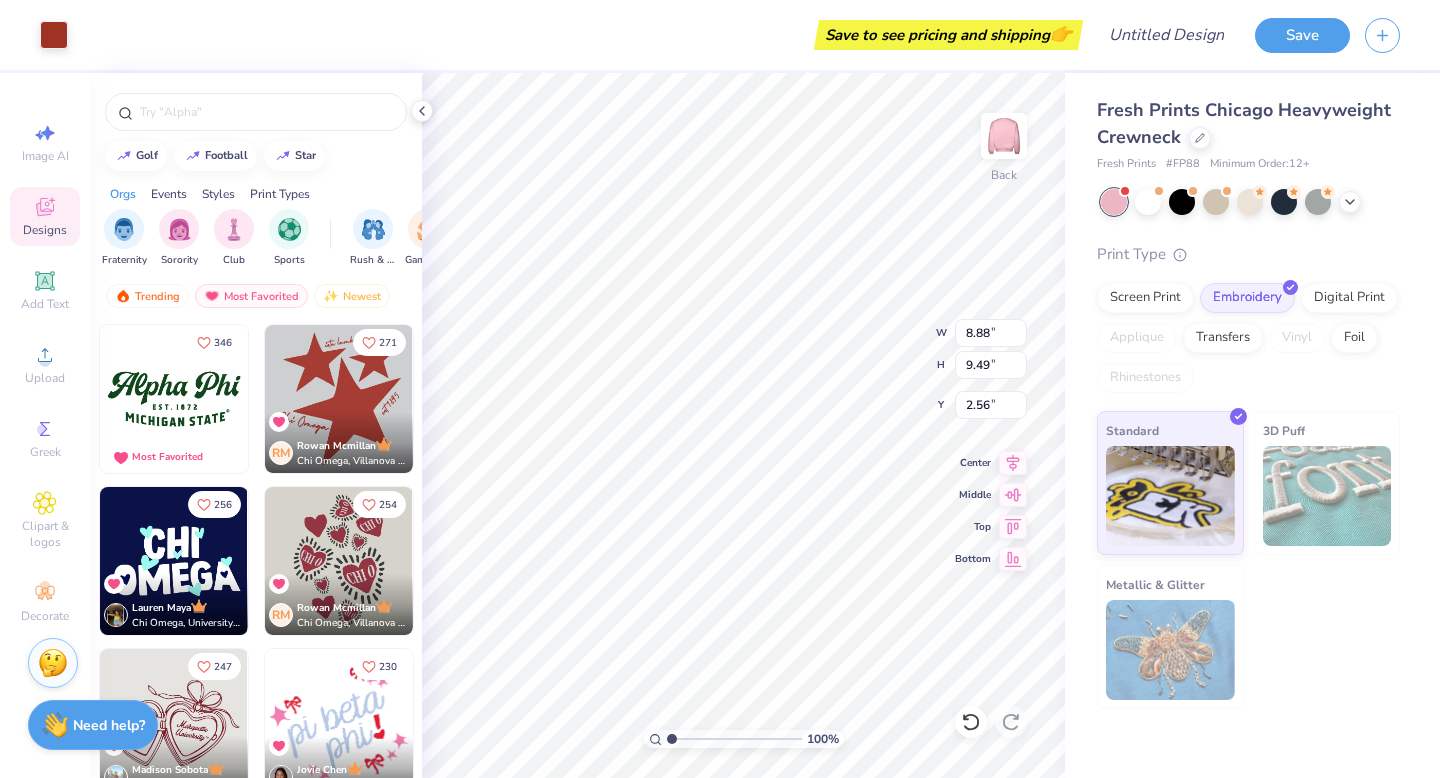 type on "3.70" 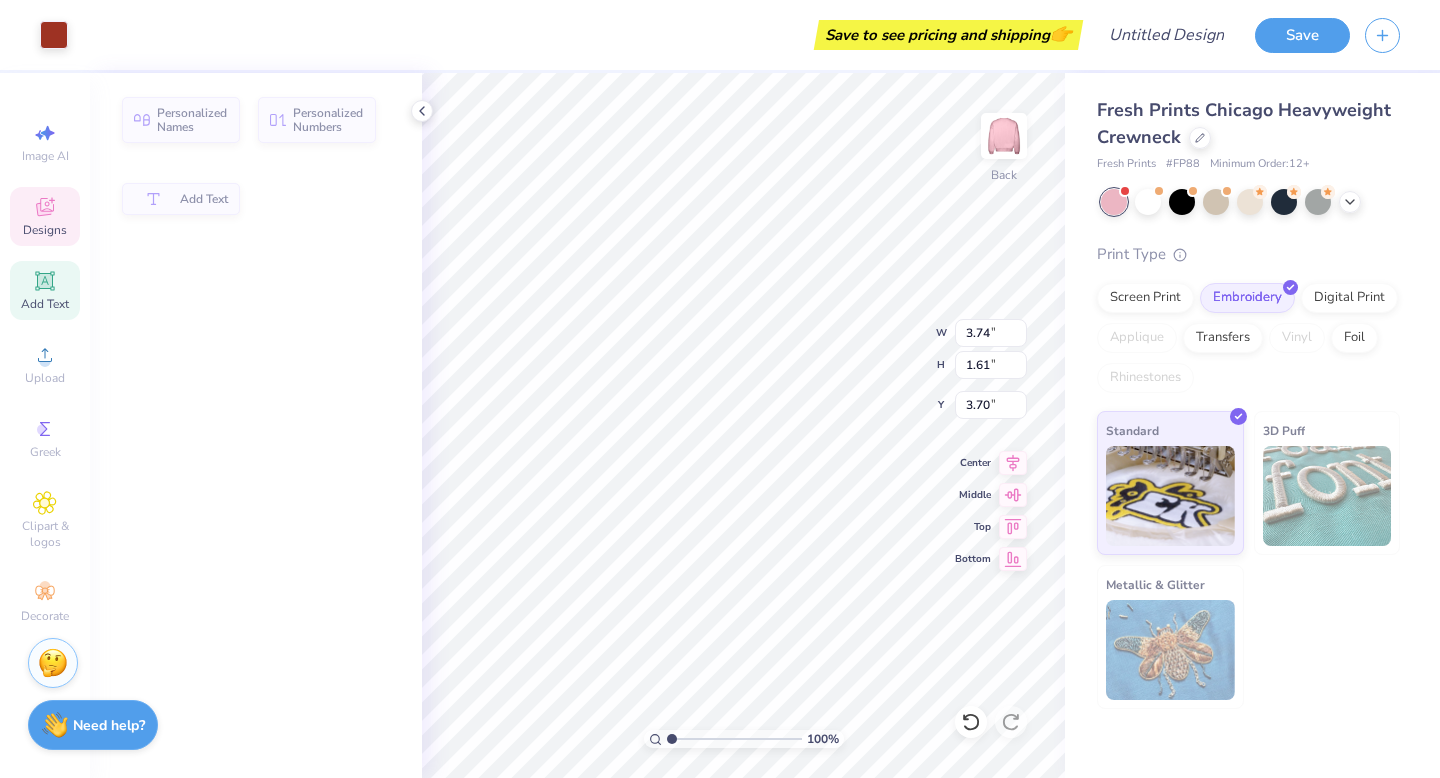 type on "3.74" 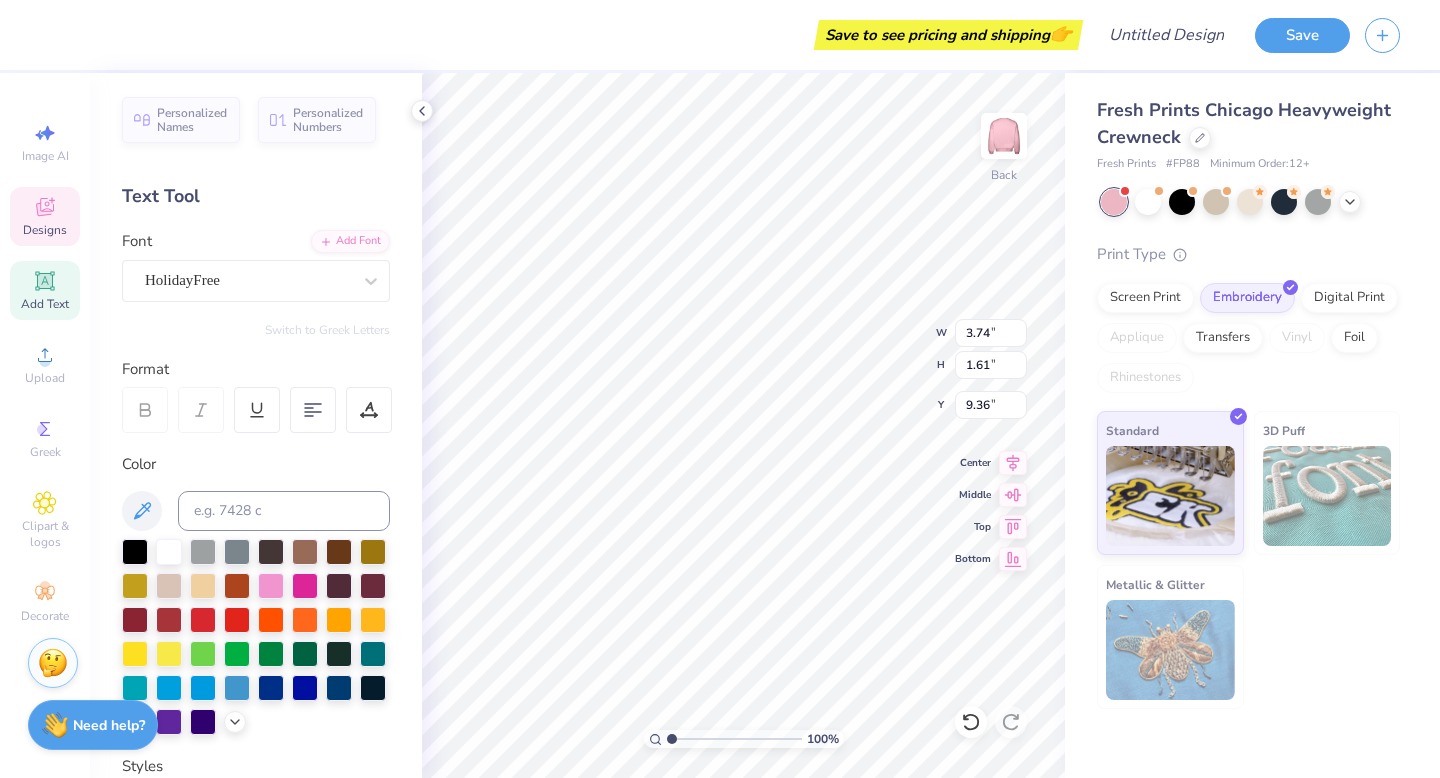 scroll, scrollTop: 0, scrollLeft: 0, axis: both 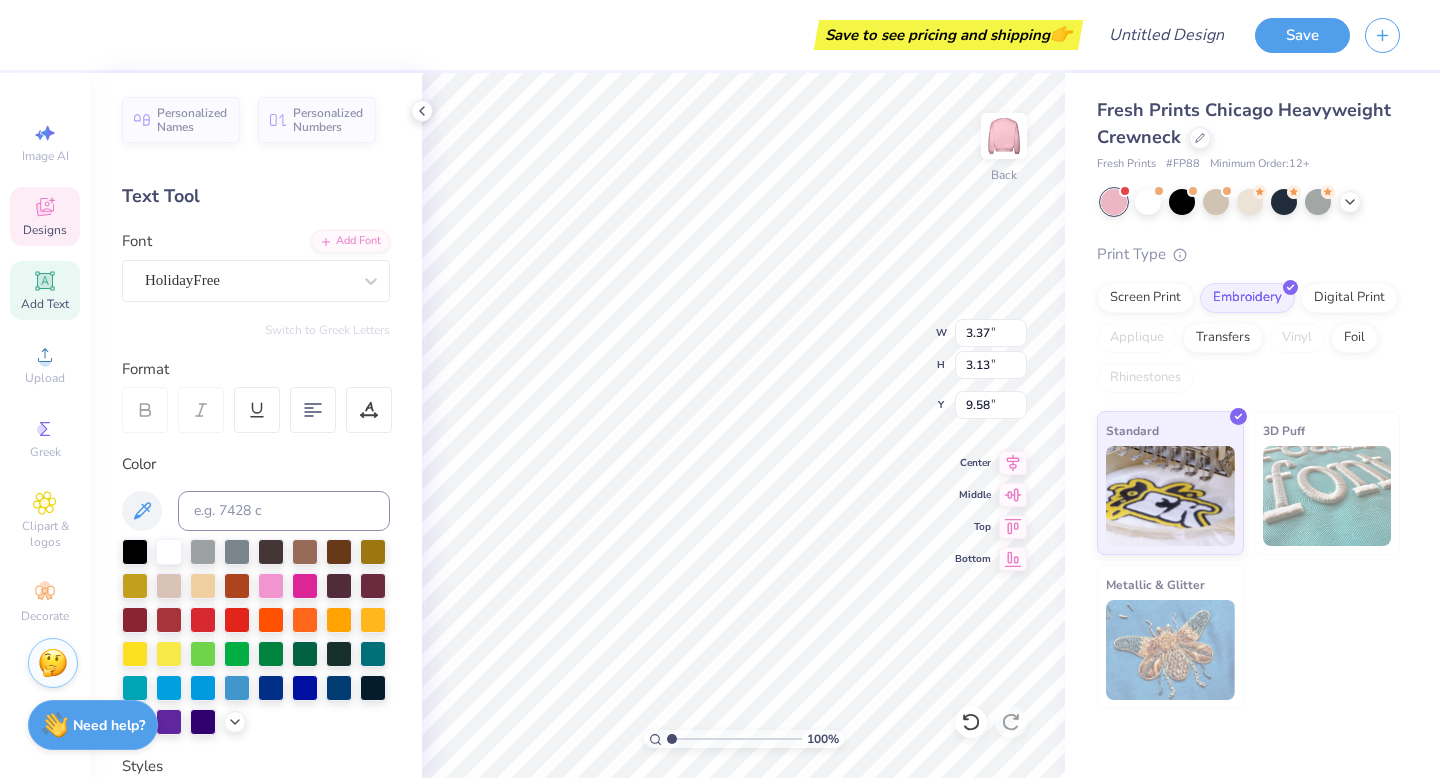 type on "9.58" 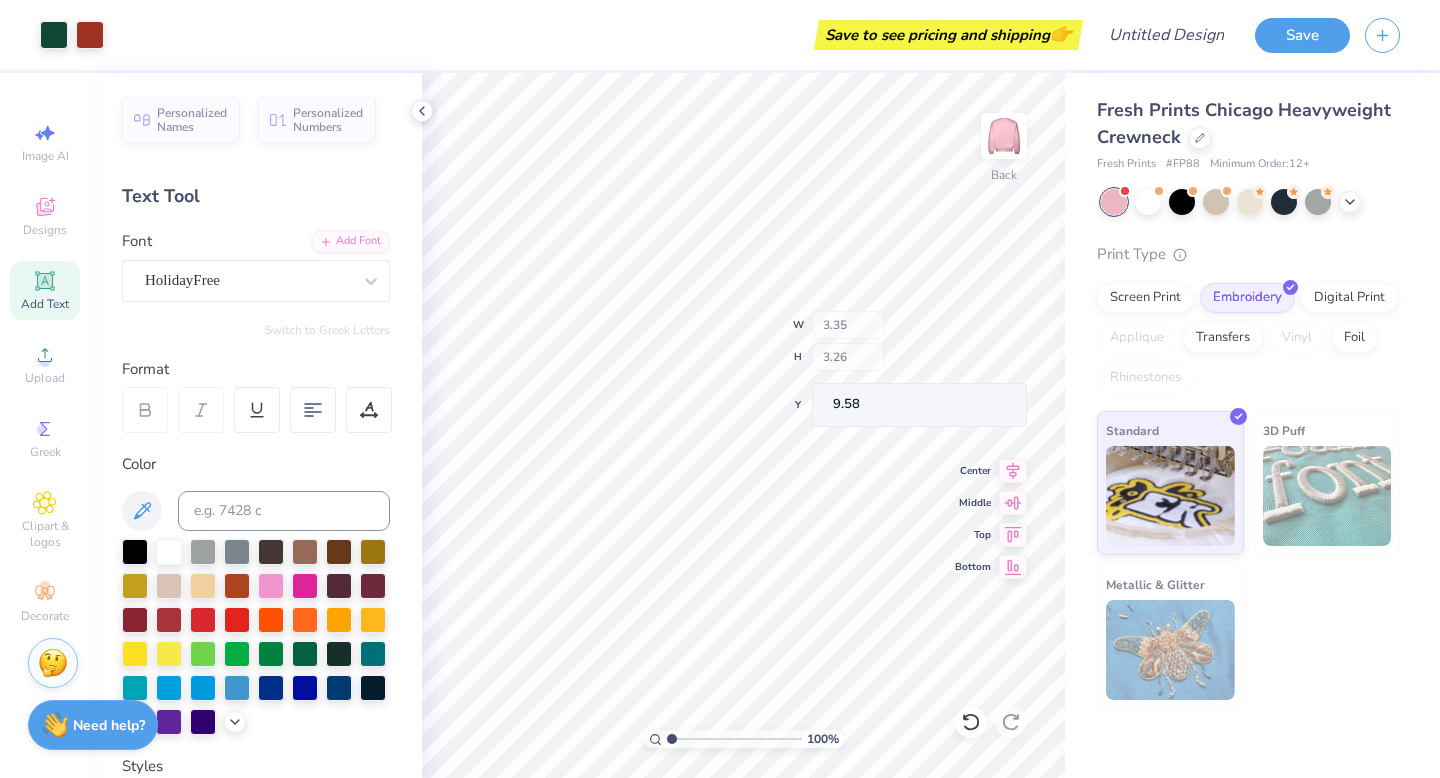 type on "3.35" 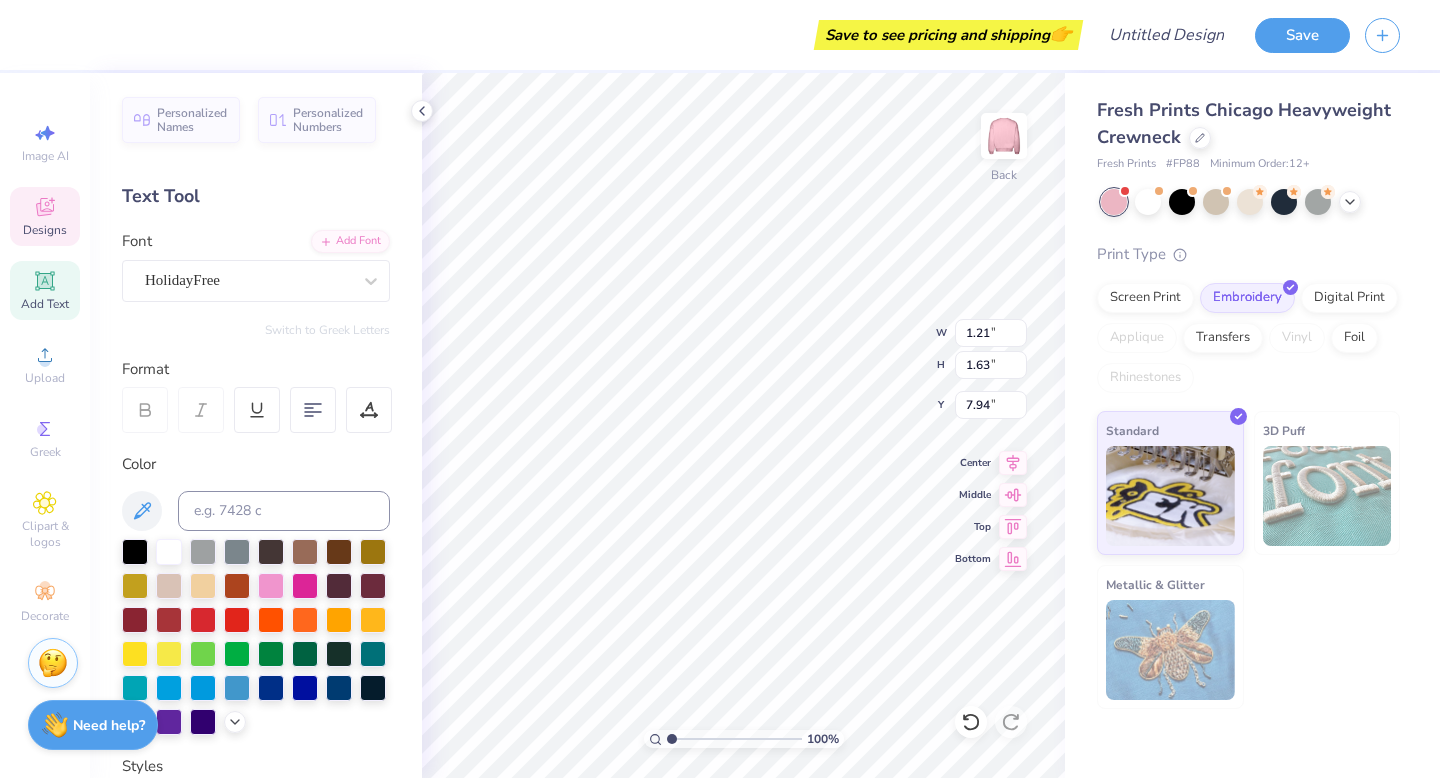 type on "est  2021" 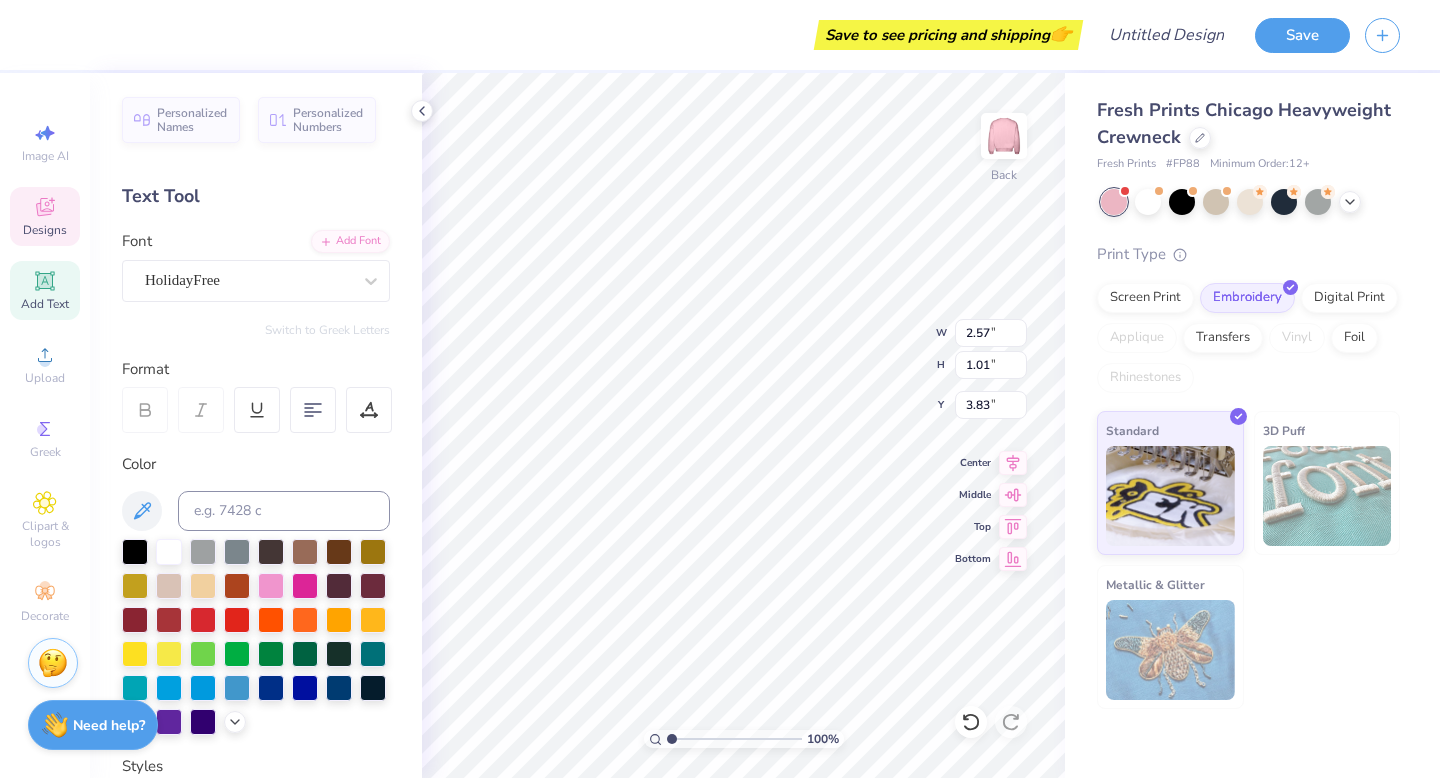 type on "2.57" 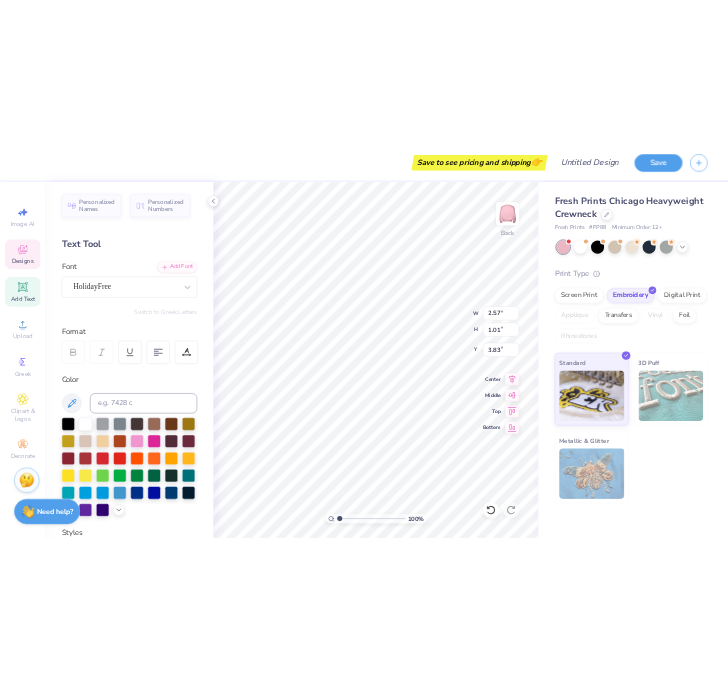 scroll, scrollTop: 0, scrollLeft: 0, axis: both 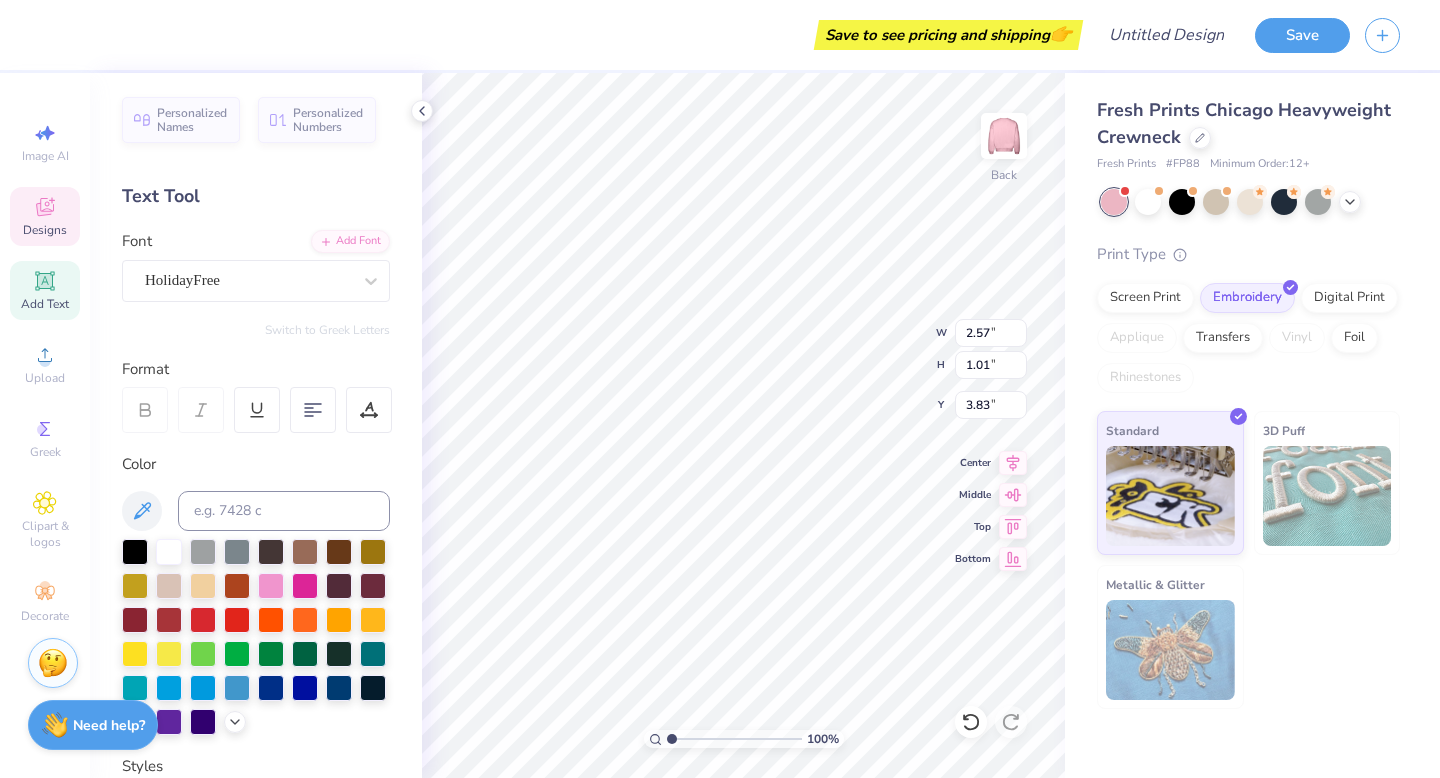type on "i" 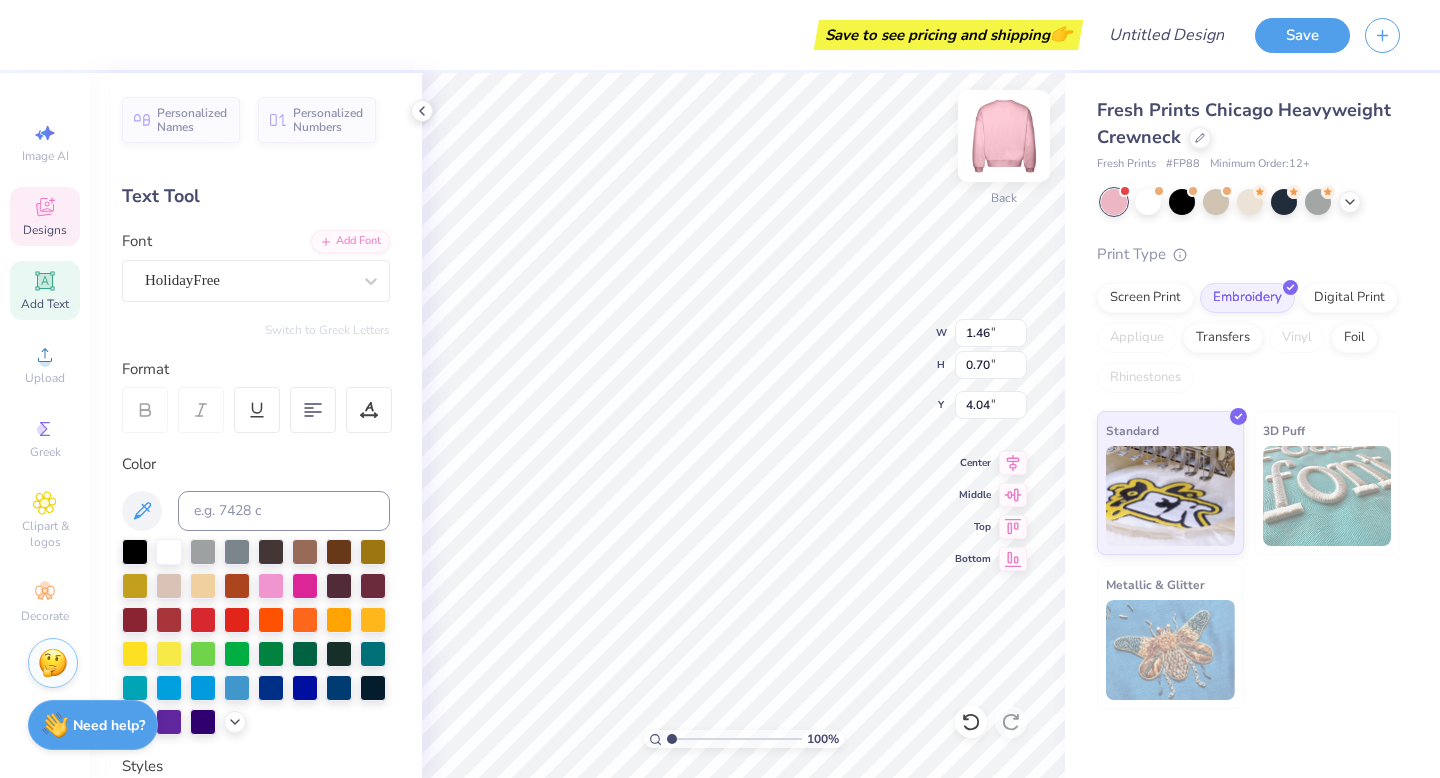 type on "4.04" 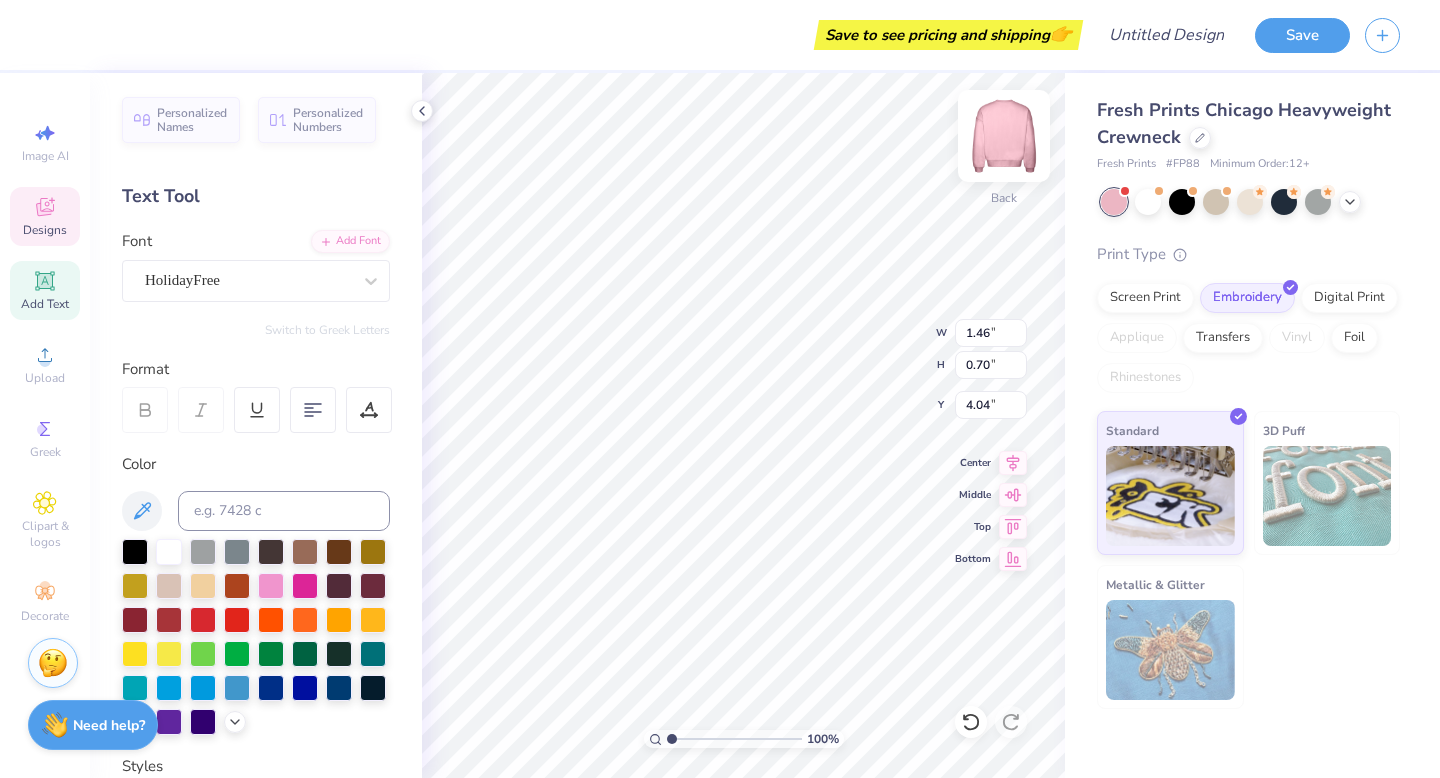 type on "1.44" 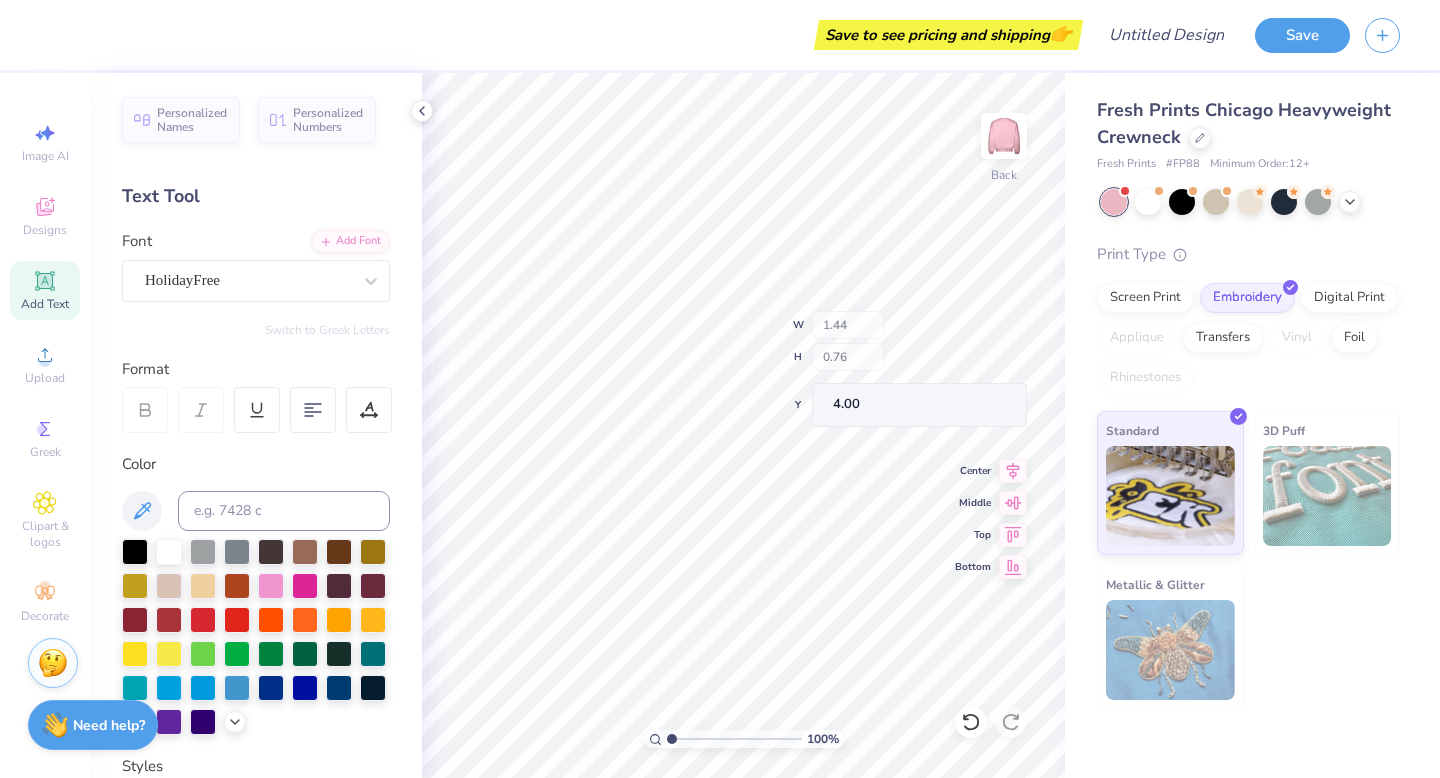 type on "4.04" 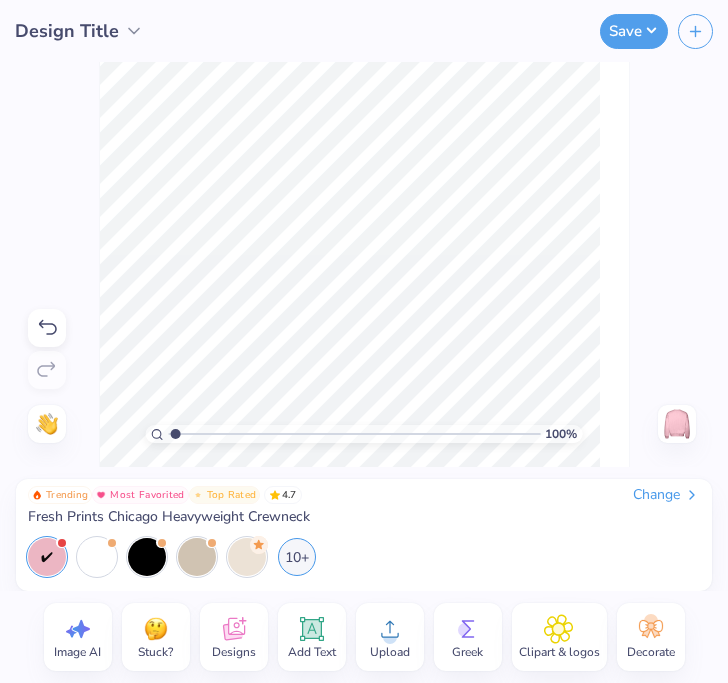 type on "1" 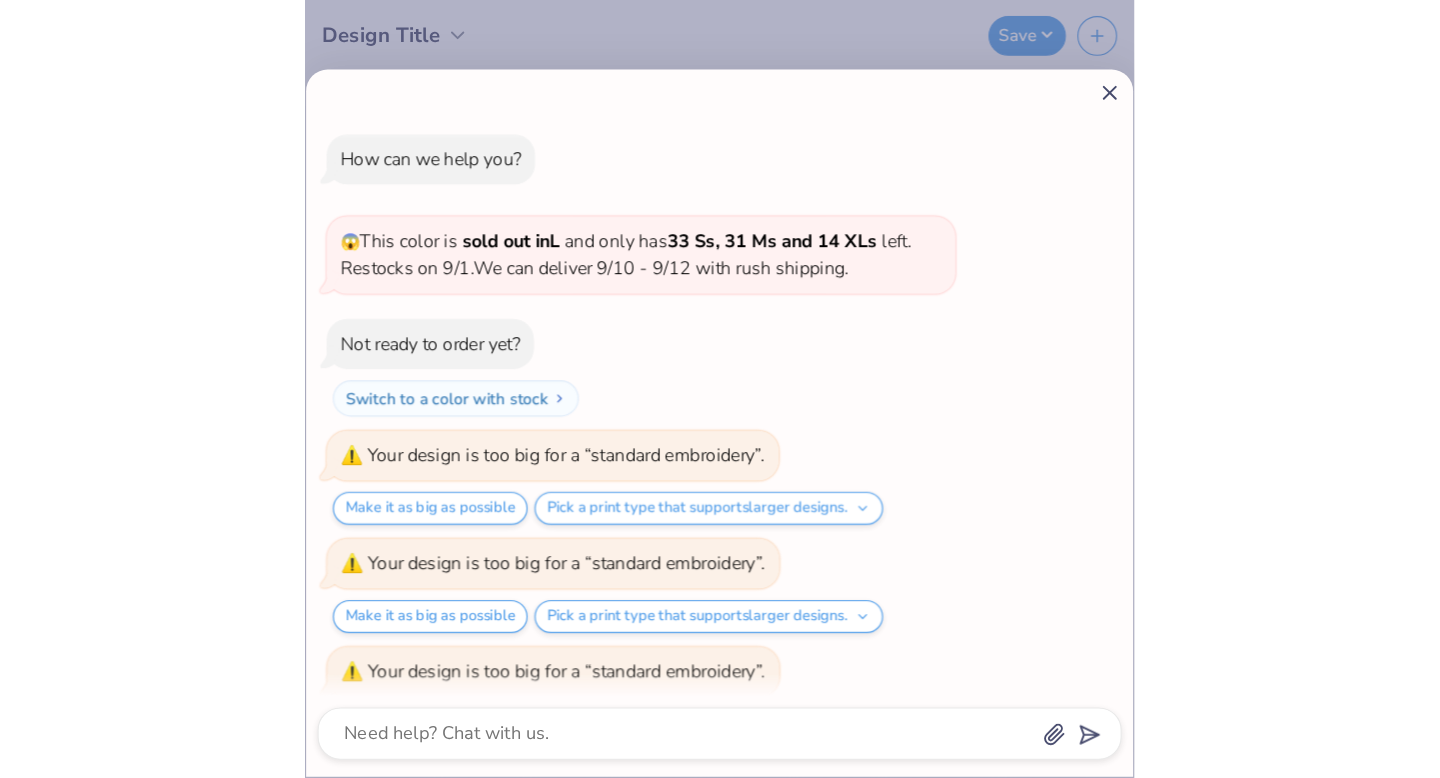scroll, scrollTop: 136, scrollLeft: 0, axis: vertical 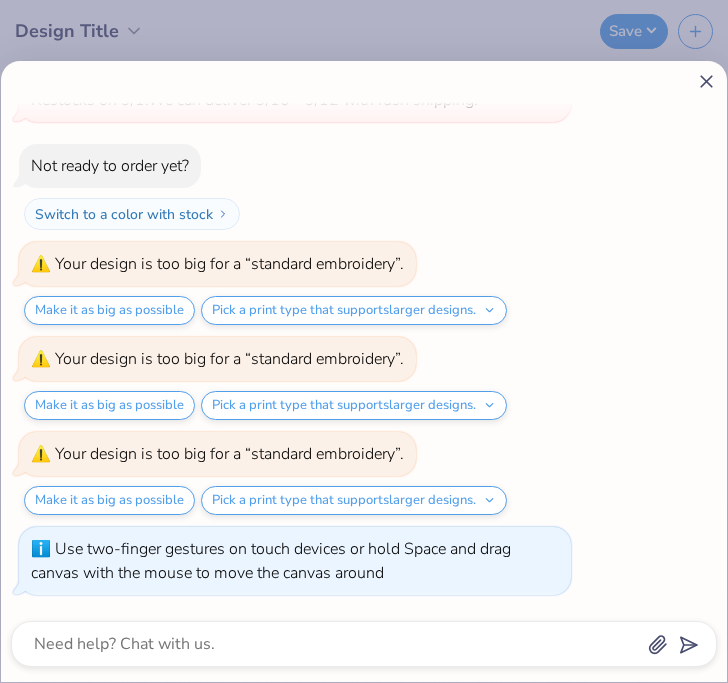 click 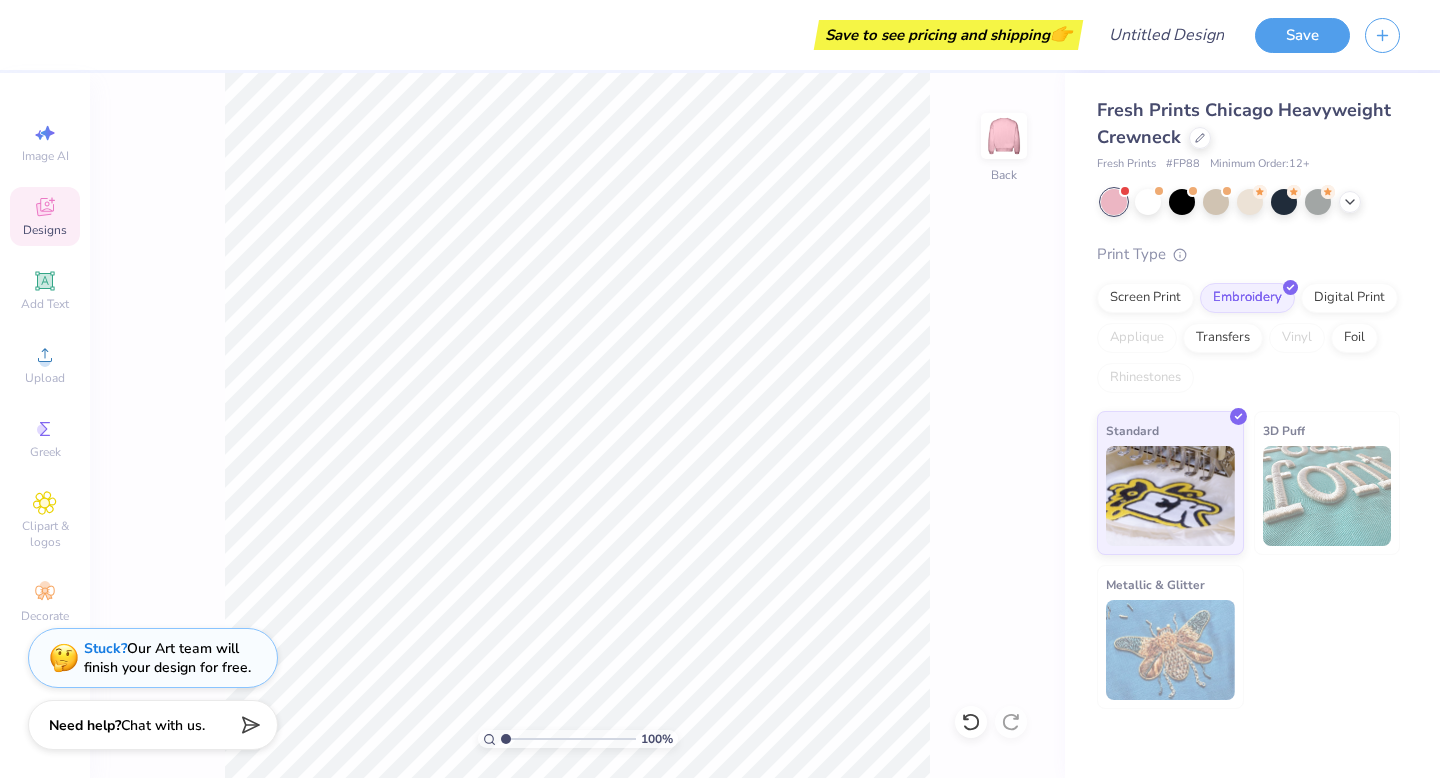 click on "Designs" at bounding box center (45, 230) 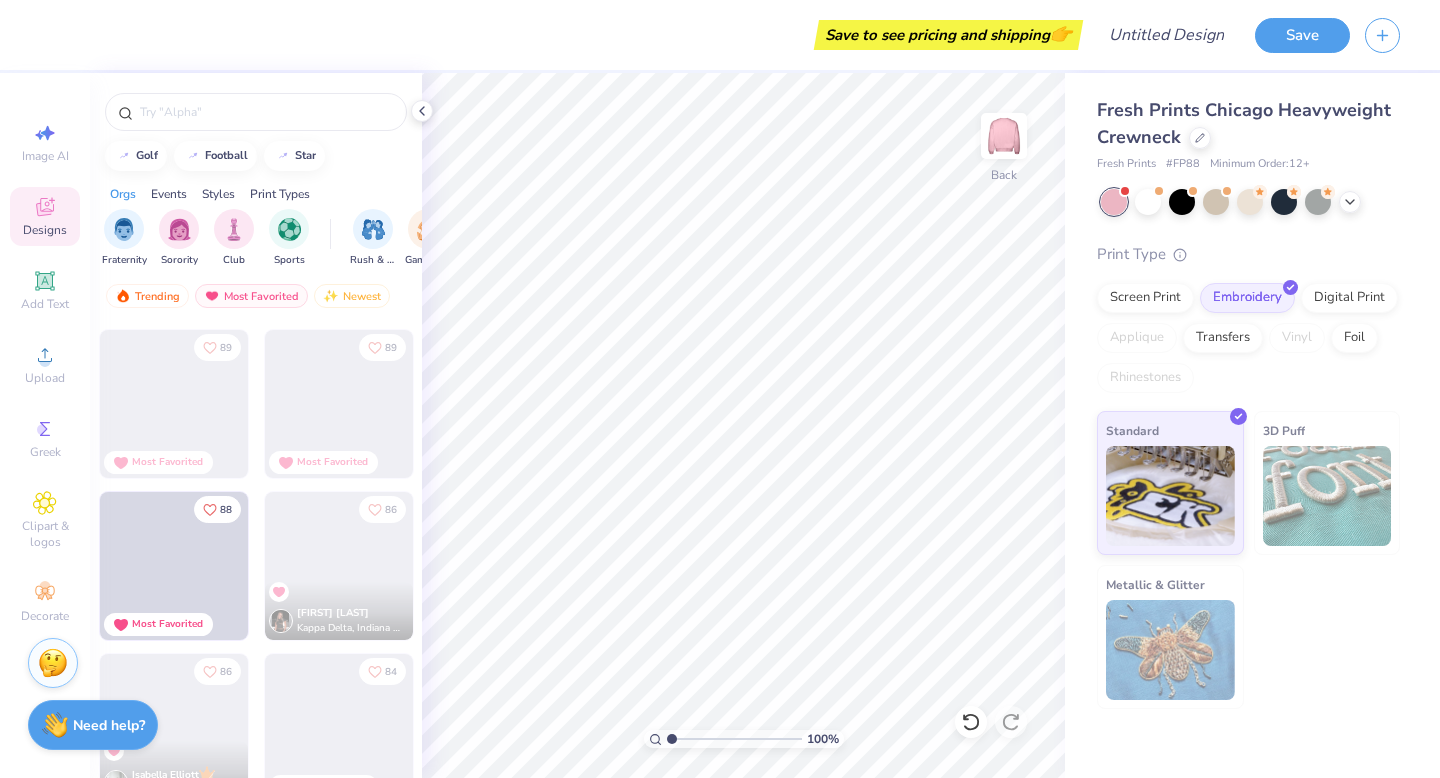 scroll, scrollTop: 2590, scrollLeft: 0, axis: vertical 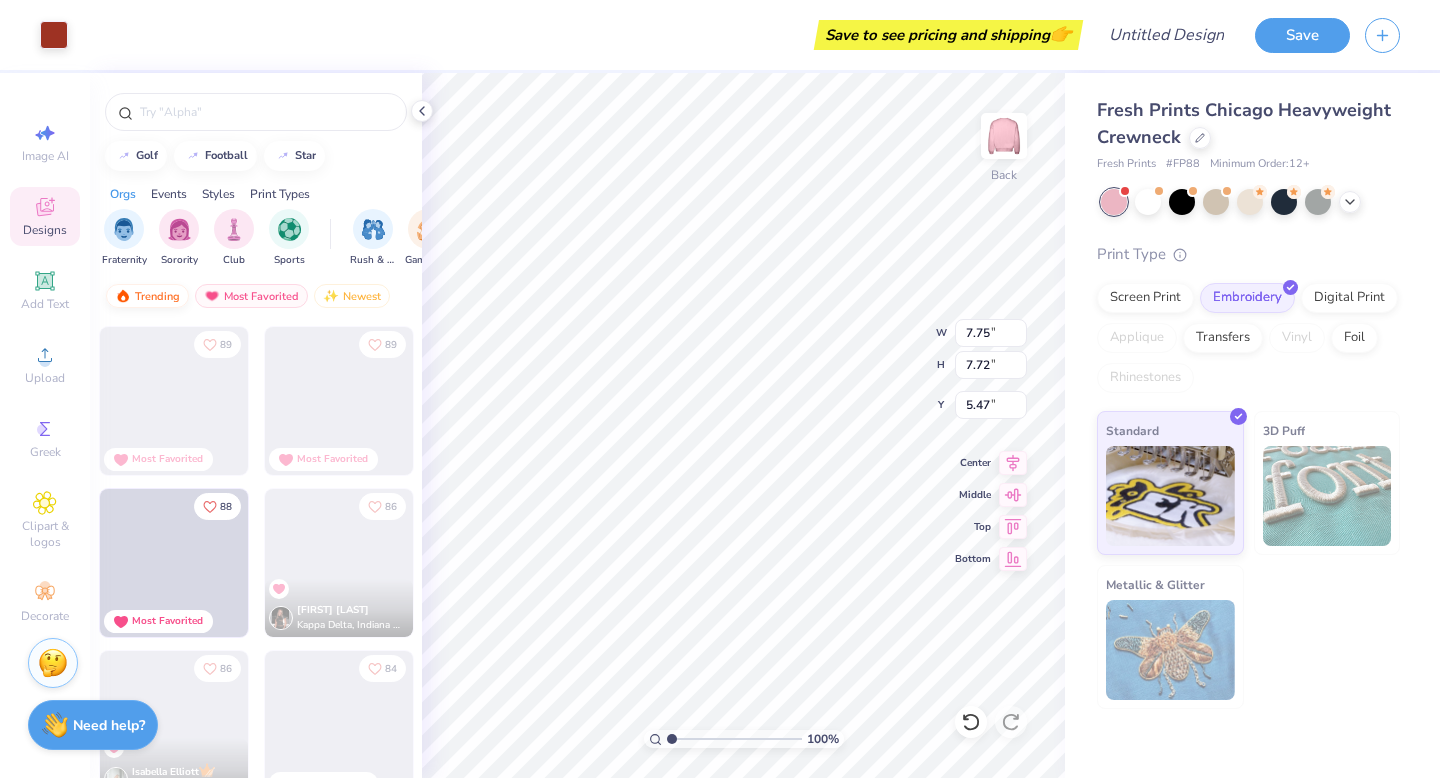 click on "Trending" at bounding box center (147, 296) 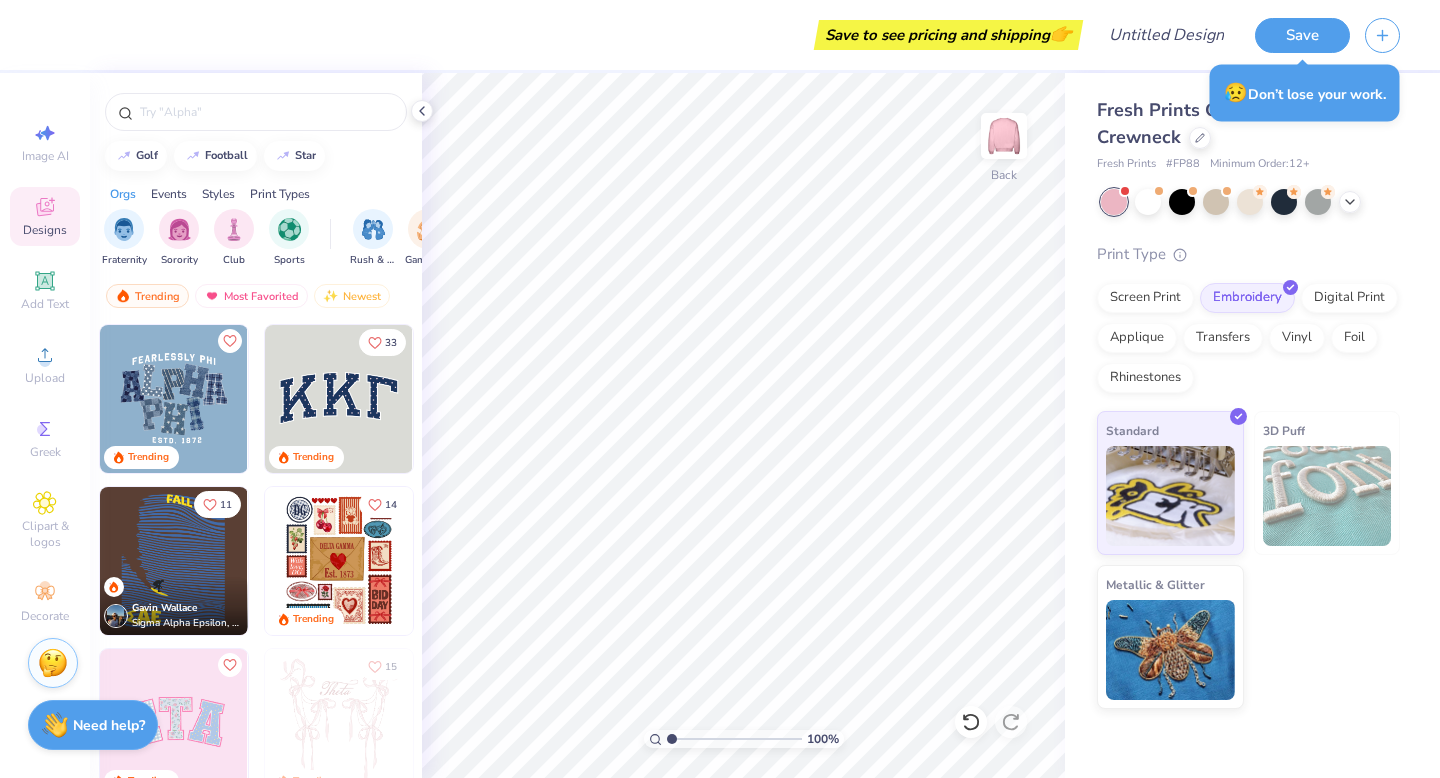 click at bounding box center [339, 399] 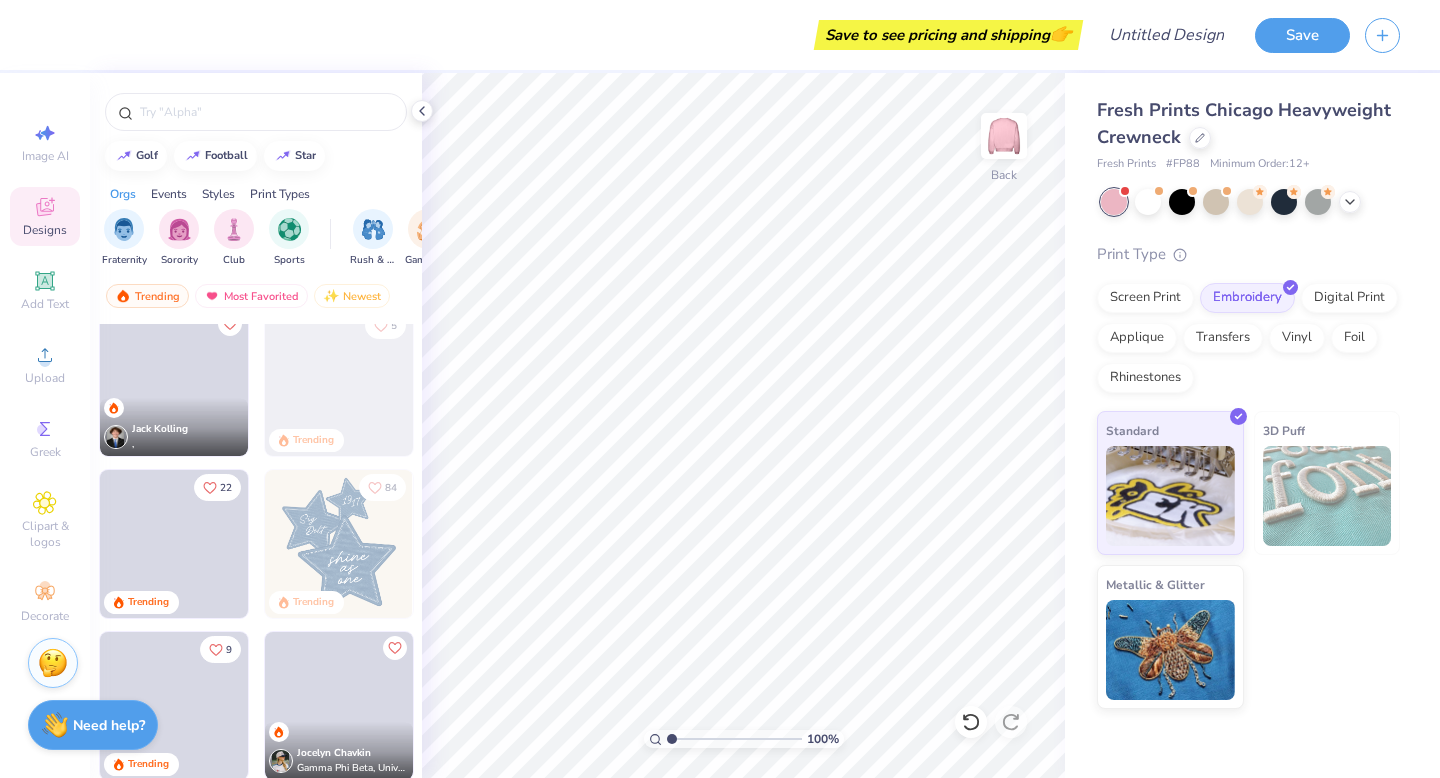 scroll, scrollTop: 1789, scrollLeft: 0, axis: vertical 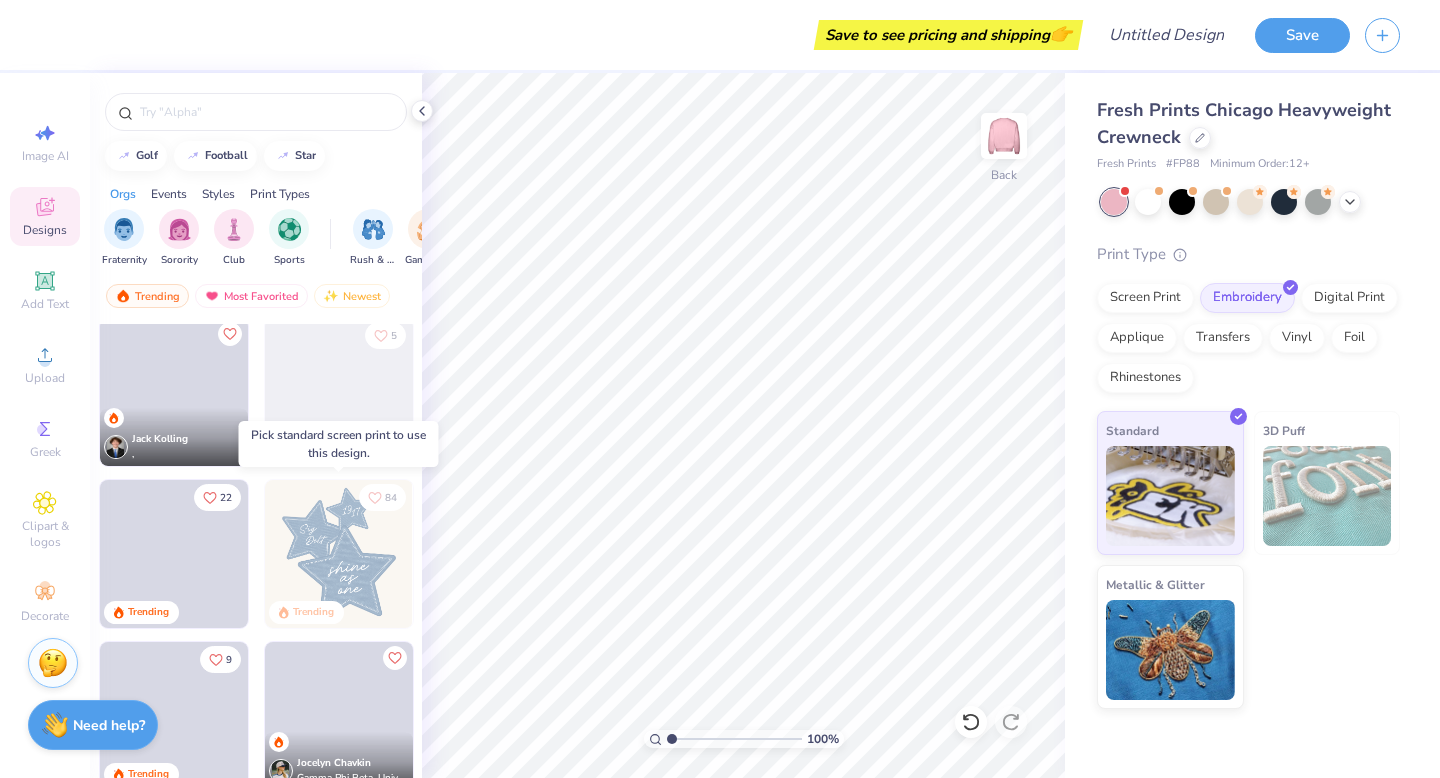 click at bounding box center [339, 554] 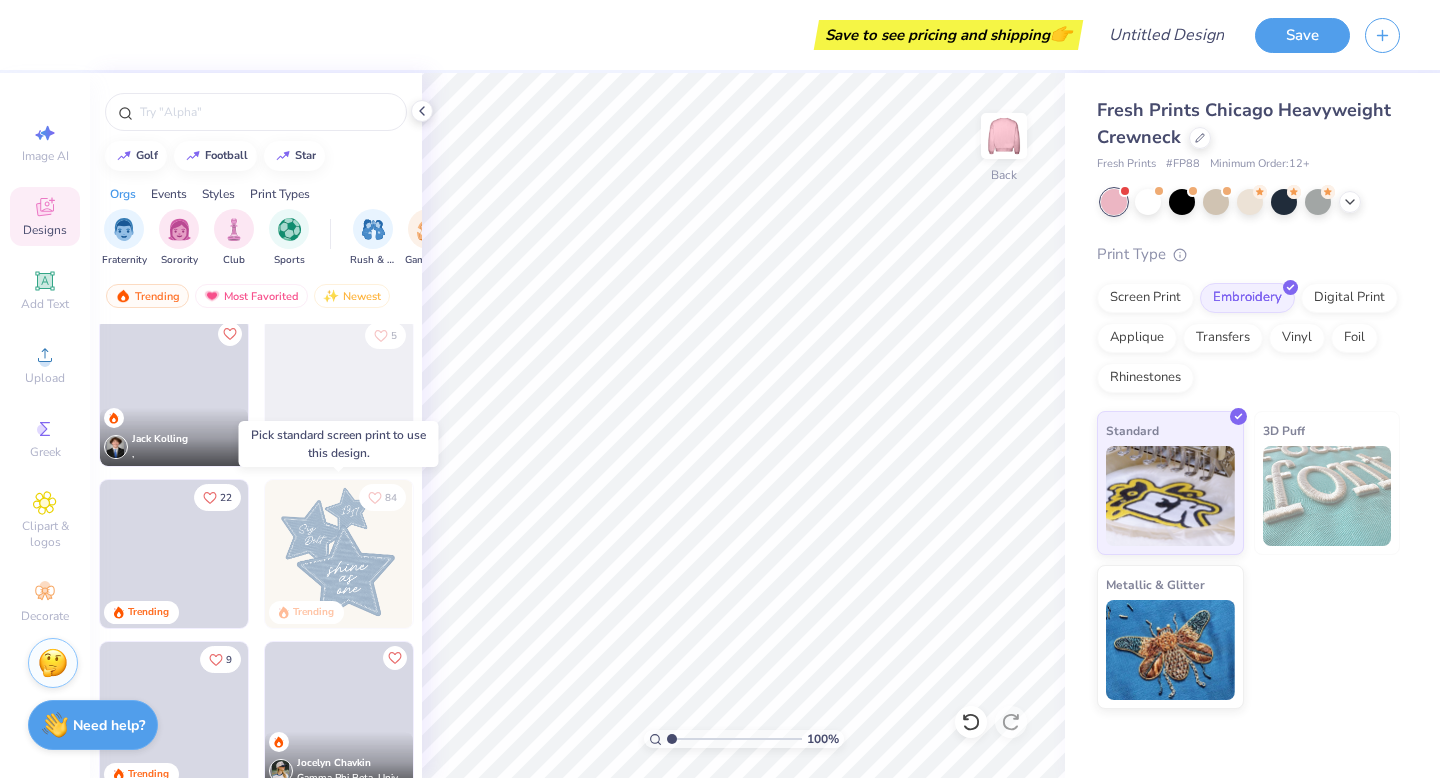 click at bounding box center [190, 554] 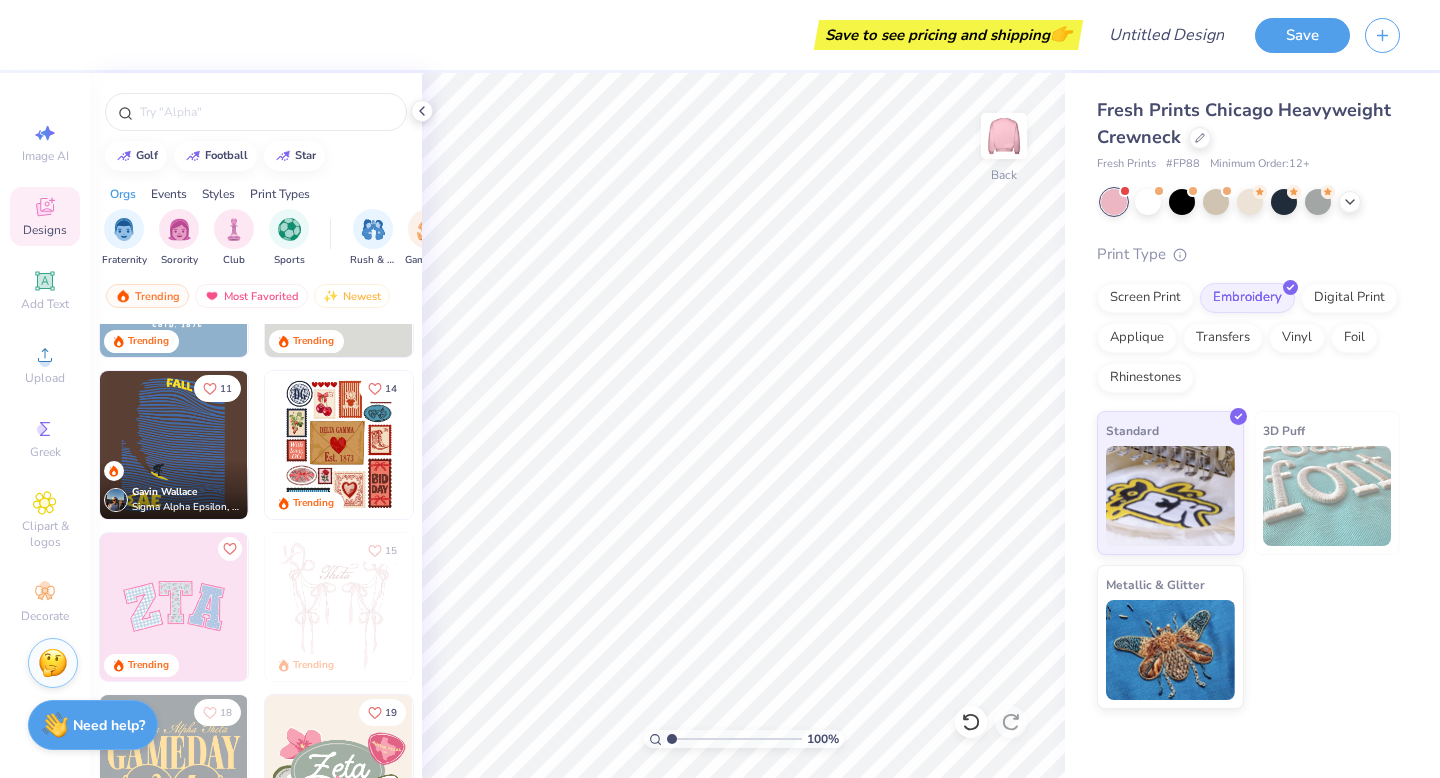 scroll, scrollTop: 0, scrollLeft: 0, axis: both 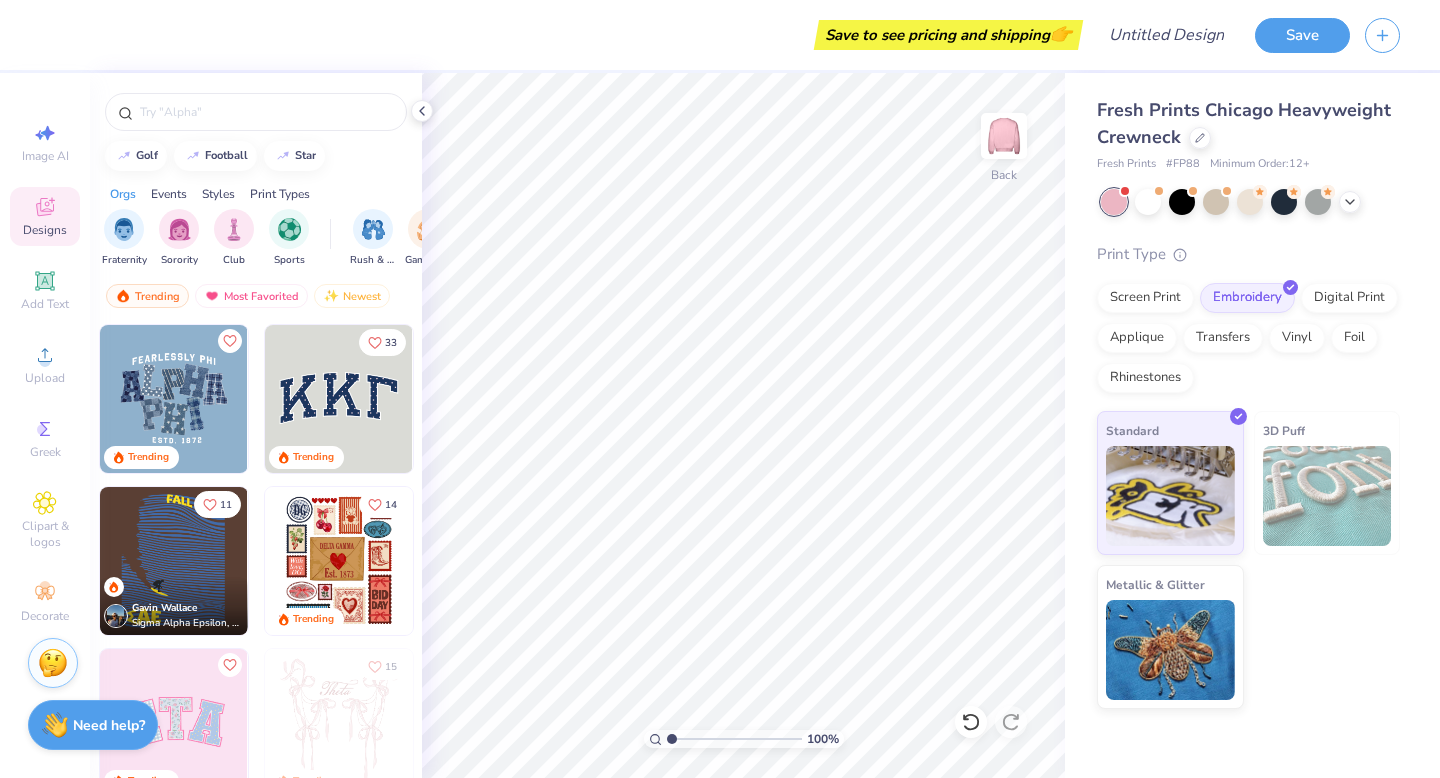 click at bounding box center [339, 399] 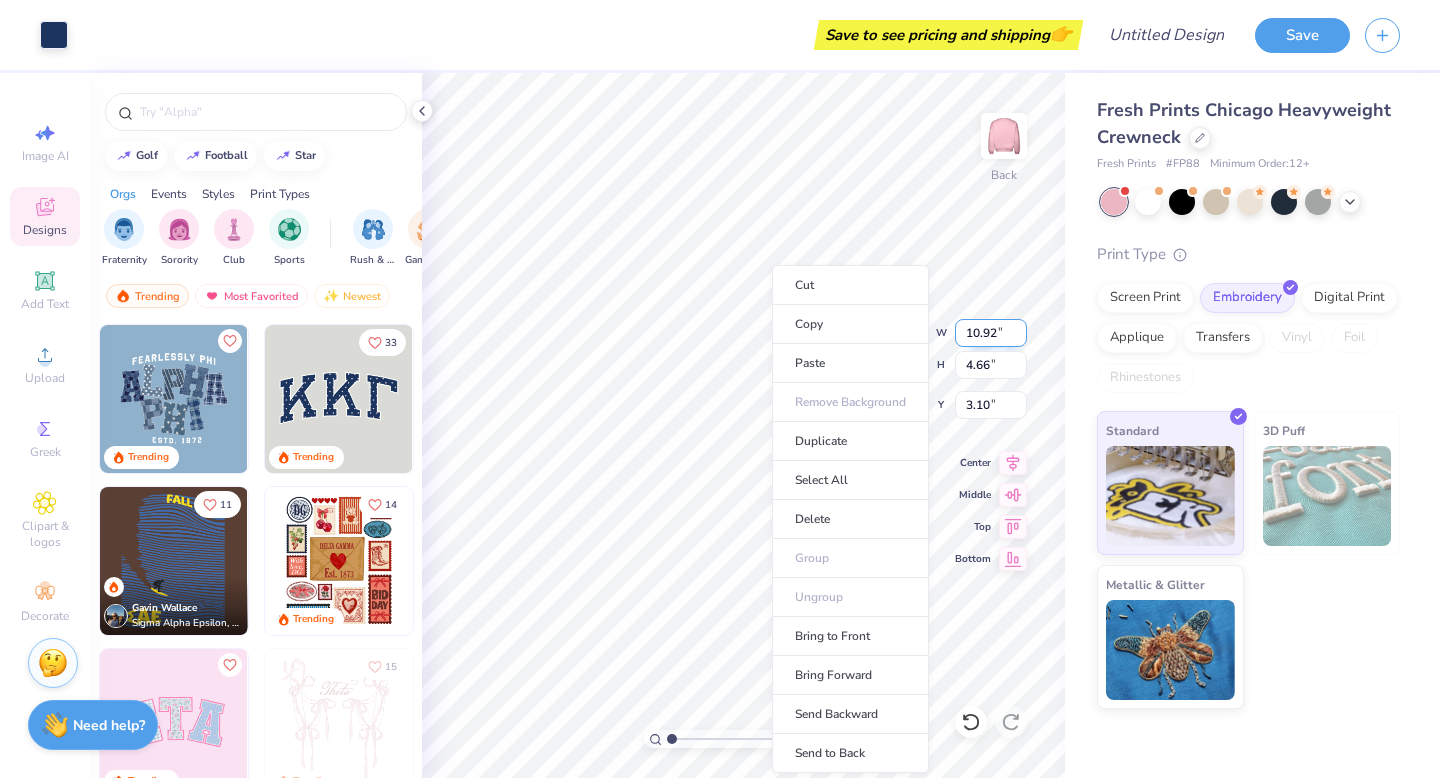 type on "10.92" 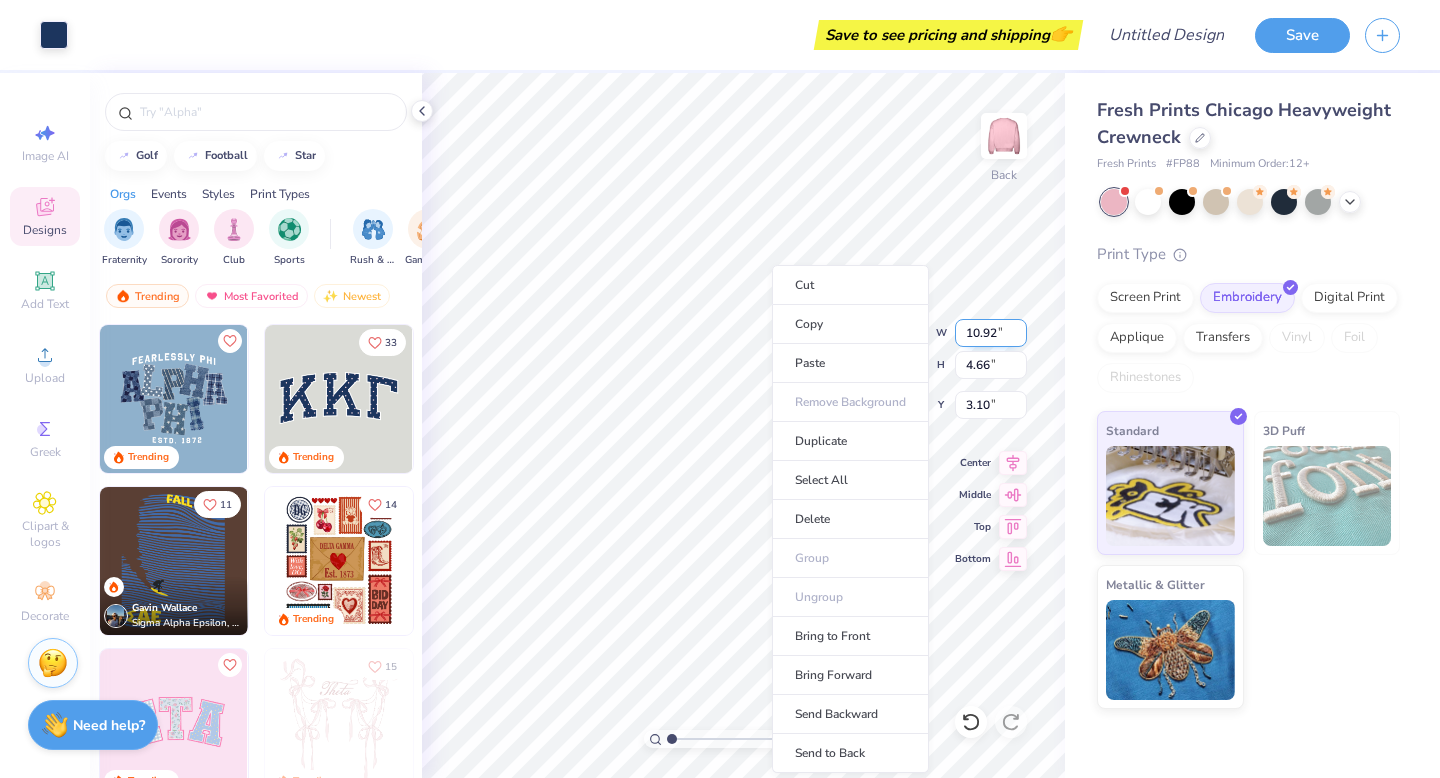 type on "4.66" 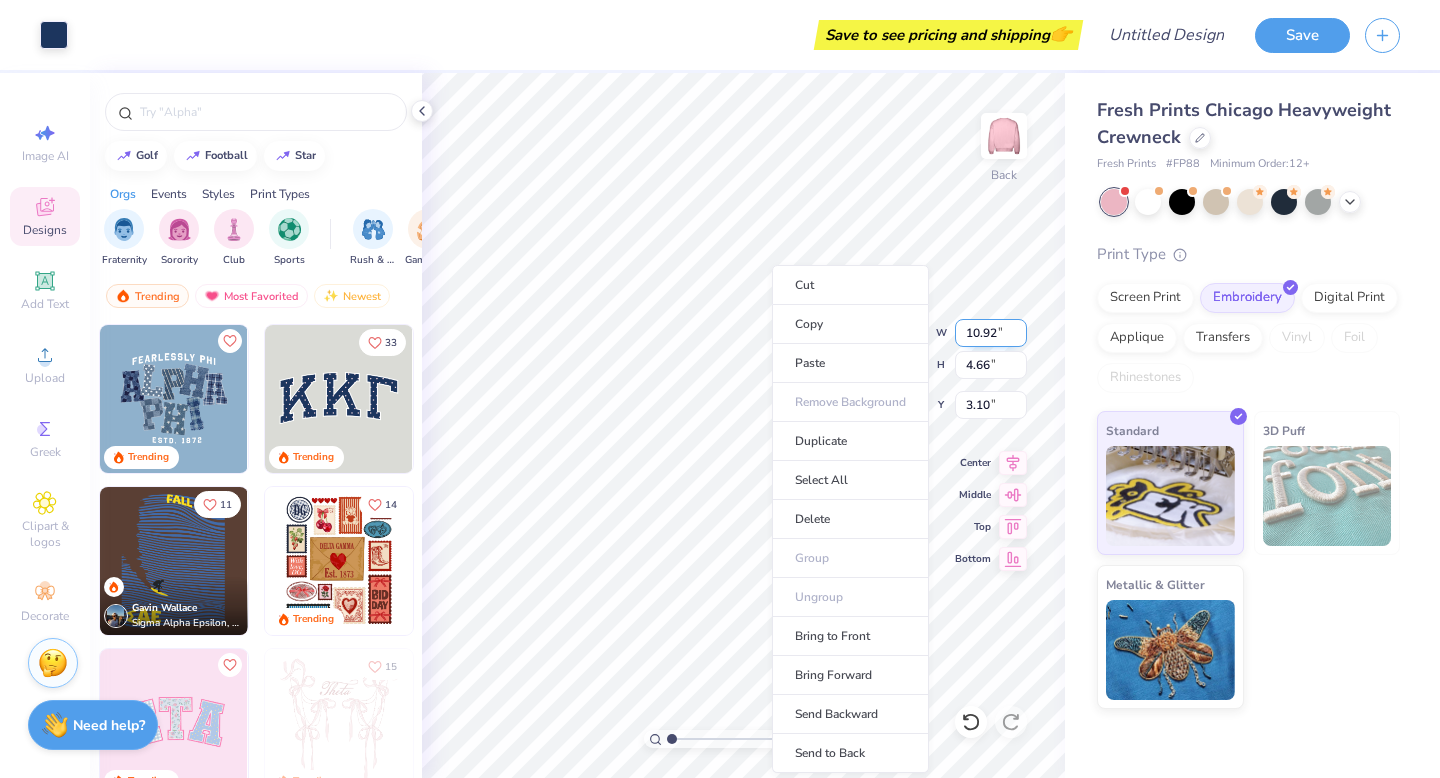 type on "3.10" 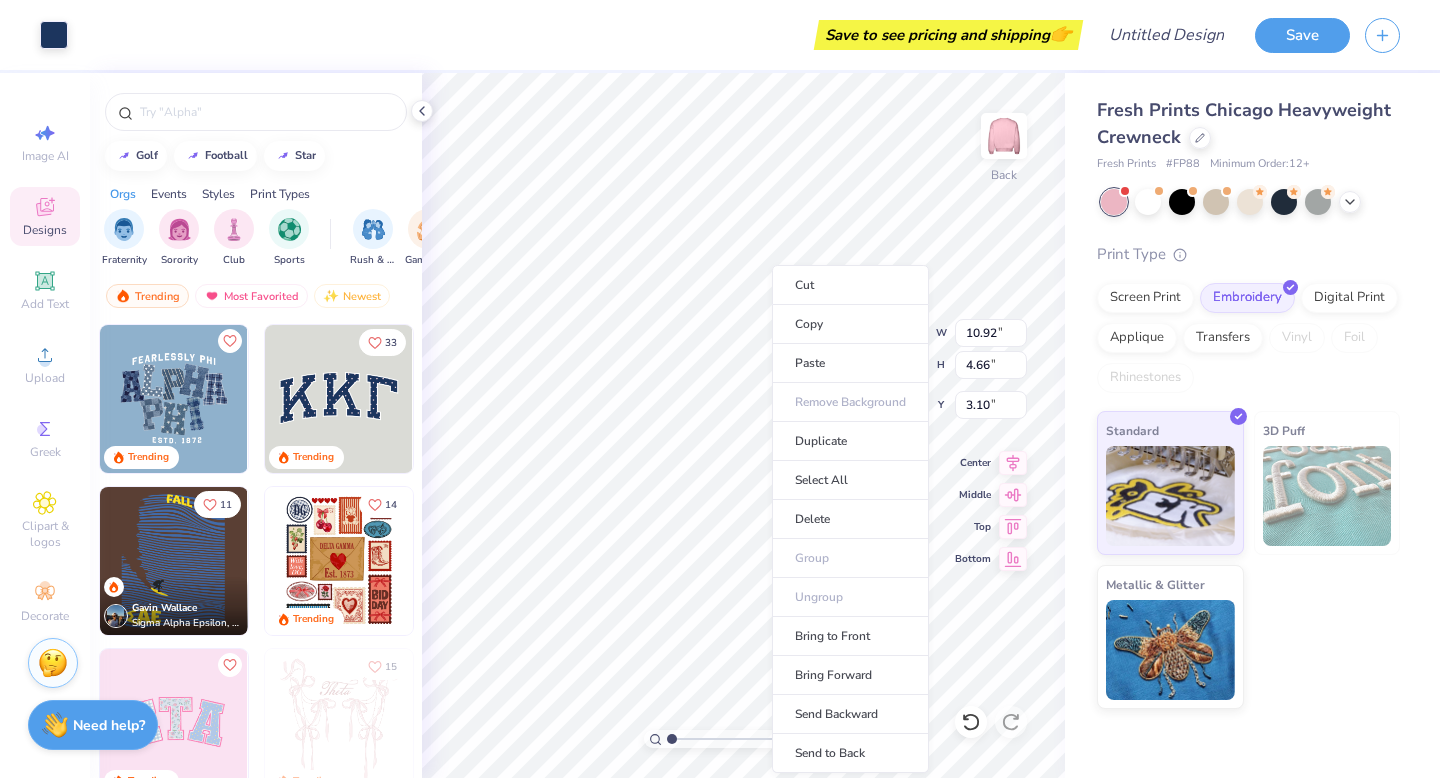 type on "11.11" 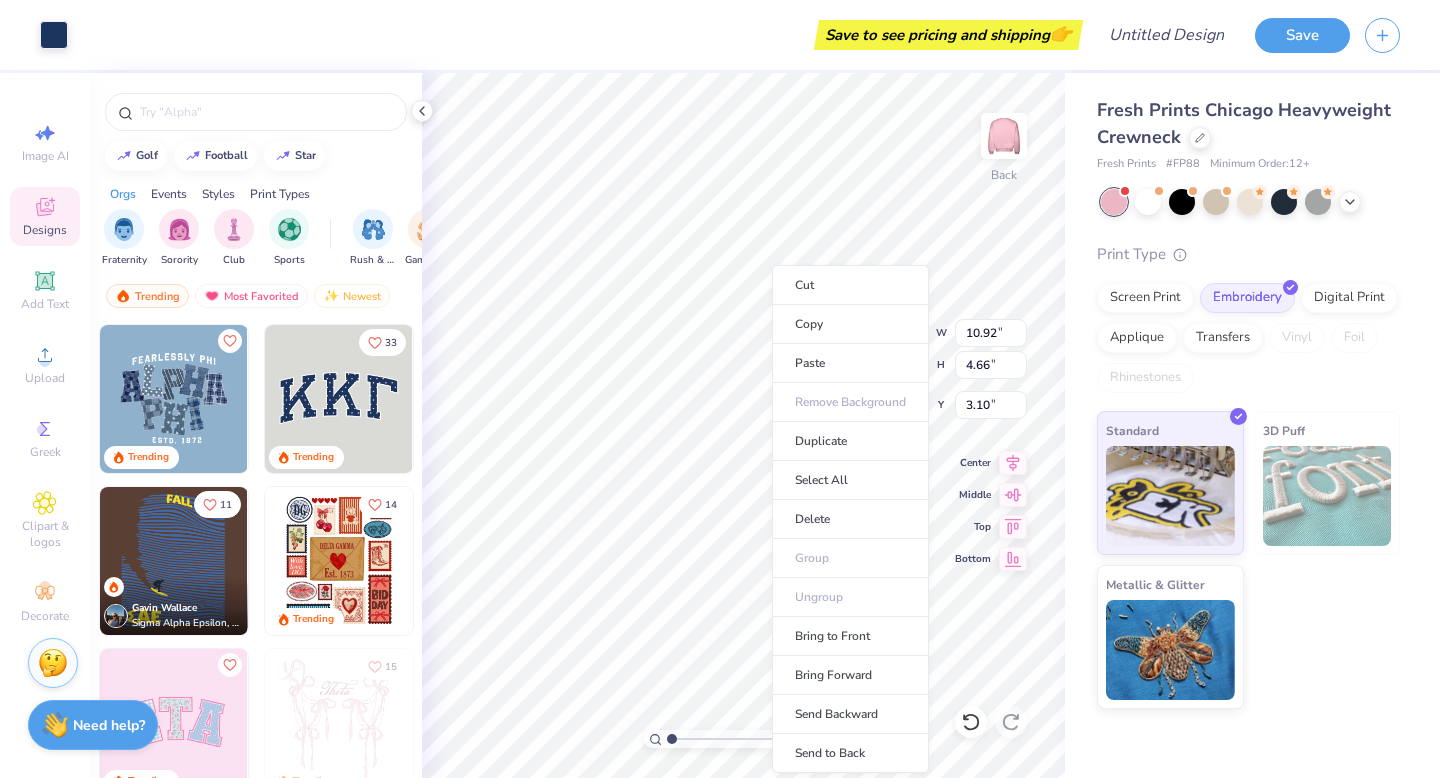 type on "4.88" 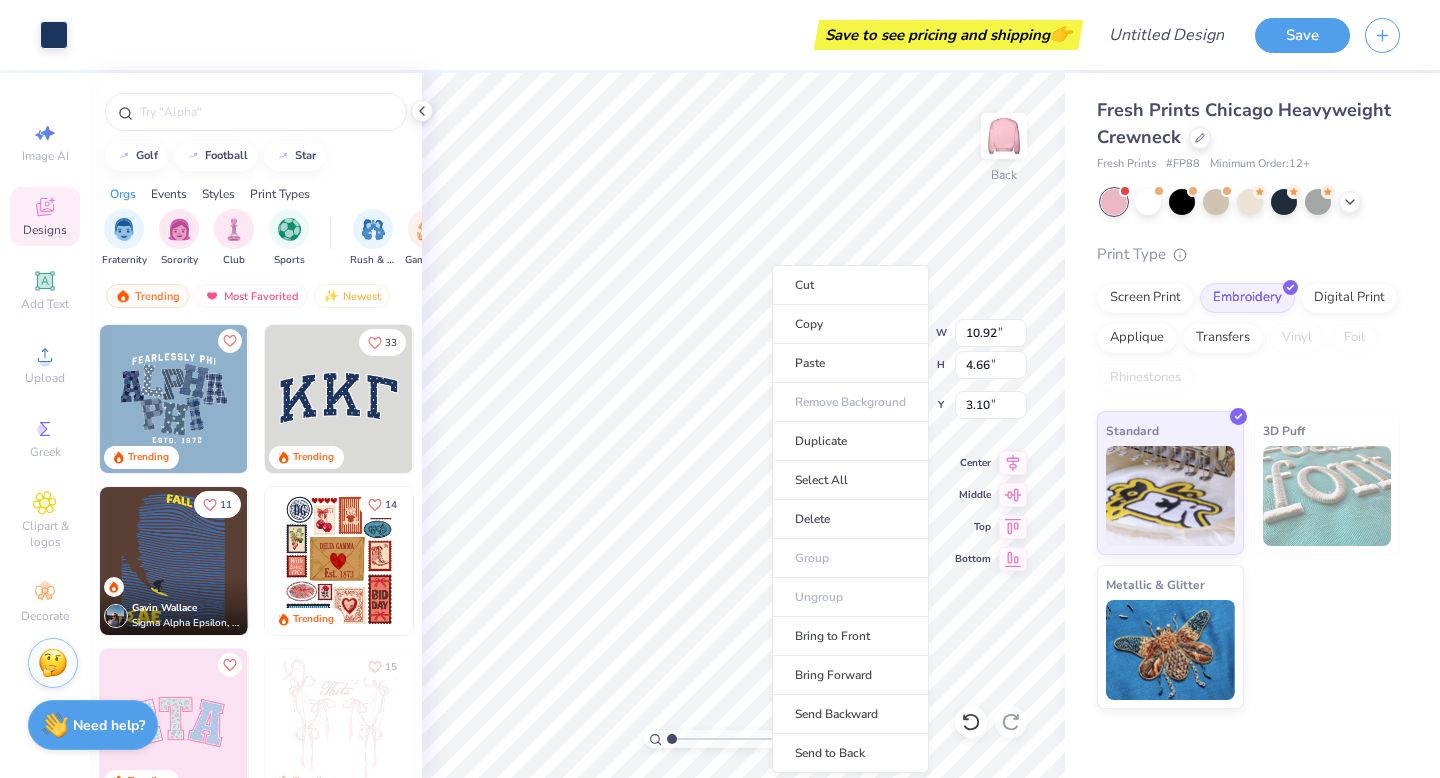 type on "3.00" 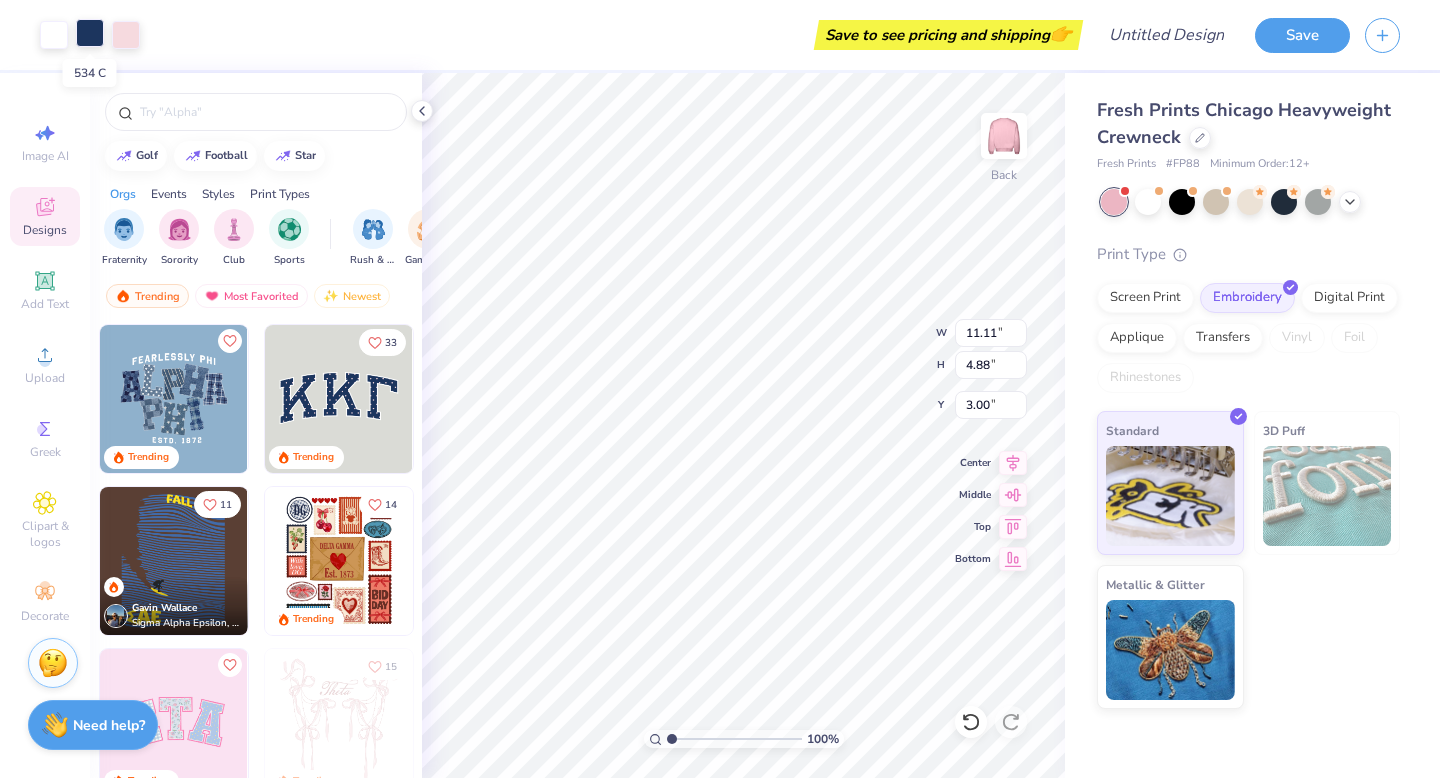 click at bounding box center (90, 33) 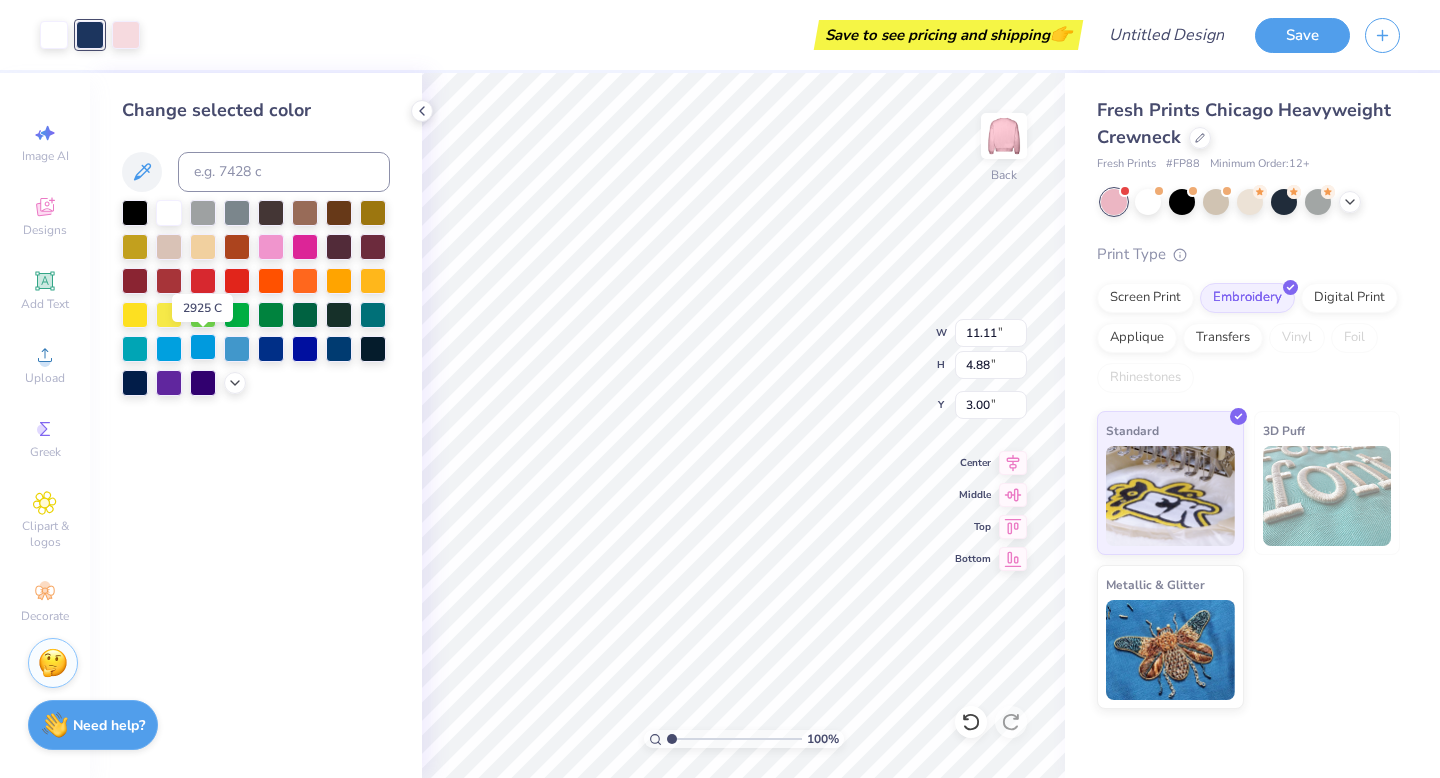 click at bounding box center (203, 347) 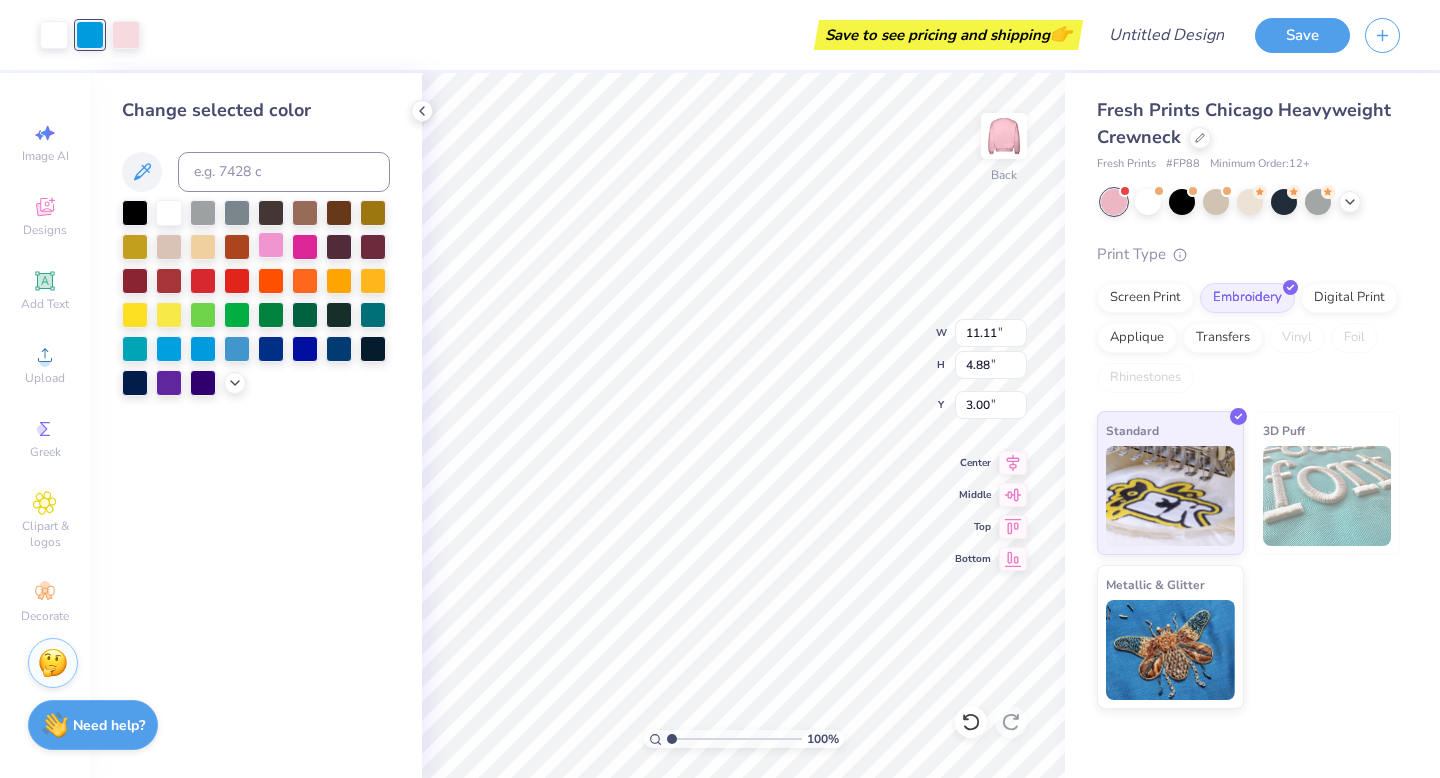 click at bounding box center (271, 245) 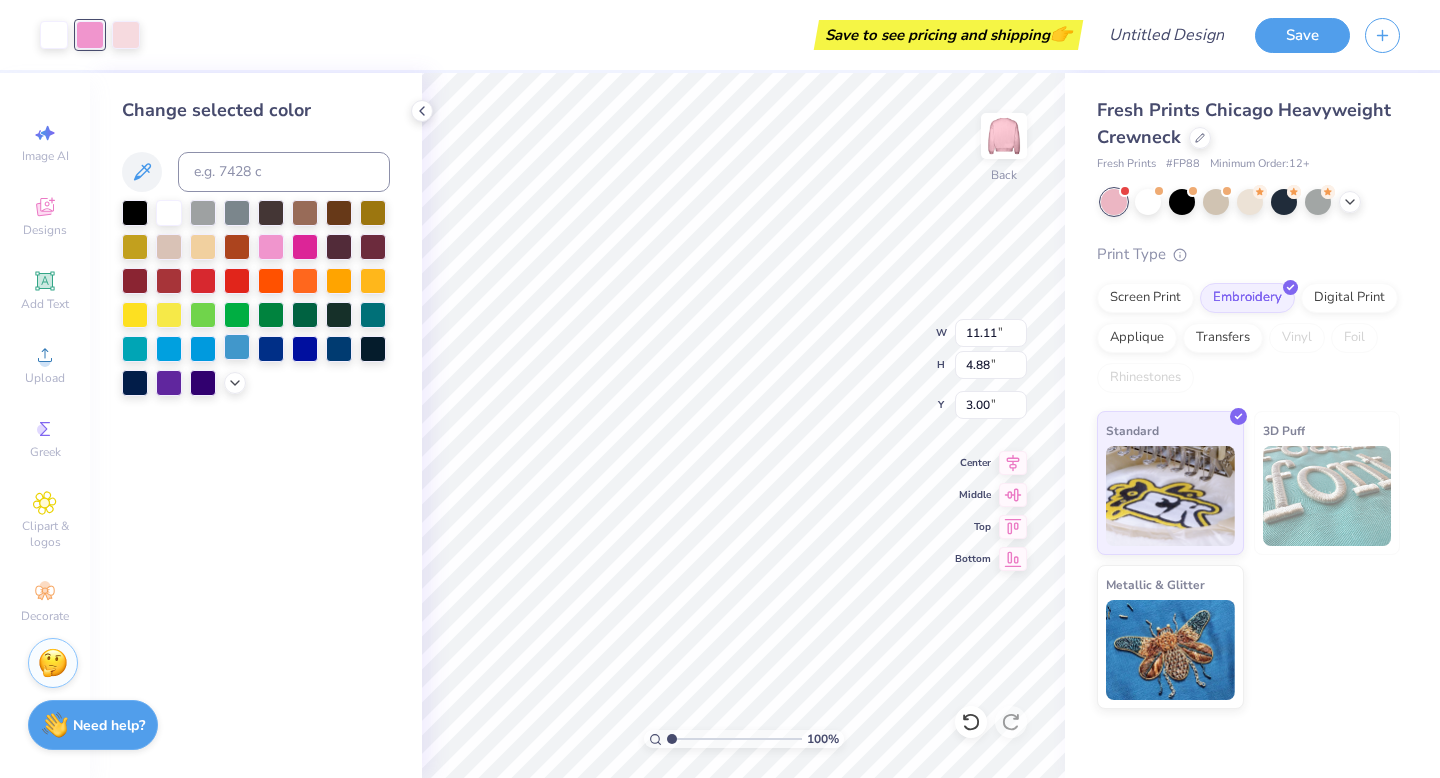 click at bounding box center (203, 349) 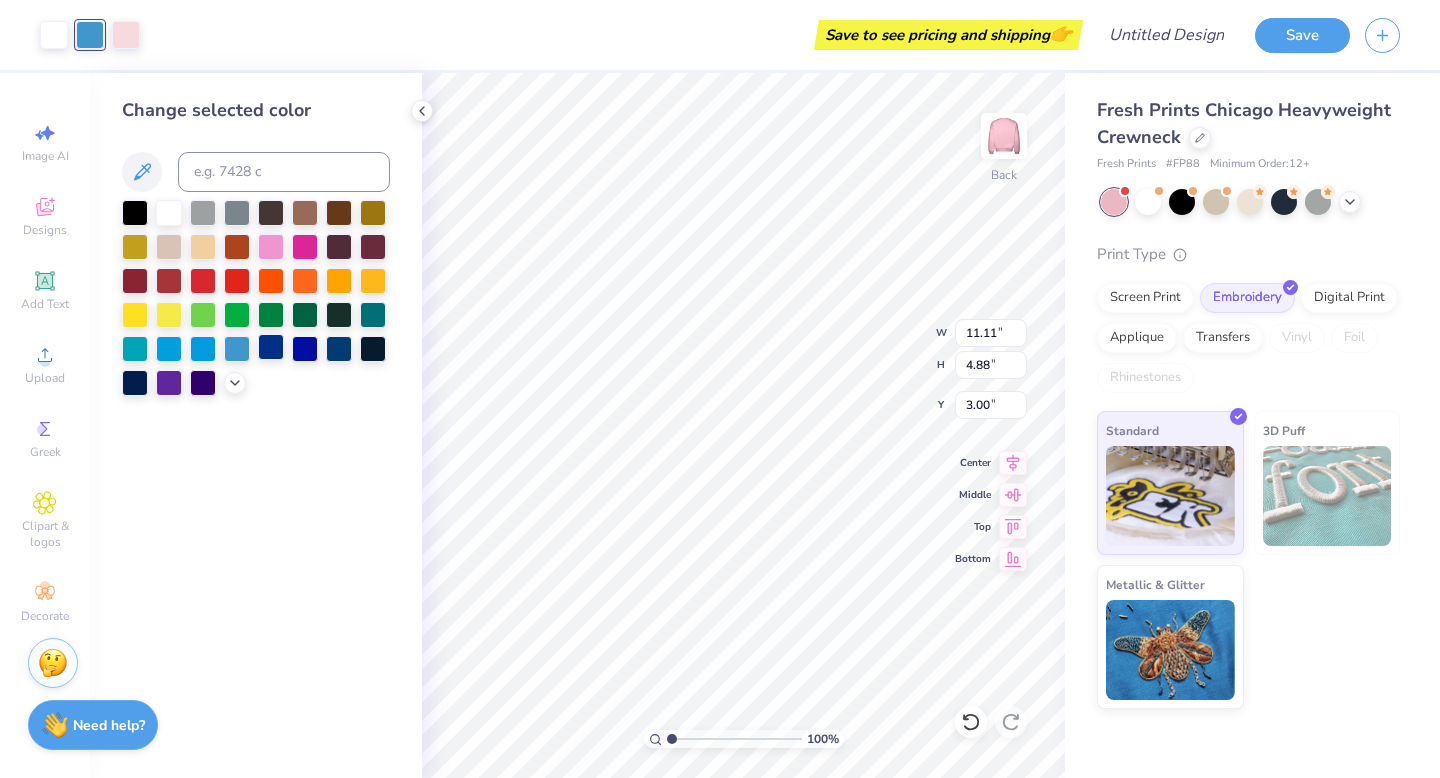 click at bounding box center [271, 347] 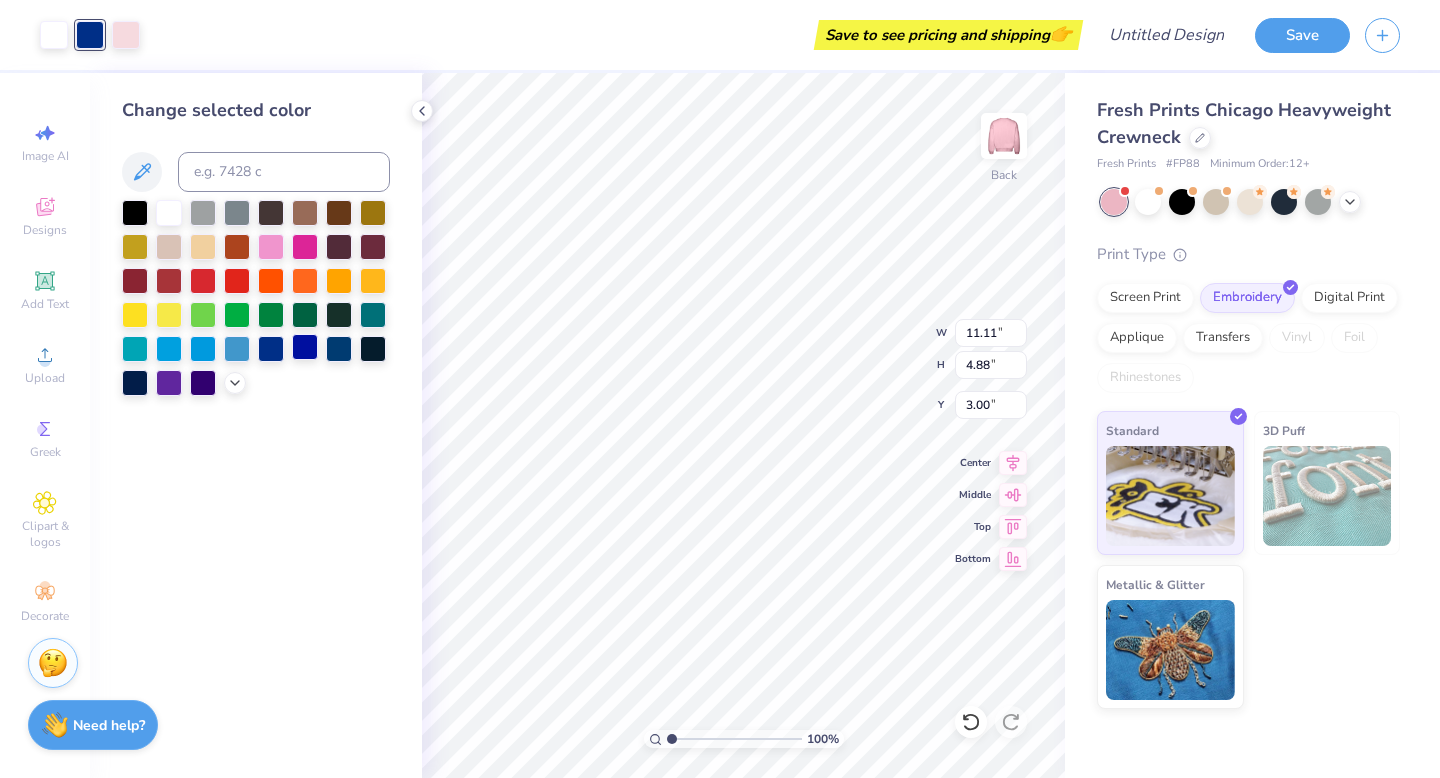 click at bounding box center [305, 347] 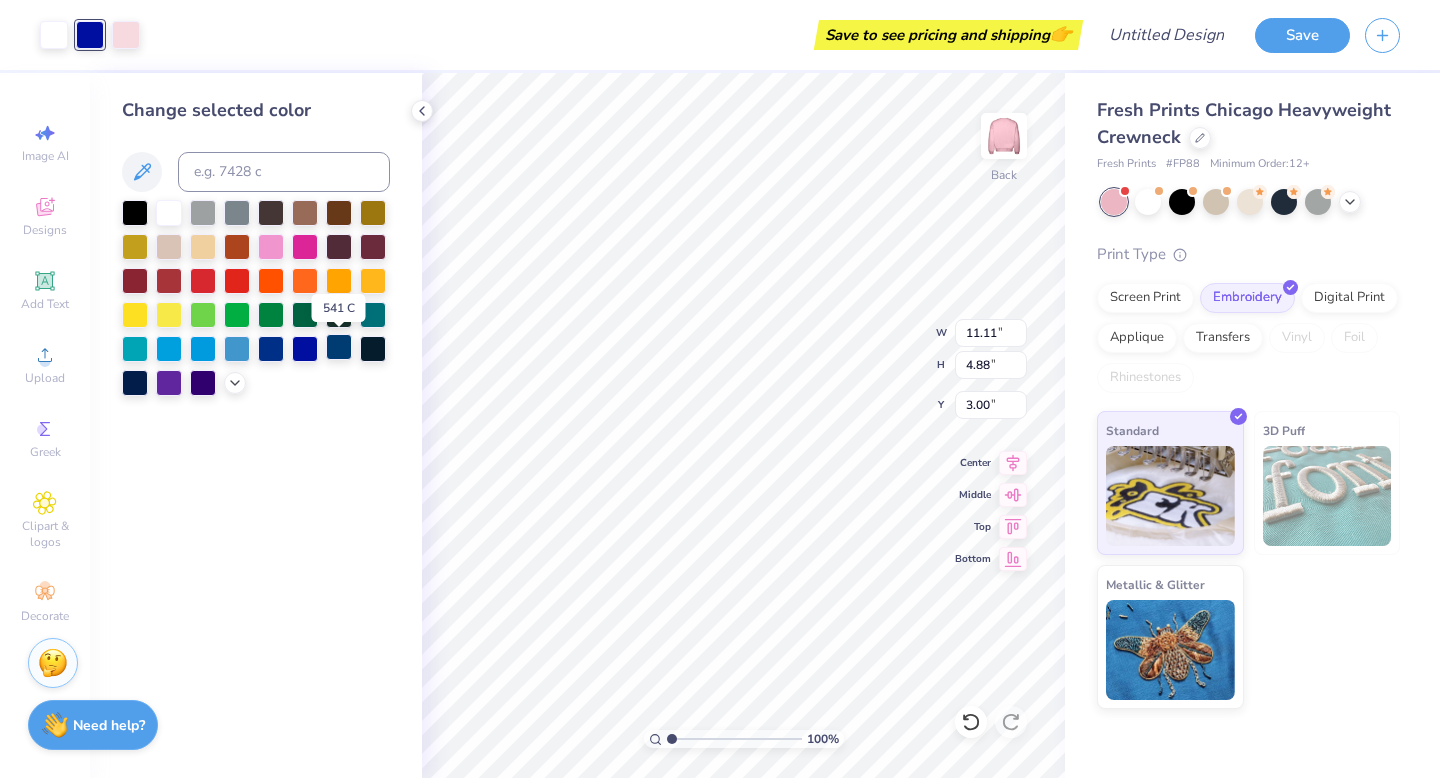 click at bounding box center (339, 347) 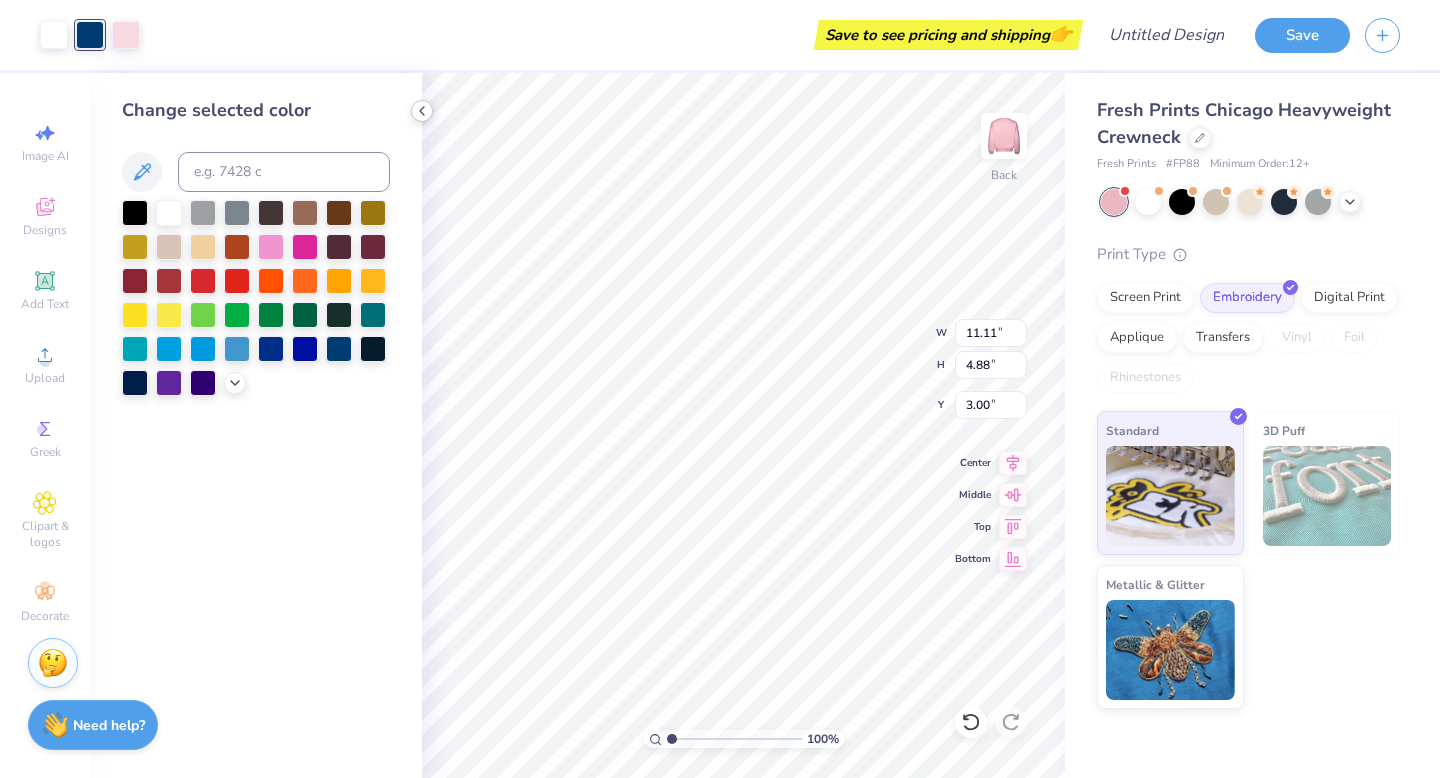 click 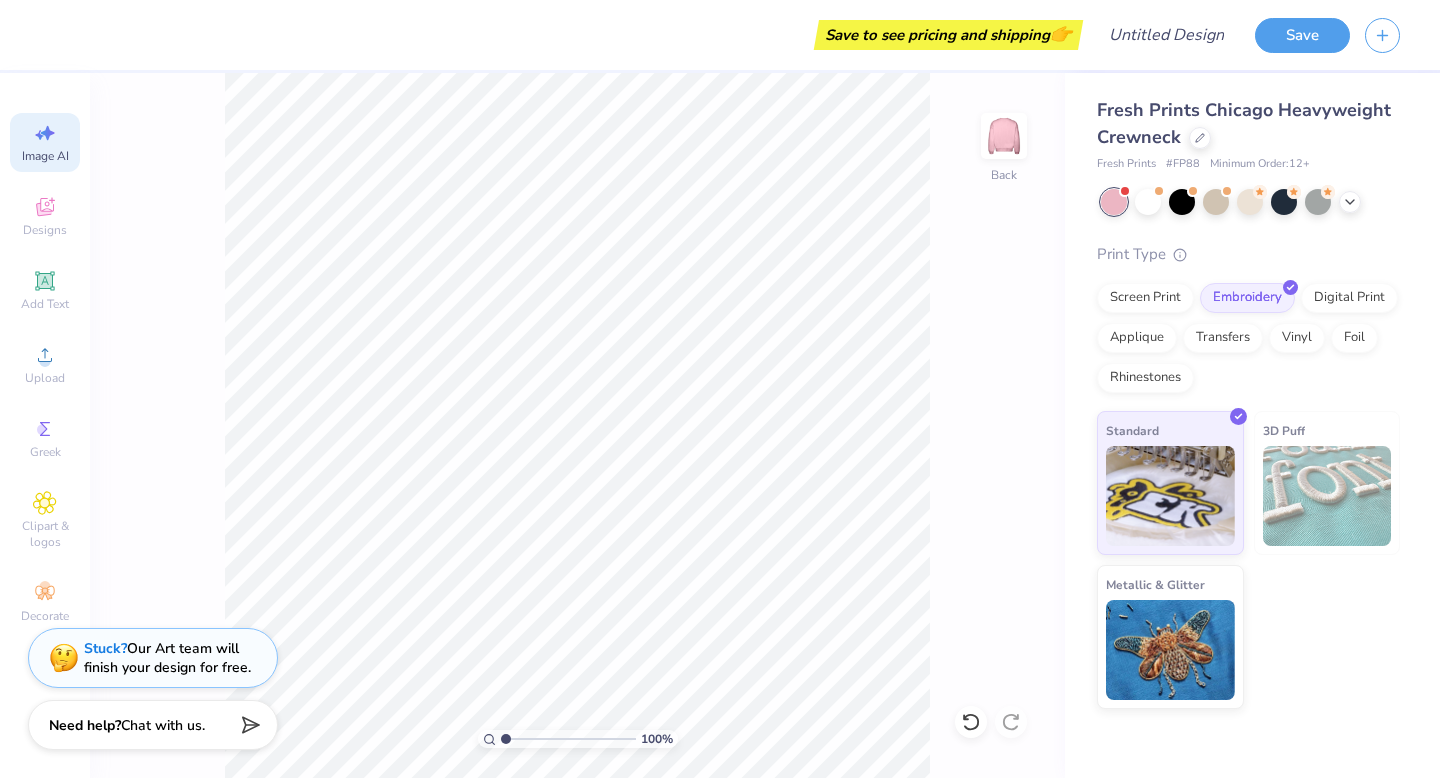 click on "Image AI" at bounding box center [45, 156] 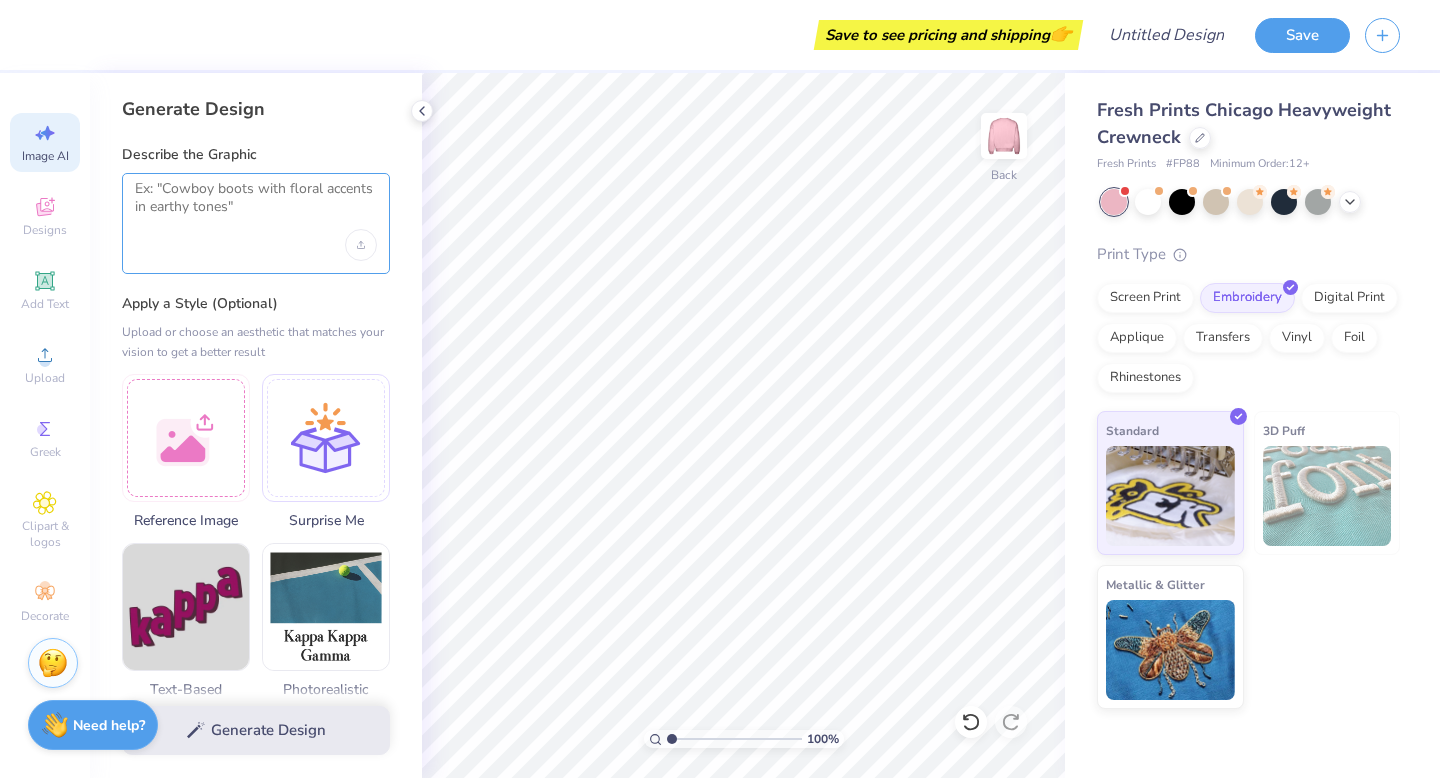 click at bounding box center (256, 205) 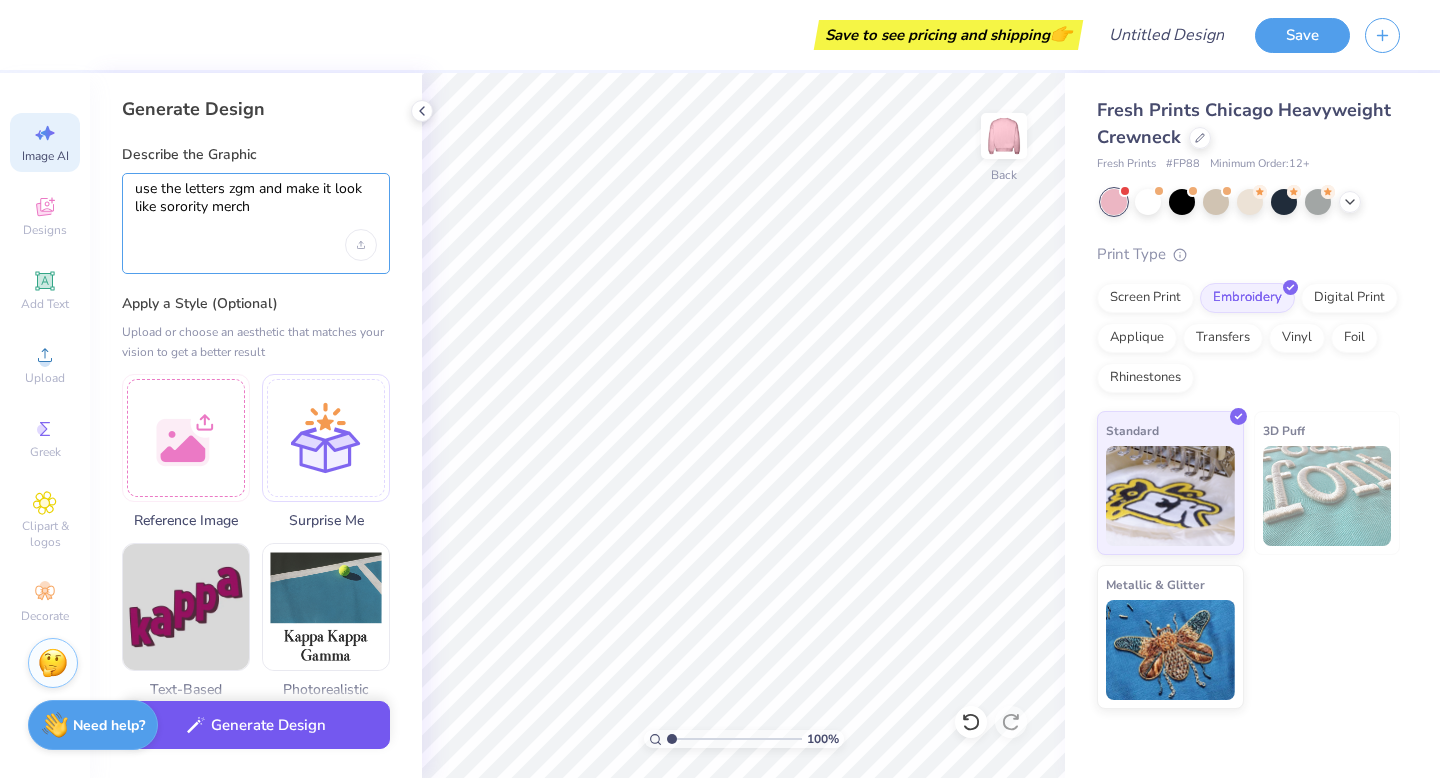 type on "use the letters zgm and make it look like sorority merch" 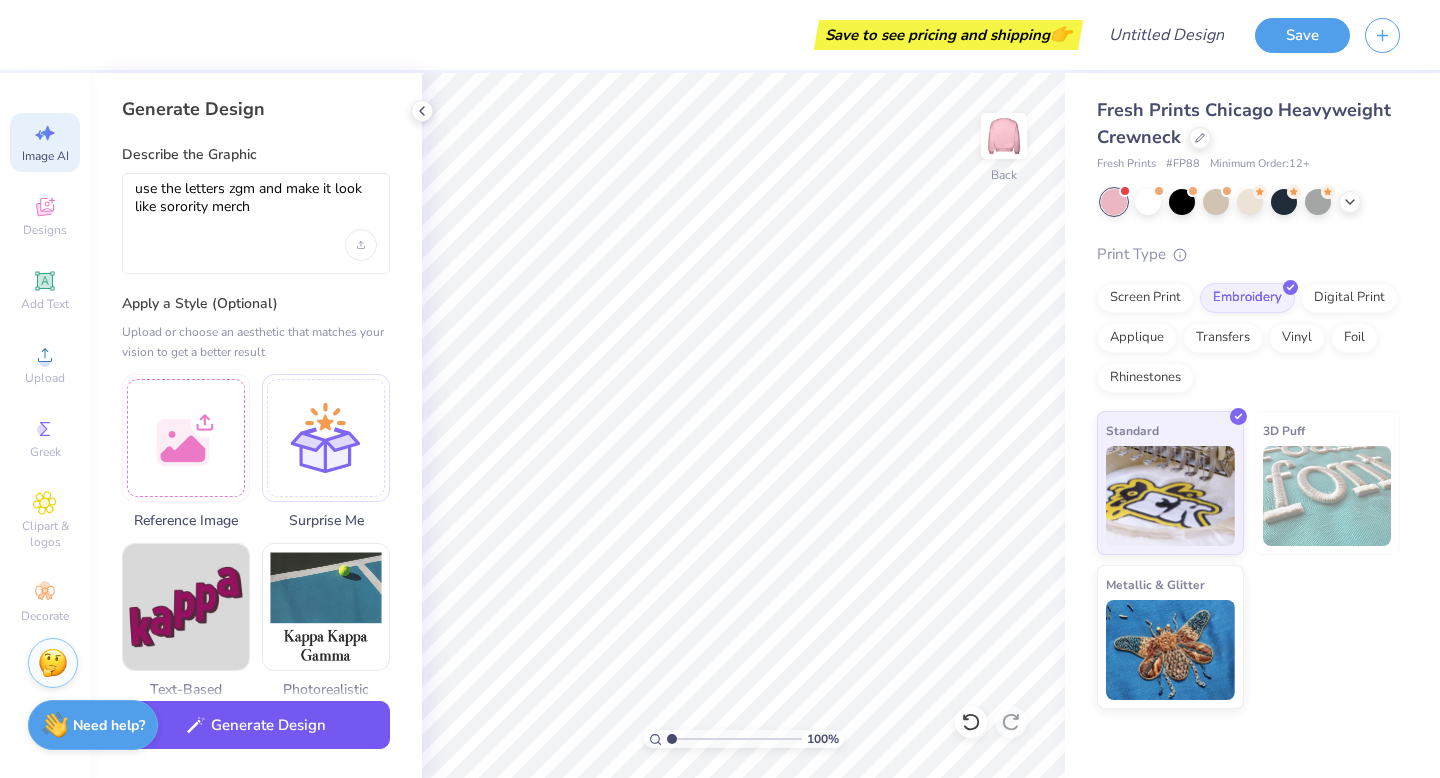 click on "Generate Design" at bounding box center (256, 725) 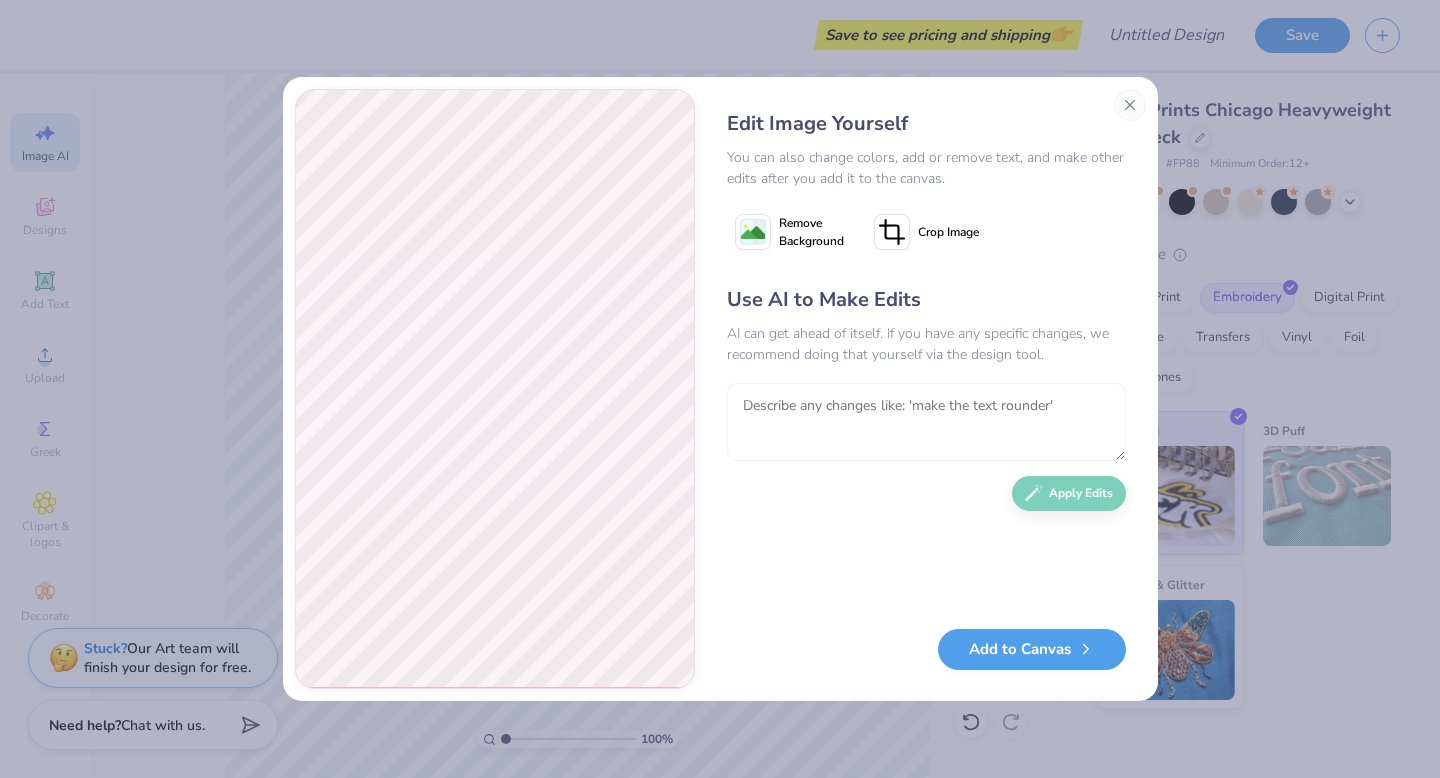 click at bounding box center (926, 422) 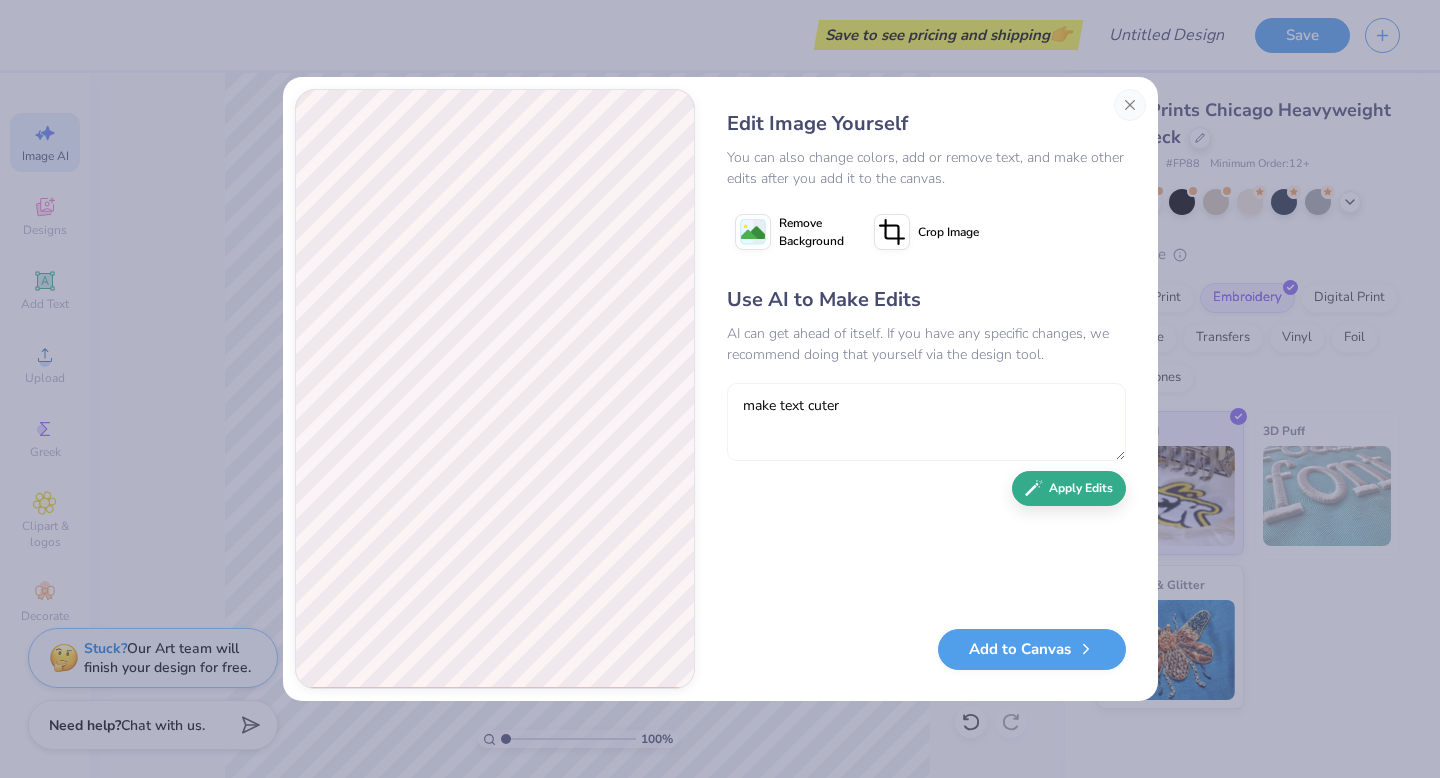 type on "make text cuter" 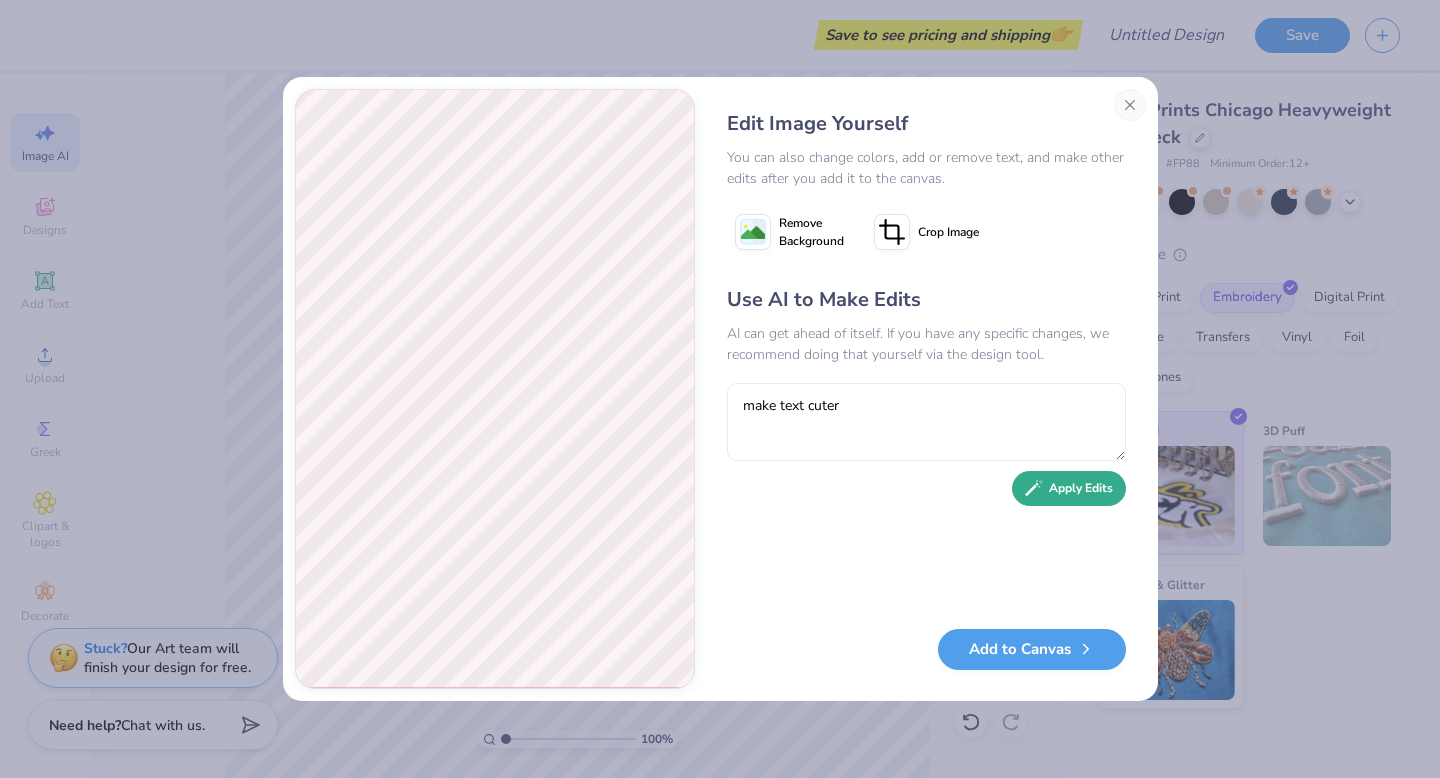 click on "Apply Edits" at bounding box center (1069, 488) 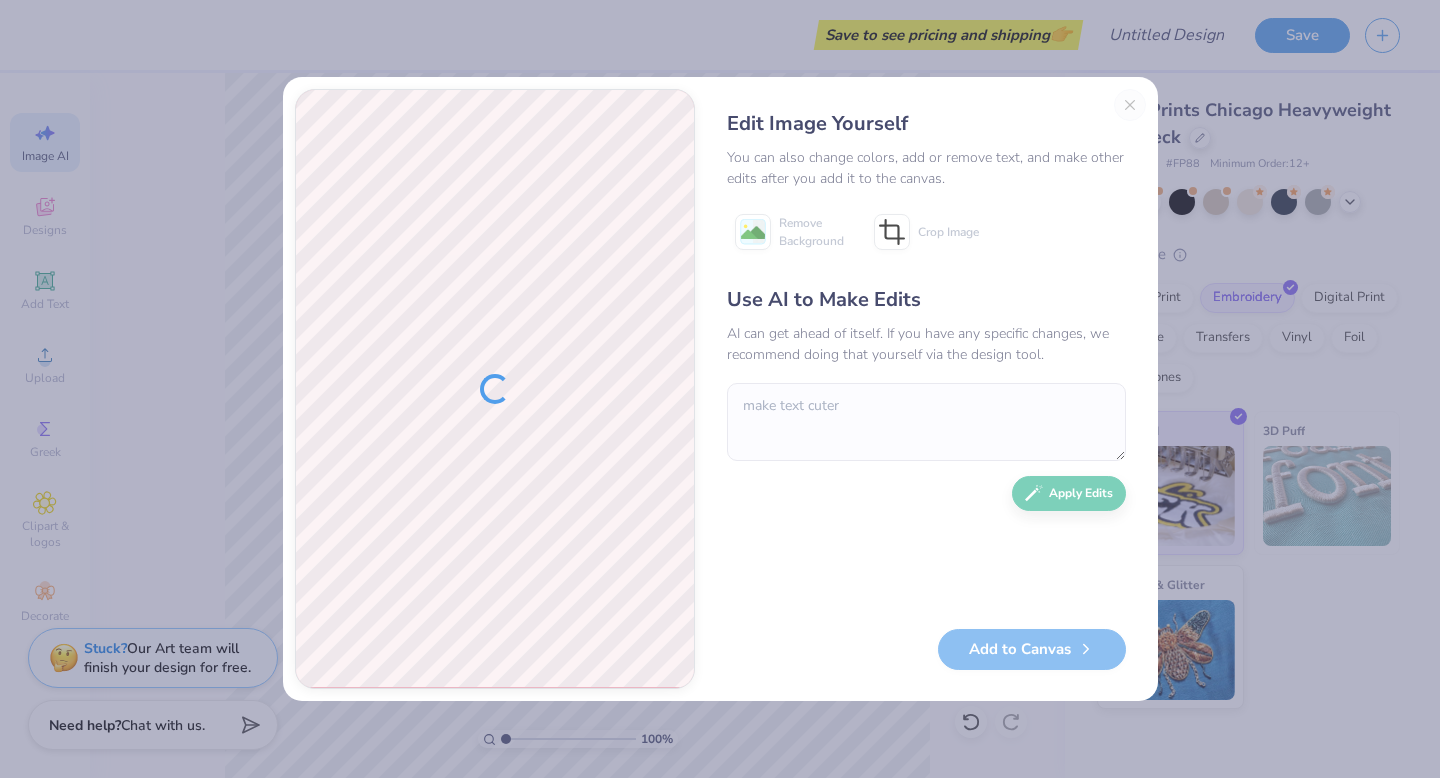 scroll, scrollTop: 0, scrollLeft: 0, axis: both 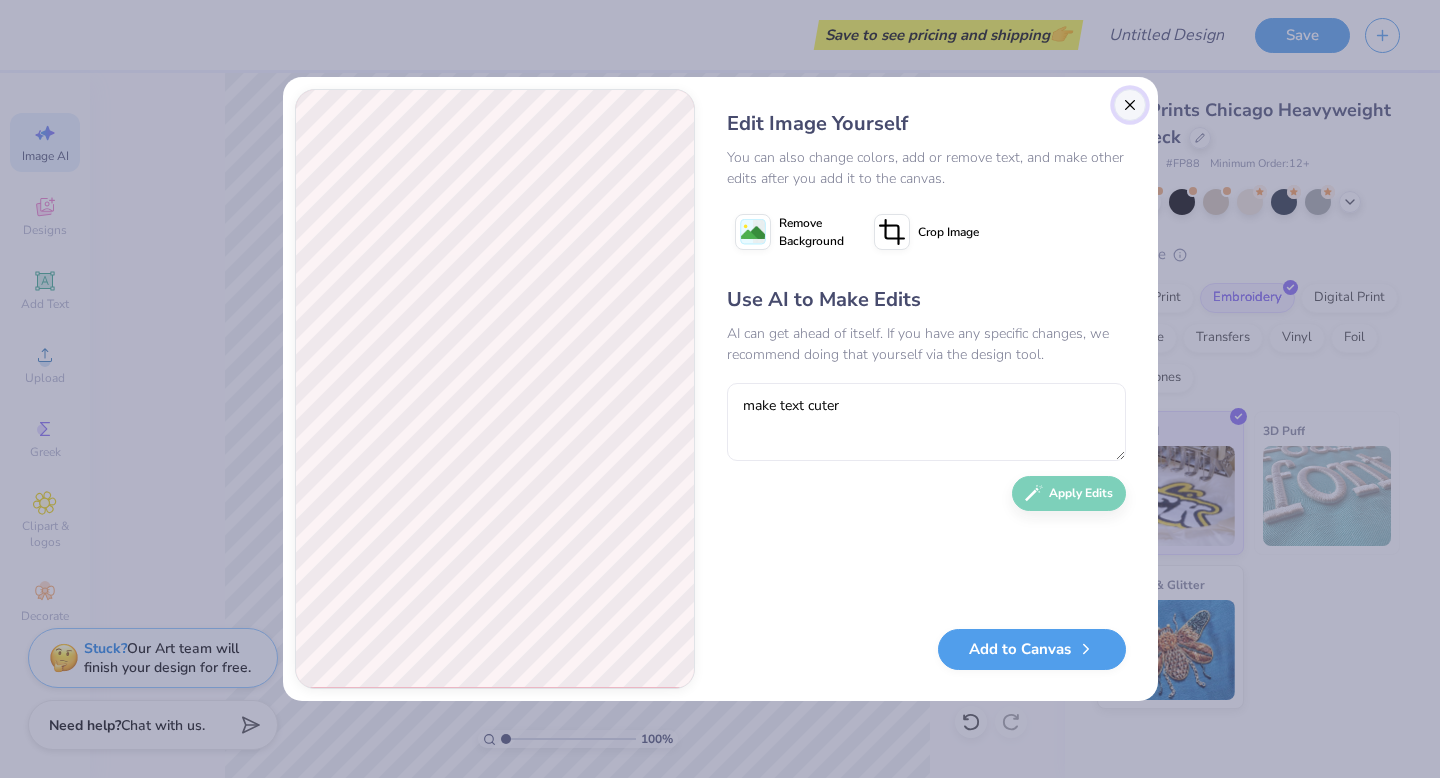 click at bounding box center (1130, 105) 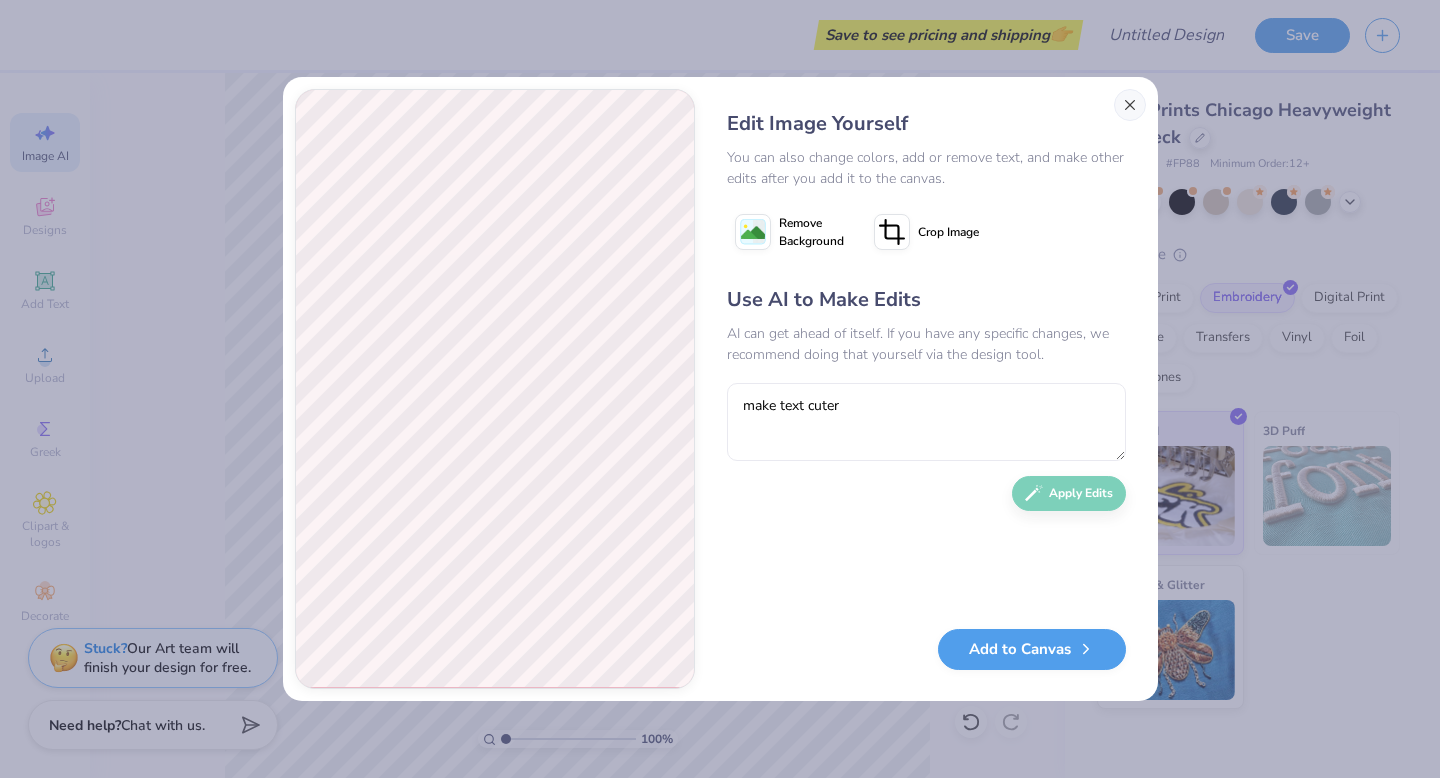 scroll, scrollTop: 0, scrollLeft: 45, axis: horizontal 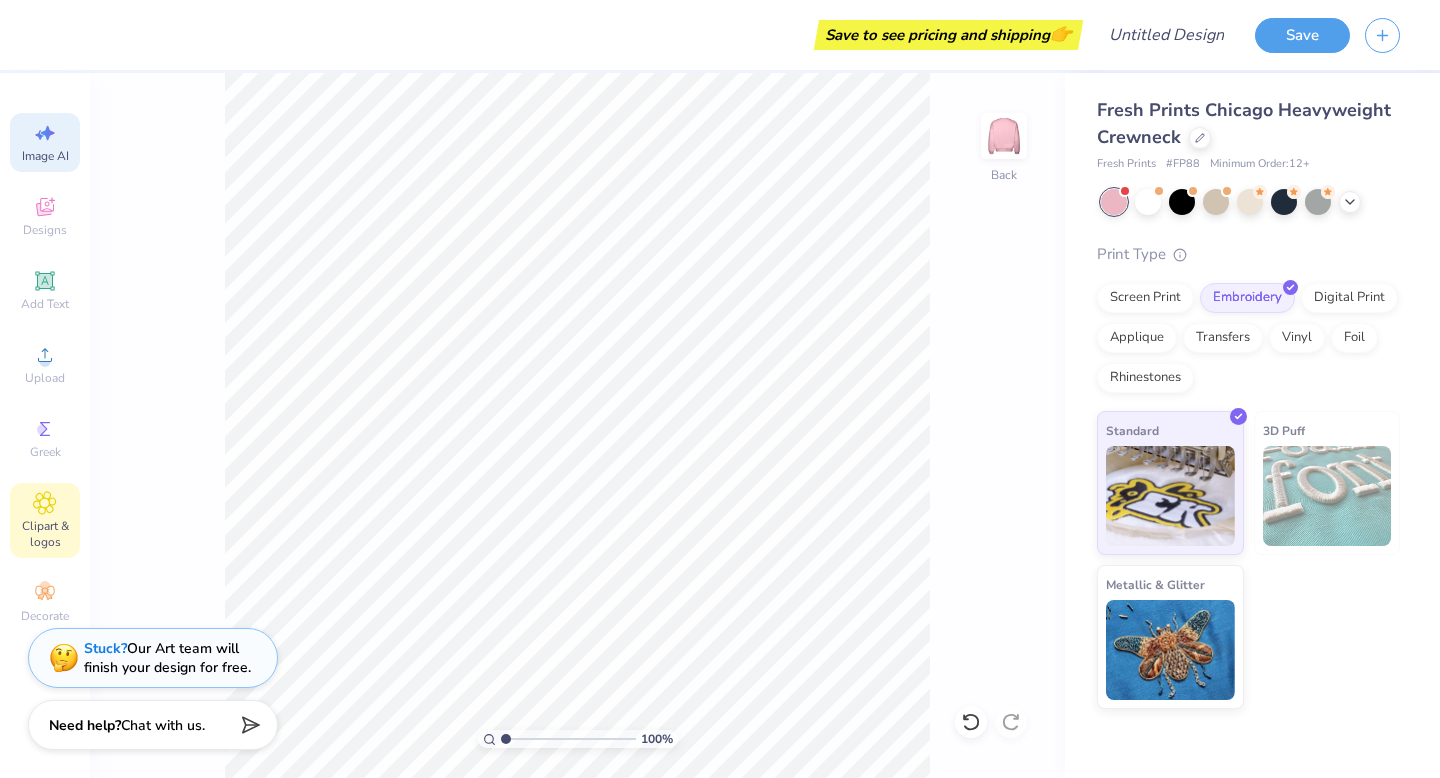 click on "Clipart & logos" at bounding box center [45, 520] 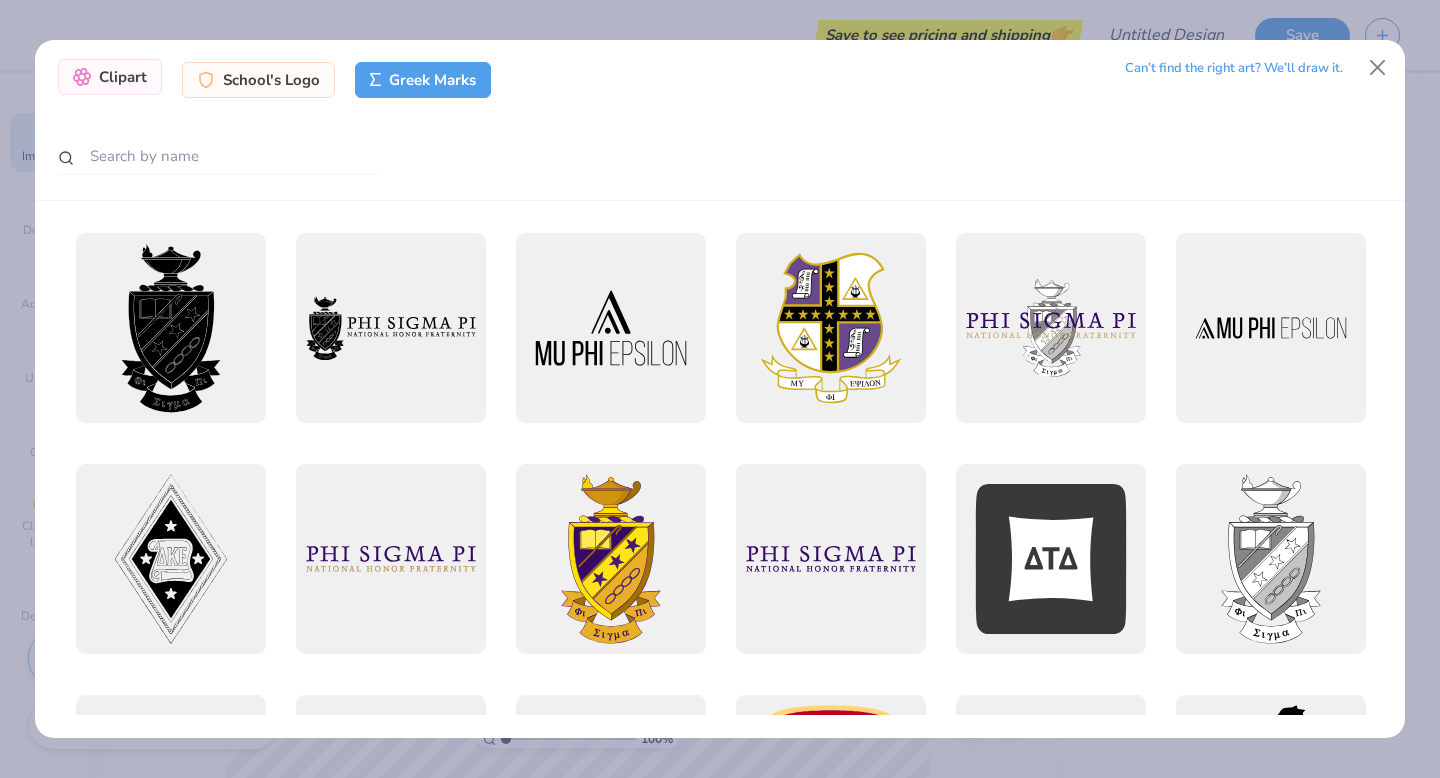 click on "Clipart" at bounding box center [110, 77] 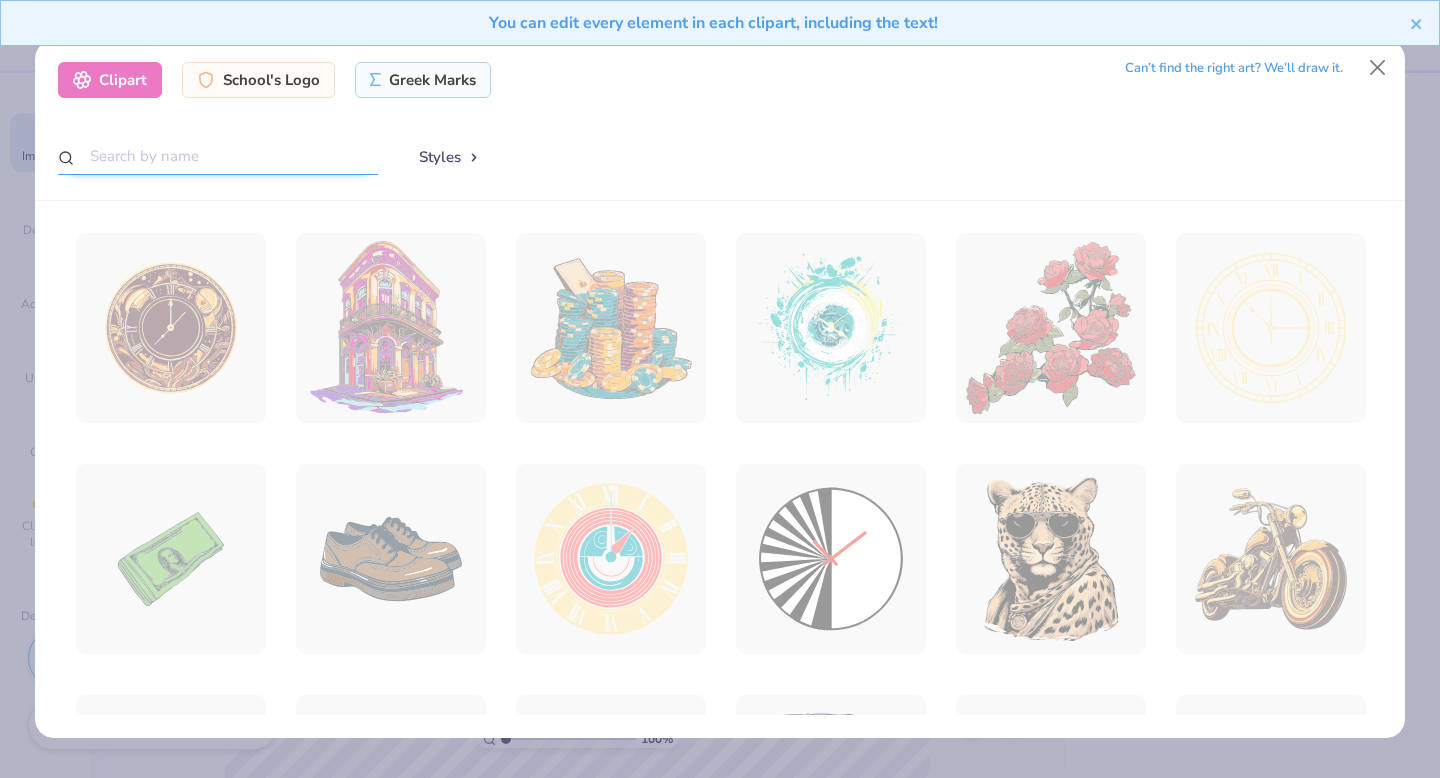 click at bounding box center (218, 156) 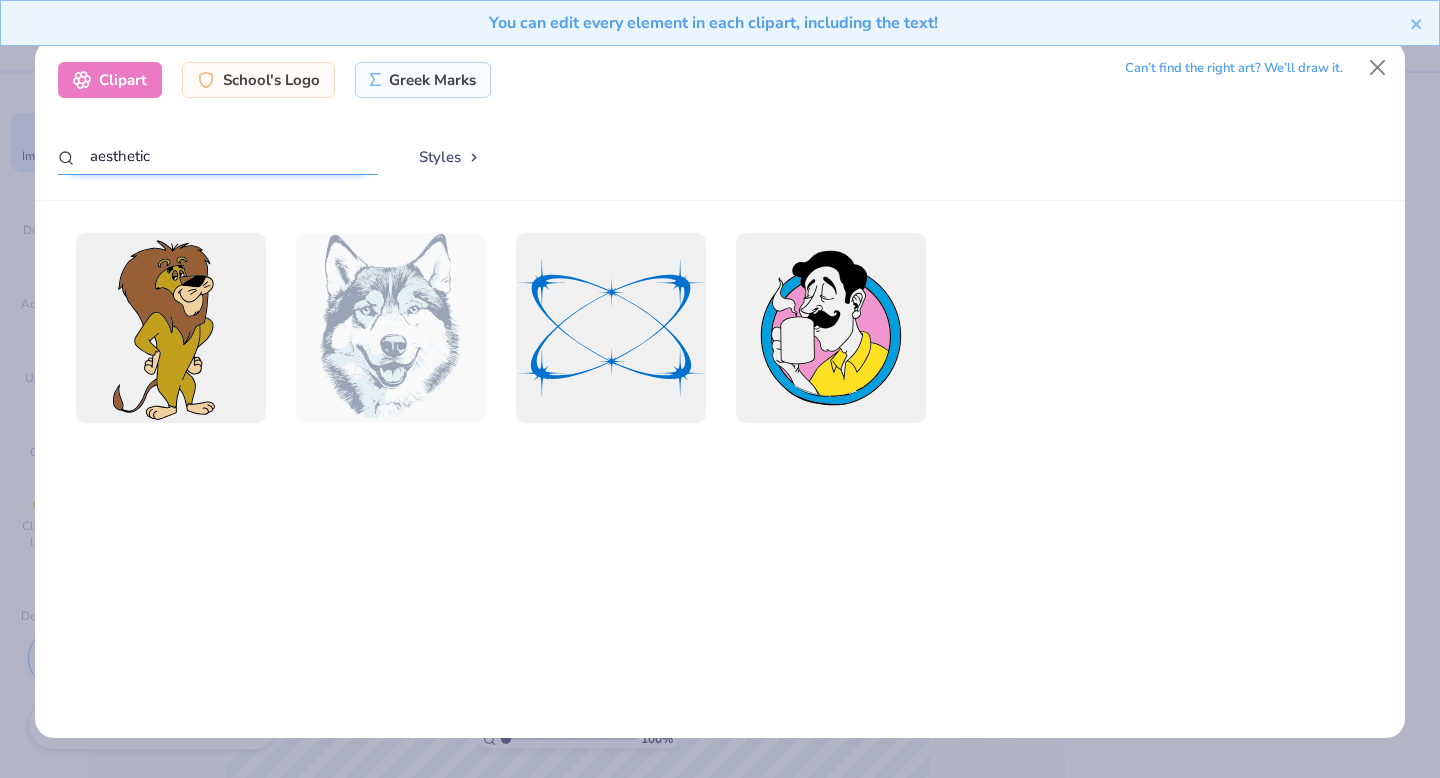 type on "aesthetic" 